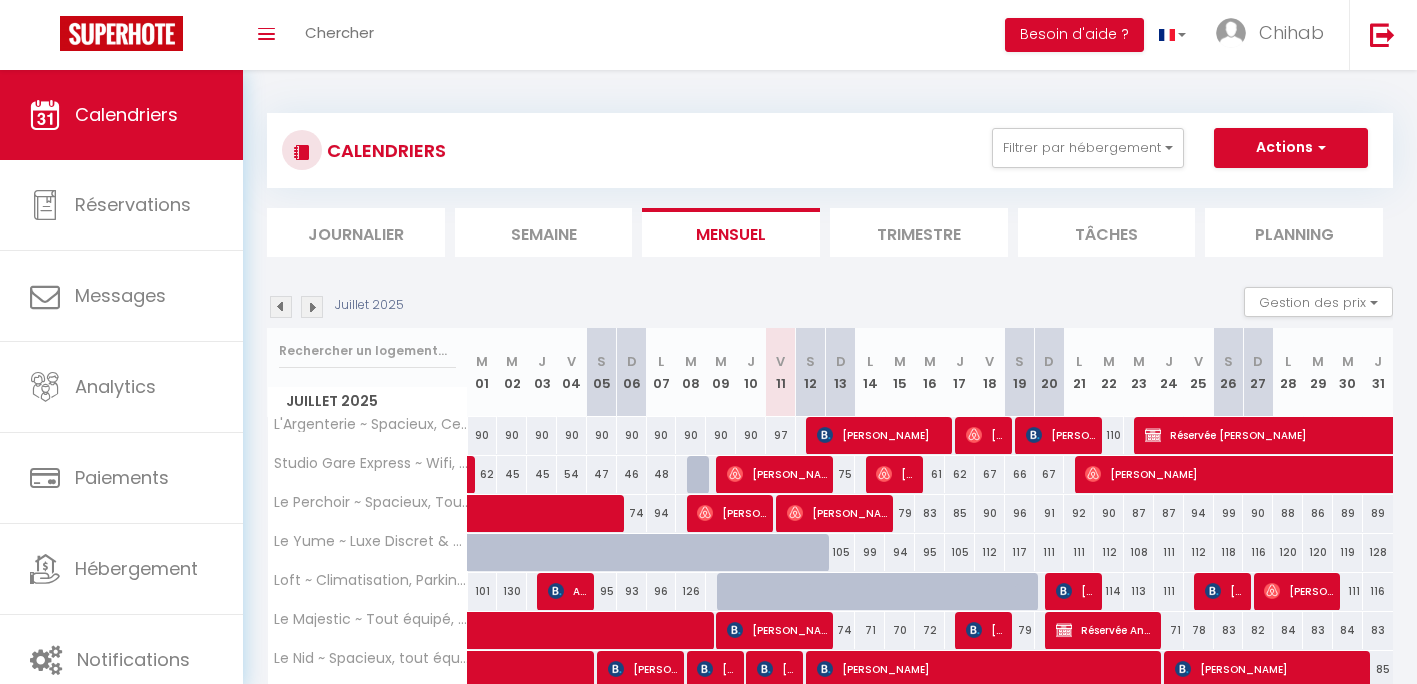 scroll, scrollTop: 200, scrollLeft: 0, axis: vertical 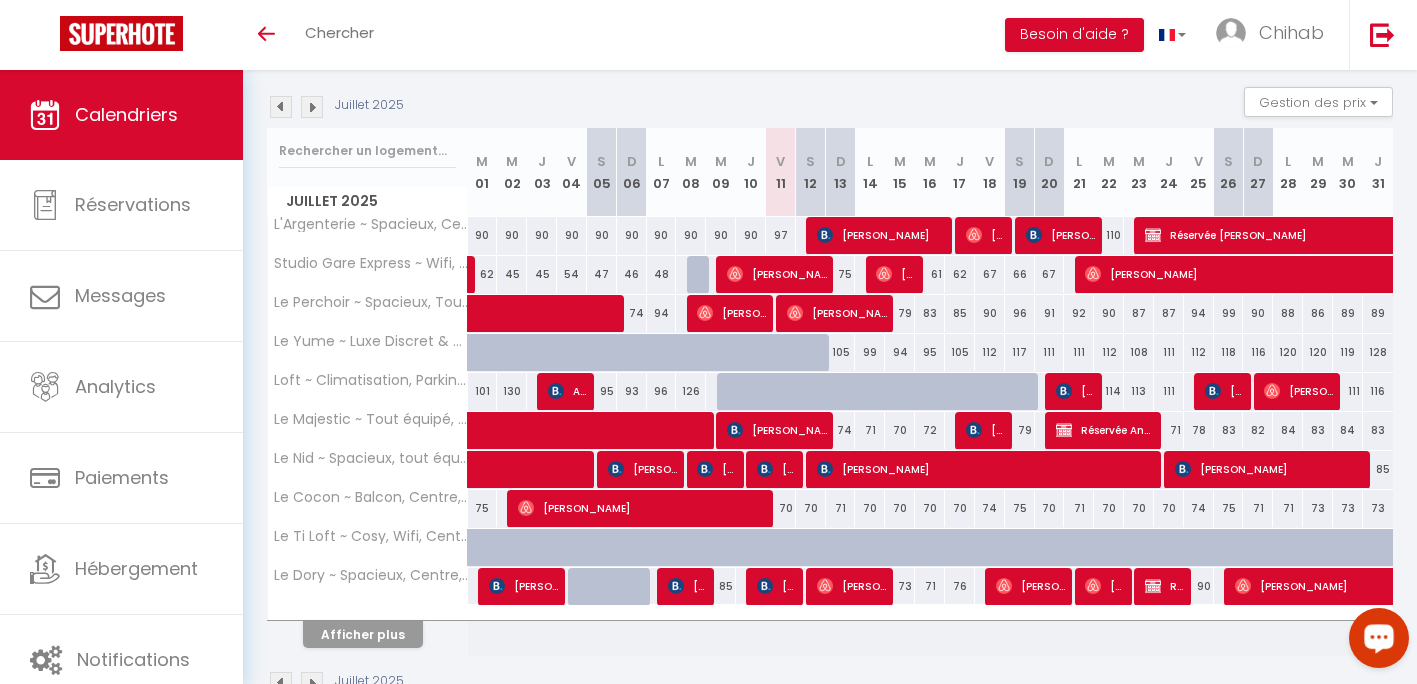 click at bounding box center (1379, 638) 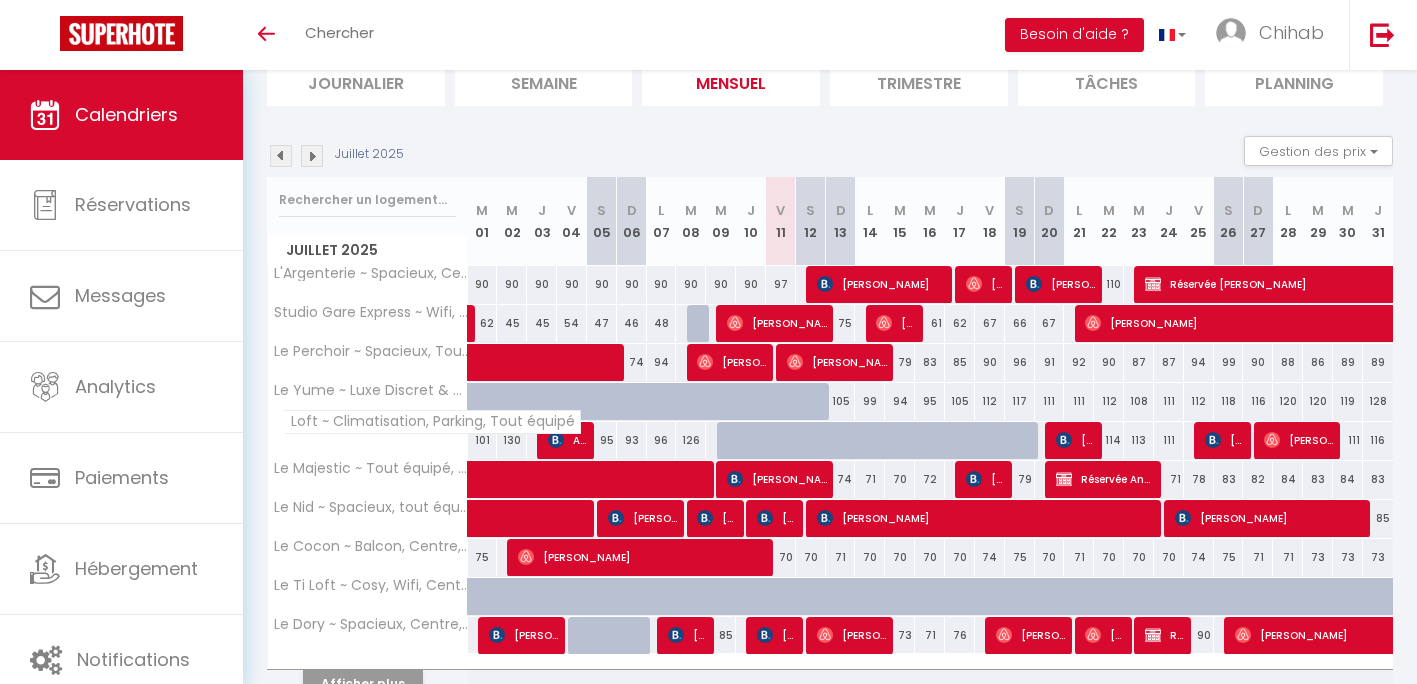 scroll, scrollTop: 254, scrollLeft: 0, axis: vertical 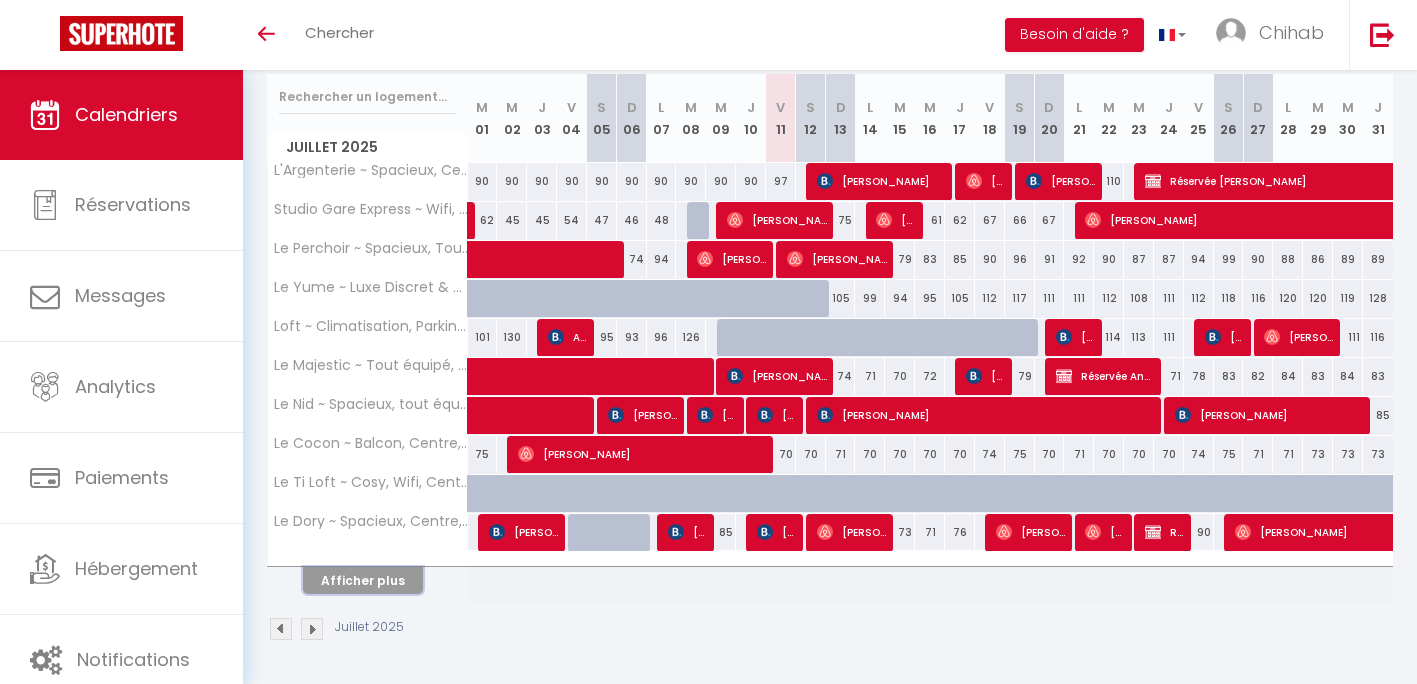 click on "Afficher plus" at bounding box center [363, 580] 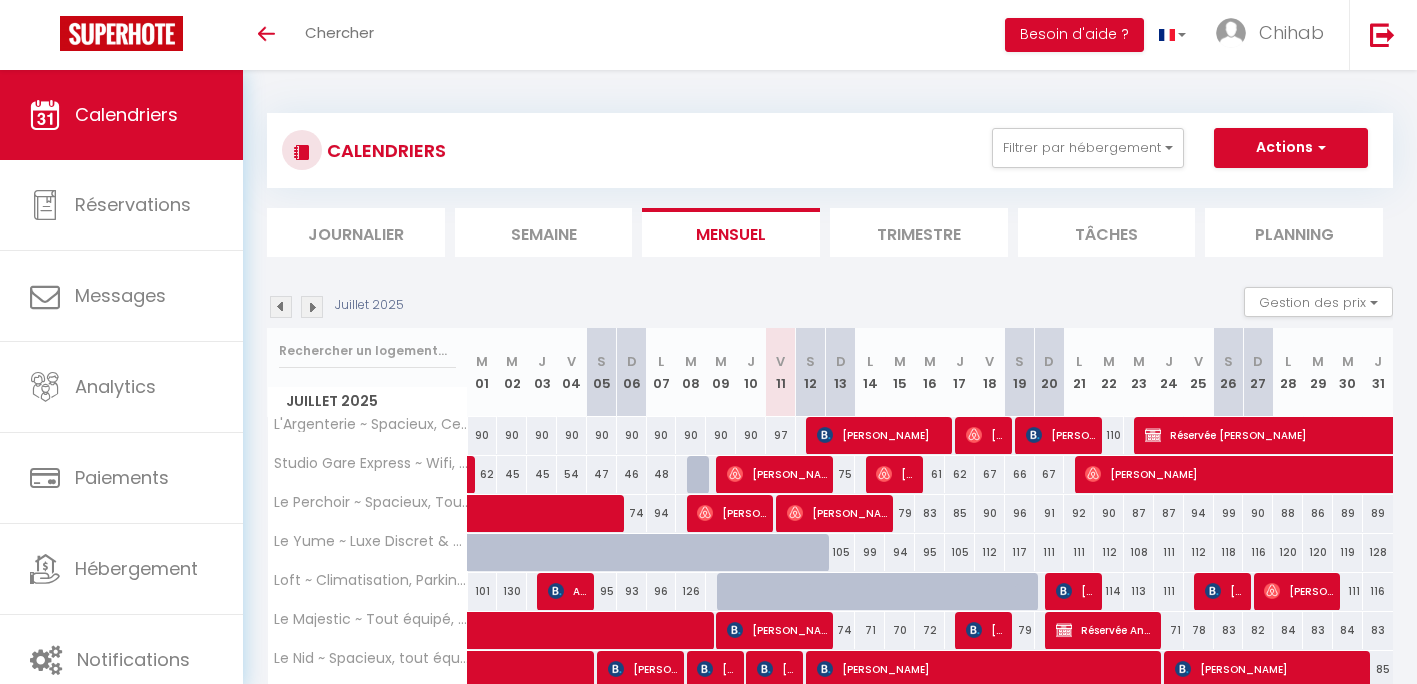 scroll, scrollTop: 400, scrollLeft: 0, axis: vertical 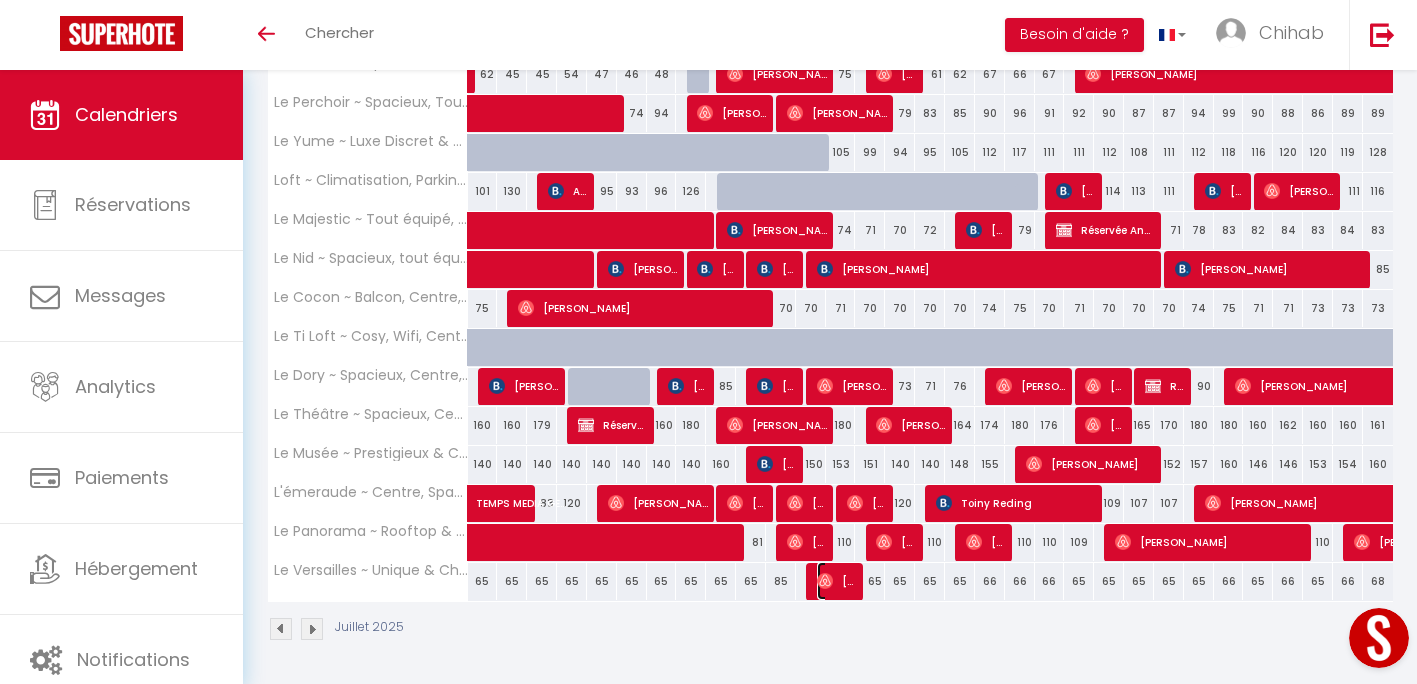 click on "Morgann Pouffary" at bounding box center (837, 581) 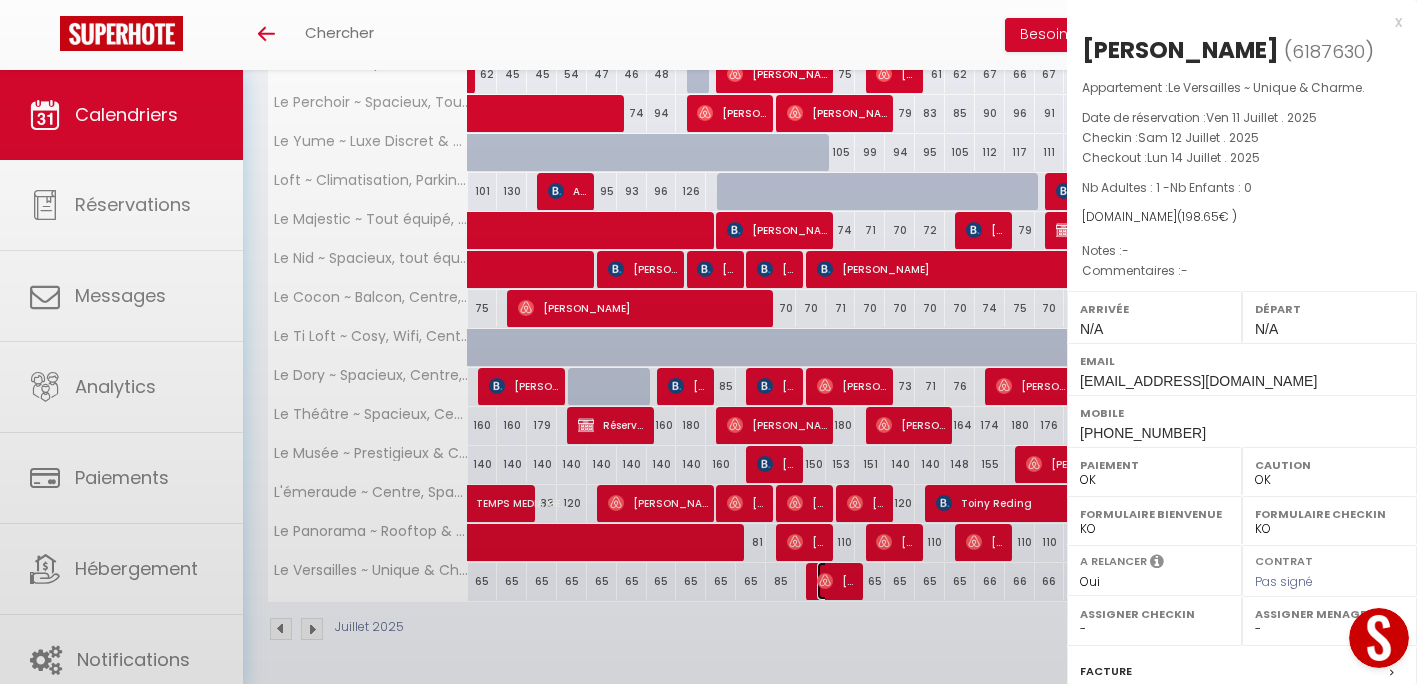 select on "35245" 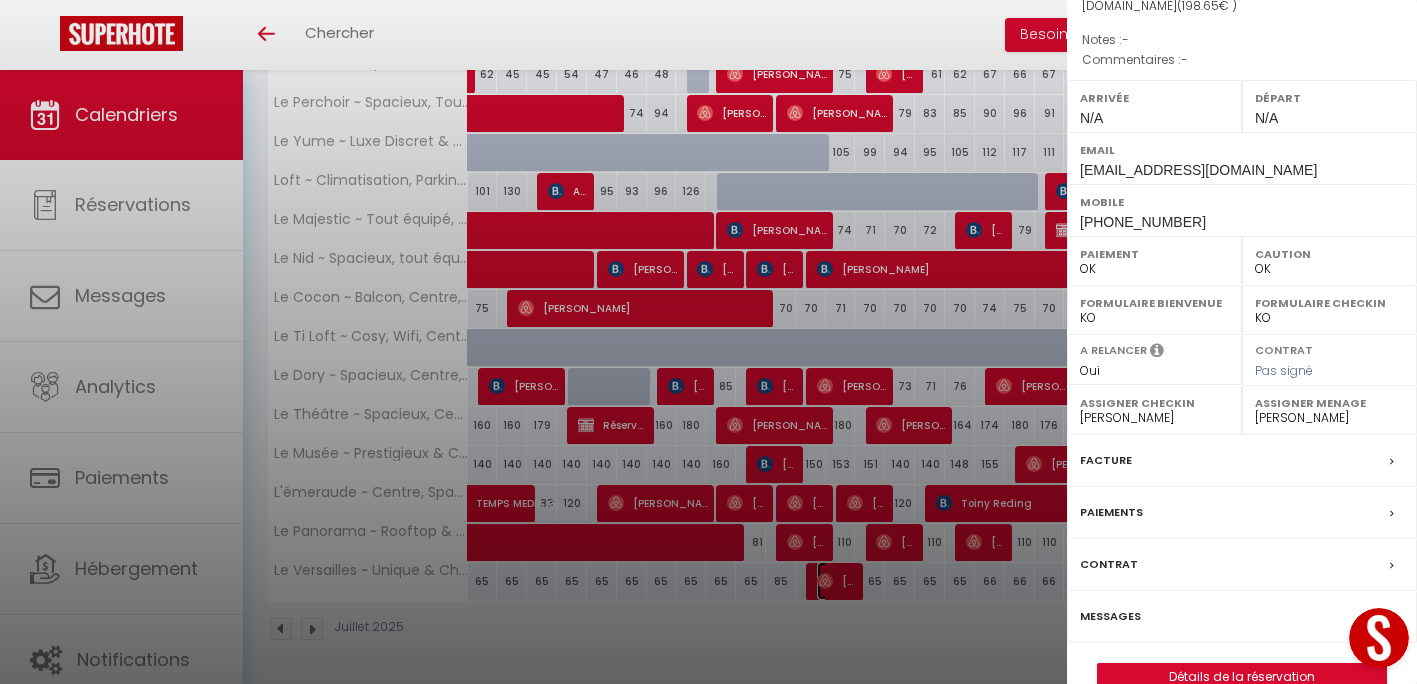 scroll, scrollTop: 280, scrollLeft: 0, axis: vertical 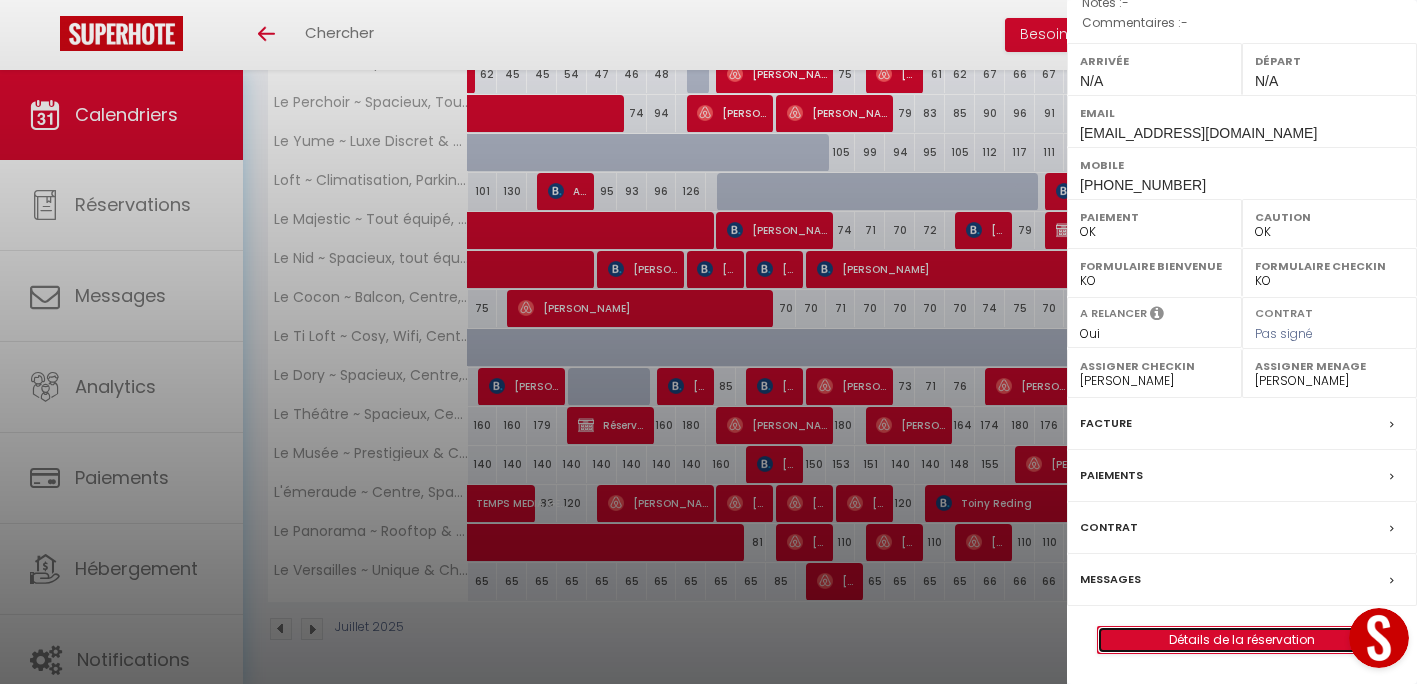 click on "Détails de la réservation" at bounding box center (1242, 640) 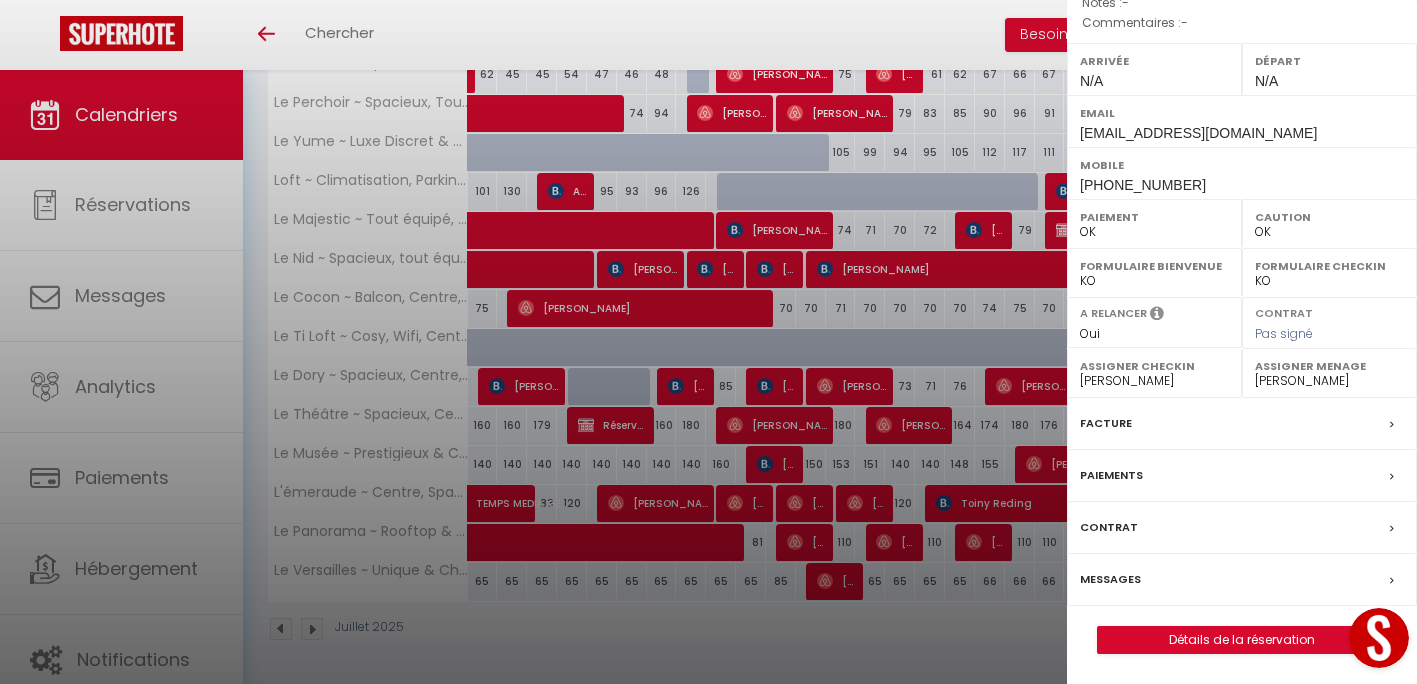 scroll, scrollTop: 0, scrollLeft: 0, axis: both 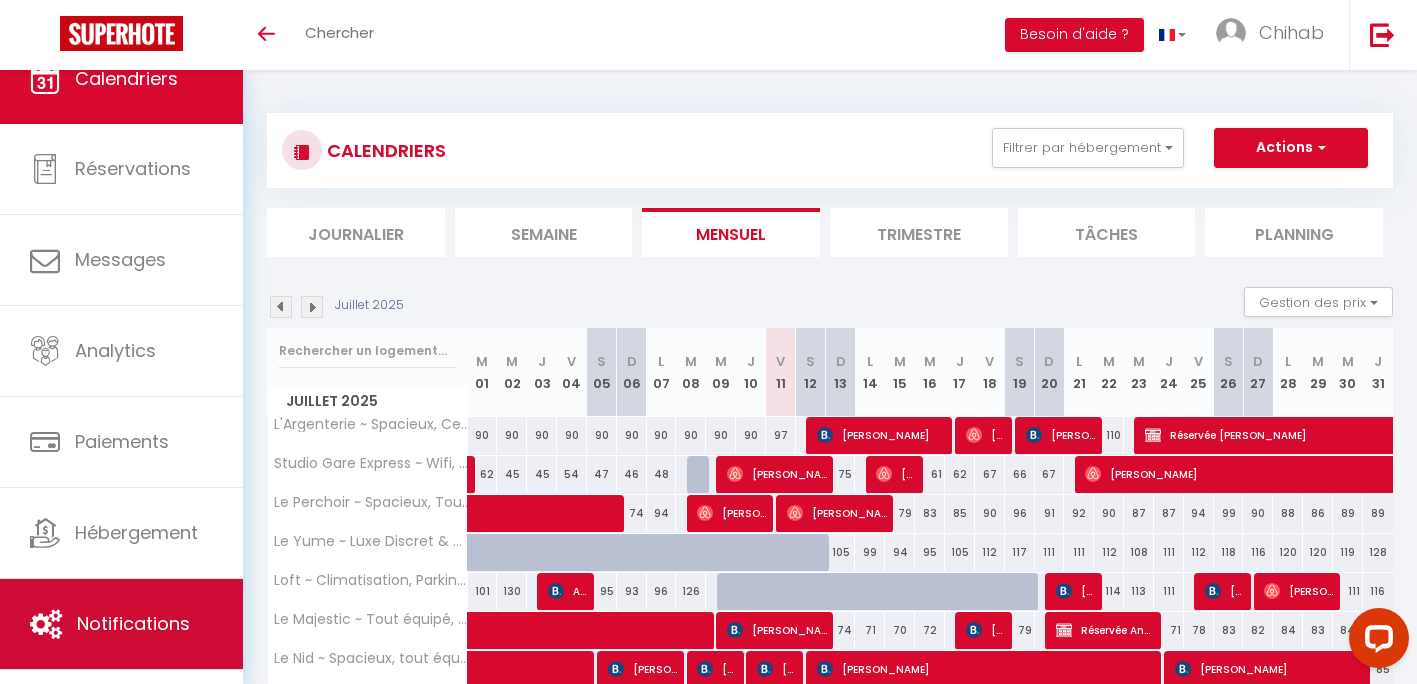 click on "Notifications" at bounding box center (133, 623) 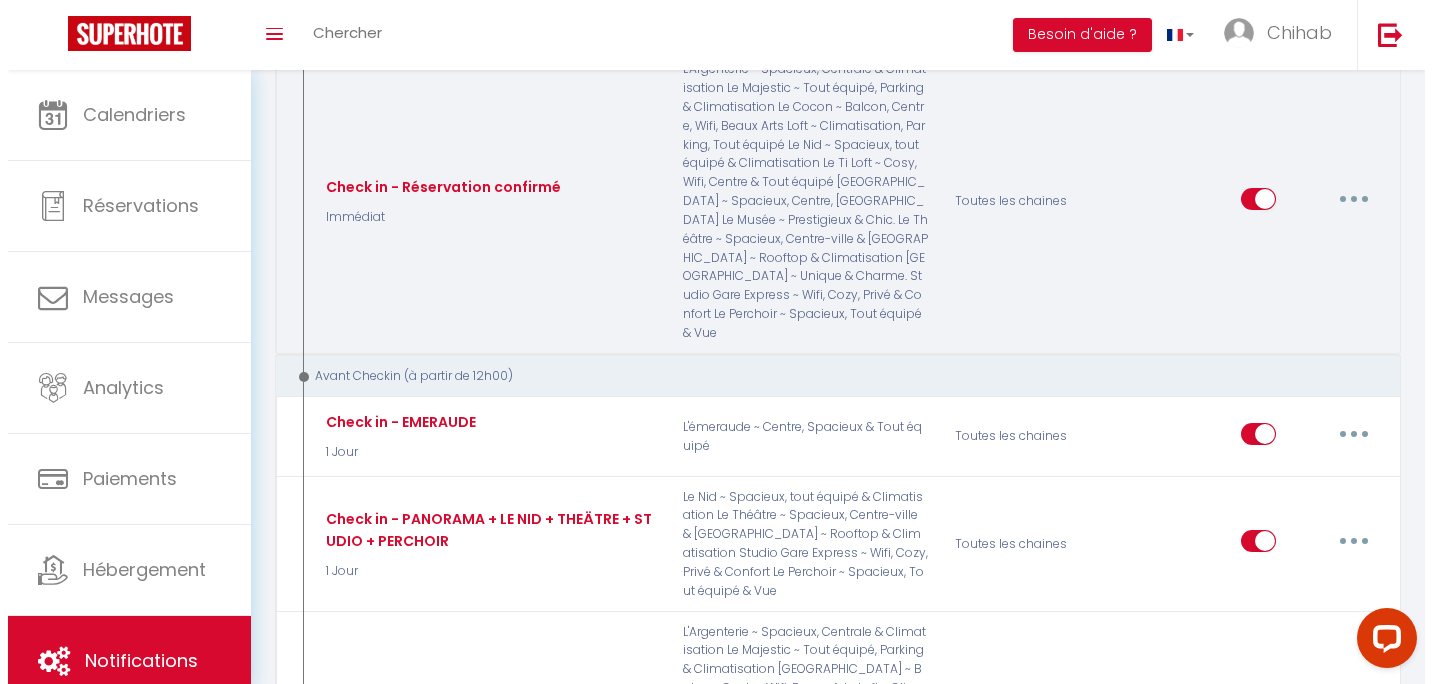 scroll, scrollTop: 100, scrollLeft: 0, axis: vertical 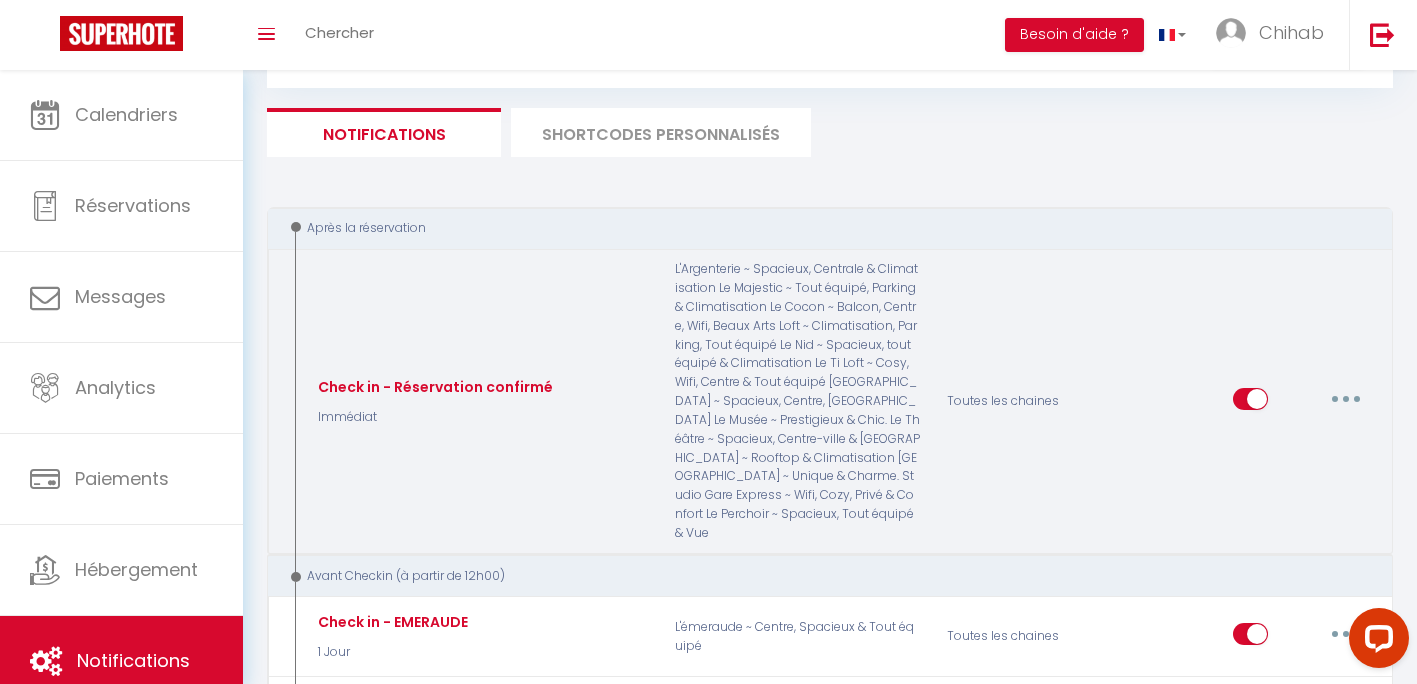 click on "Editer   Dupliquer   Tester   Supprimer" at bounding box center [1303, 402] 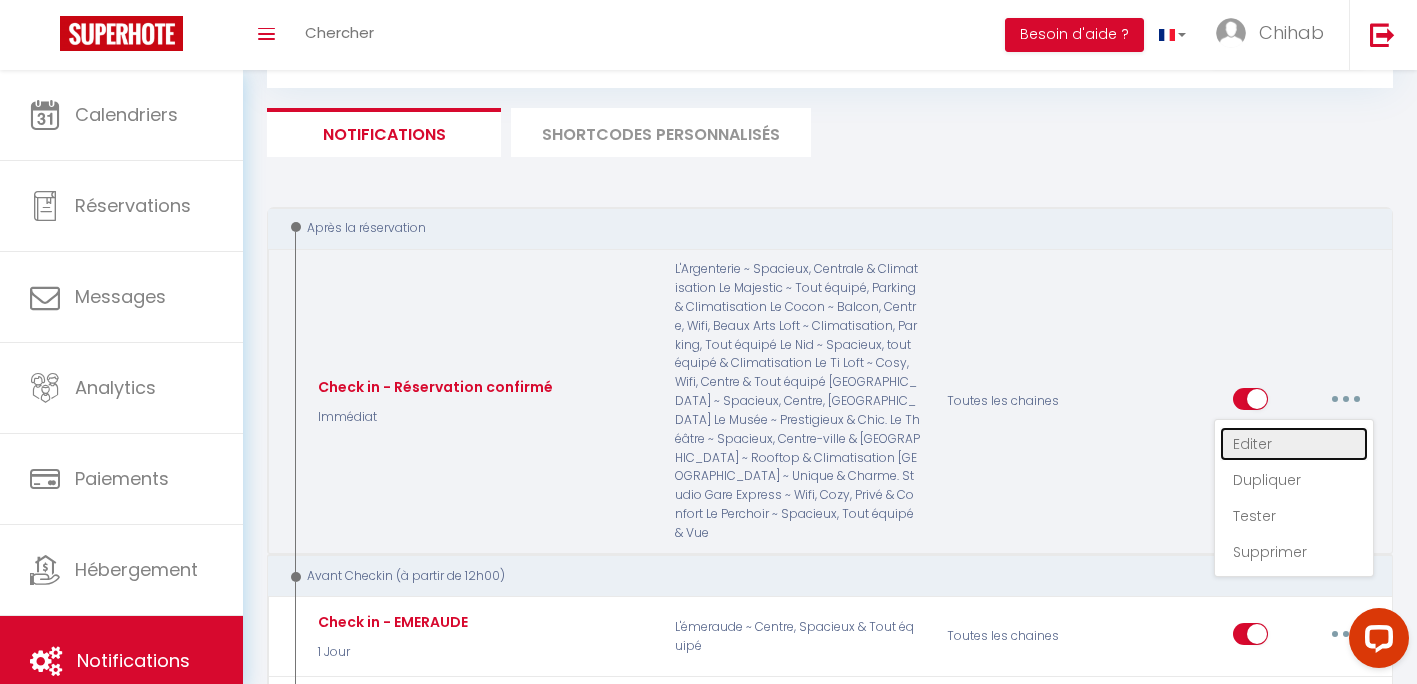 click on "Editer" at bounding box center [1294, 444] 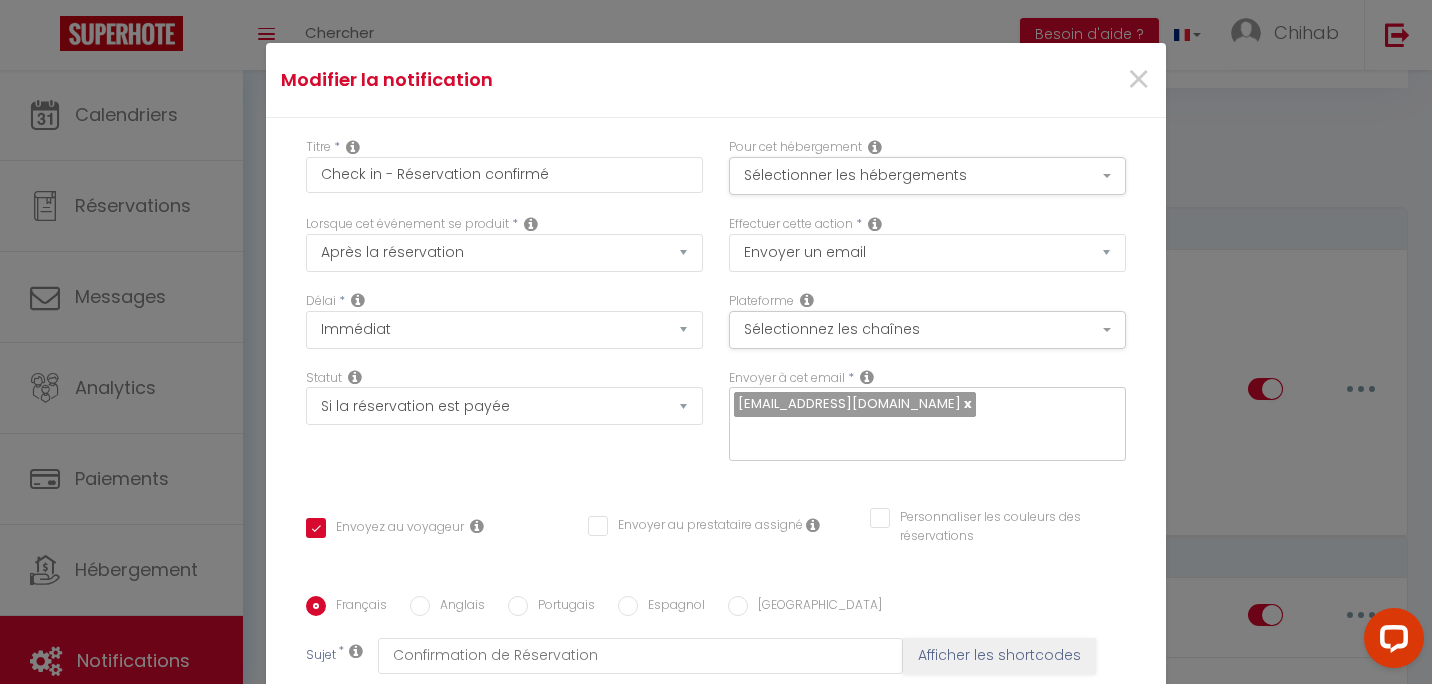 scroll, scrollTop: 409, scrollLeft: 0, axis: vertical 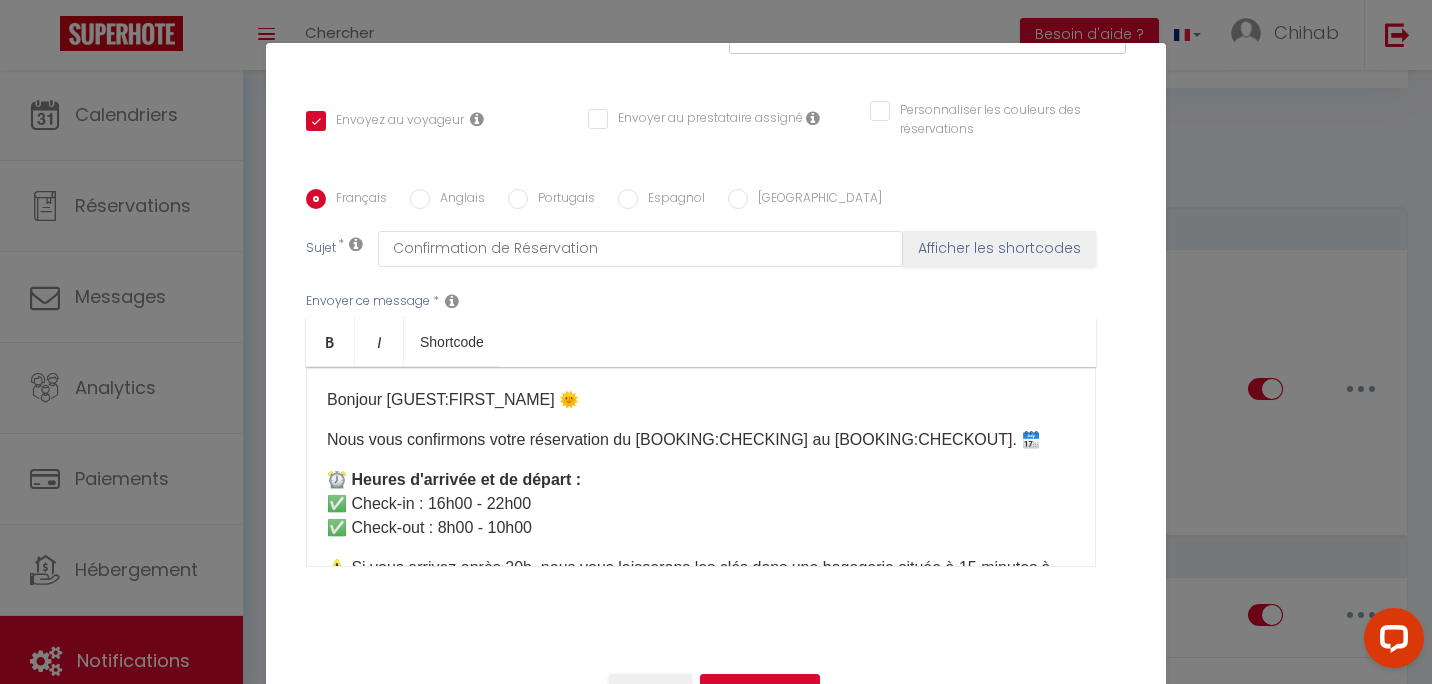 click on "Anglais" at bounding box center (457, 200) 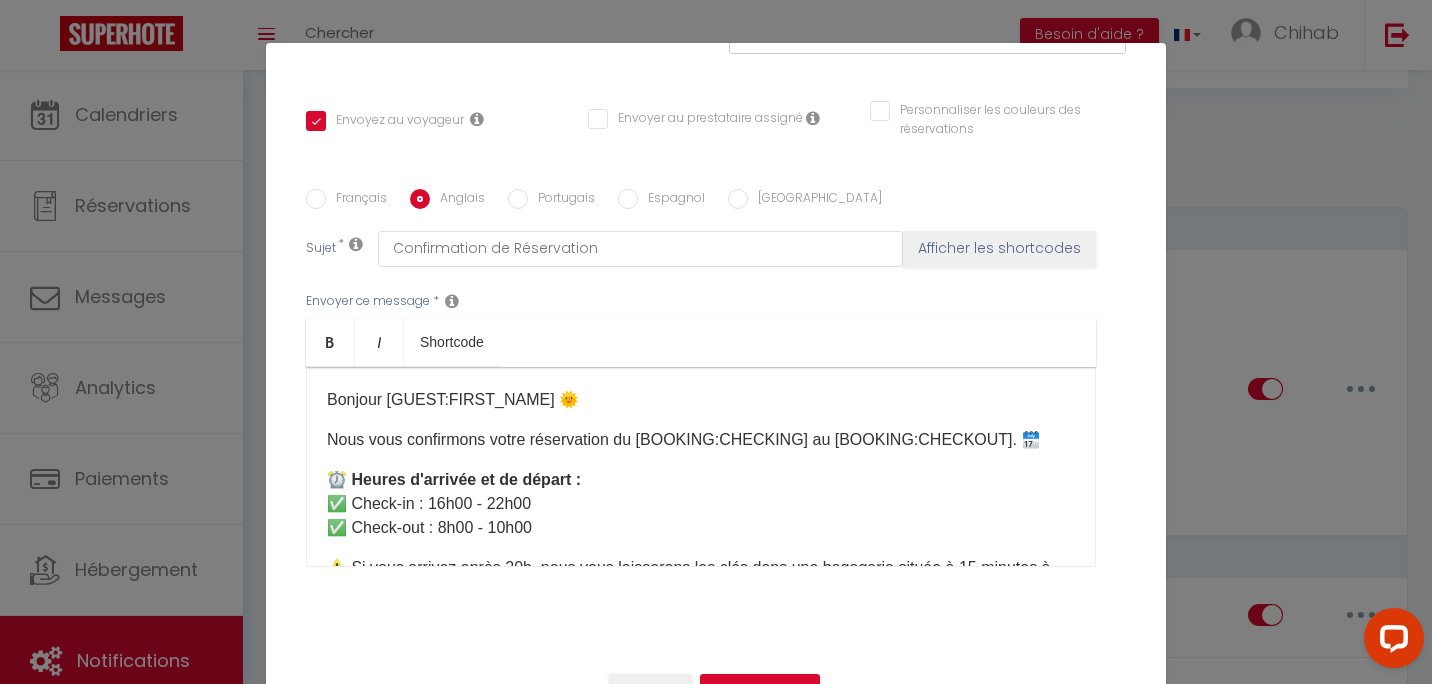 checkbox on "true" 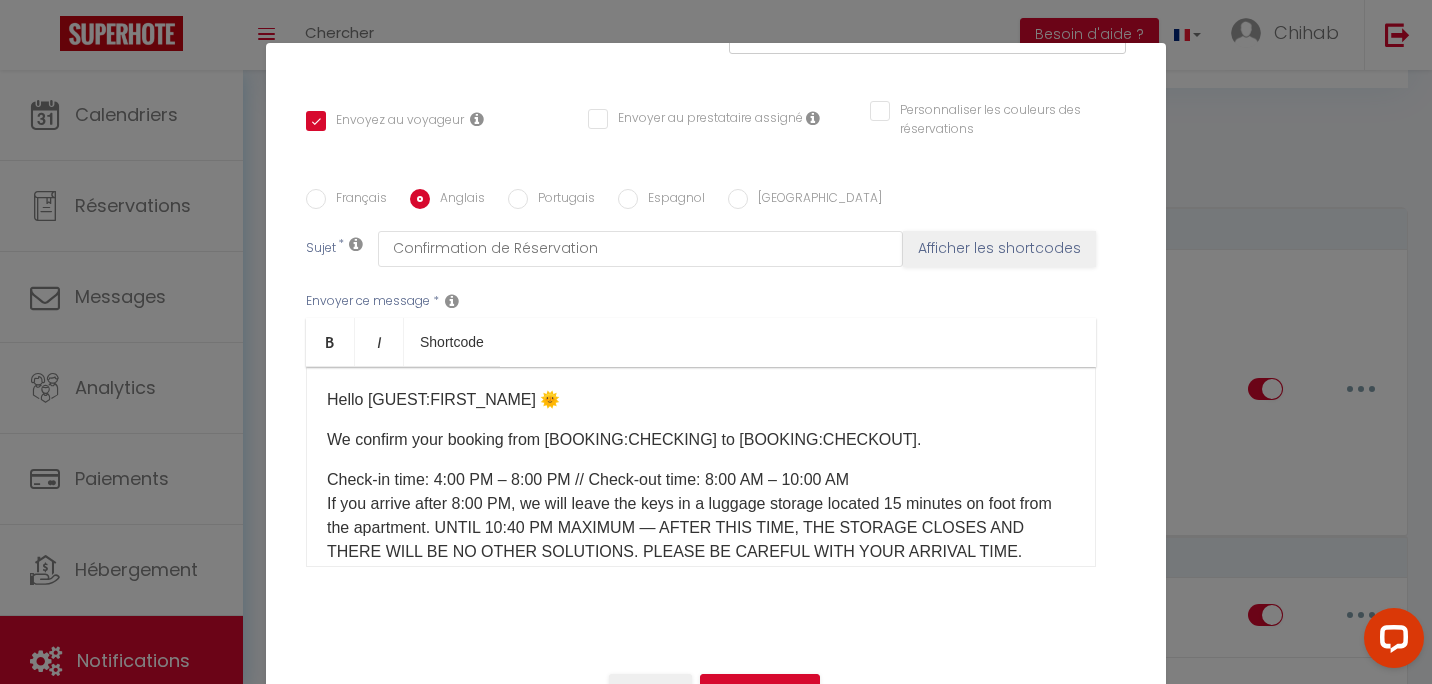 click on "Français" at bounding box center (356, 200) 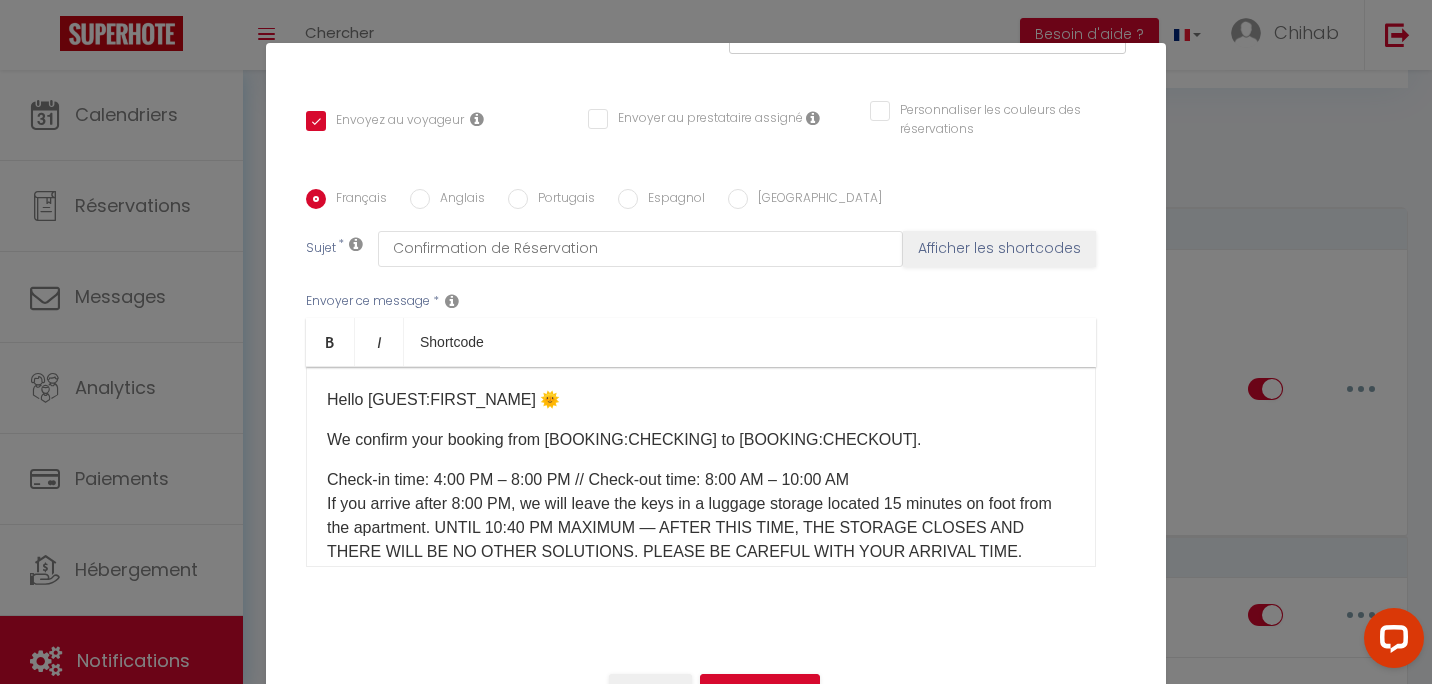 checkbox on "true" 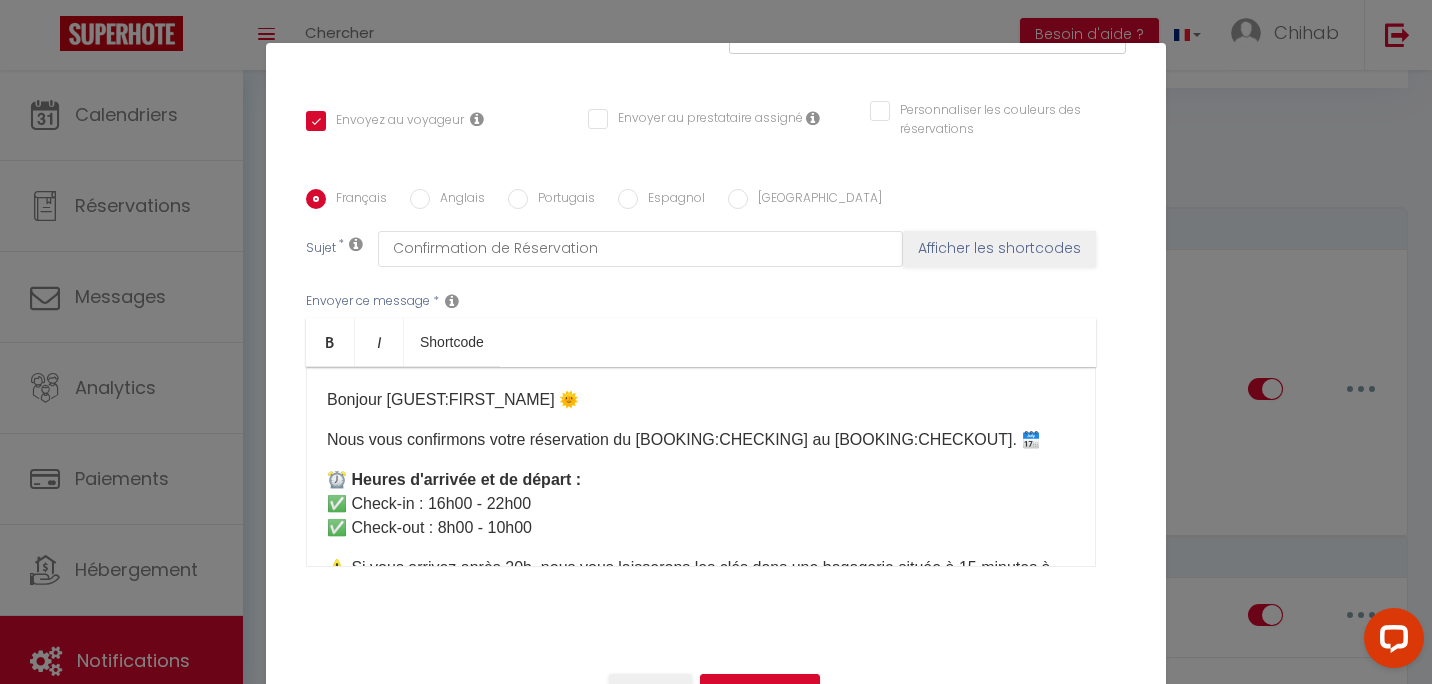 click on "Anglais" at bounding box center [457, 200] 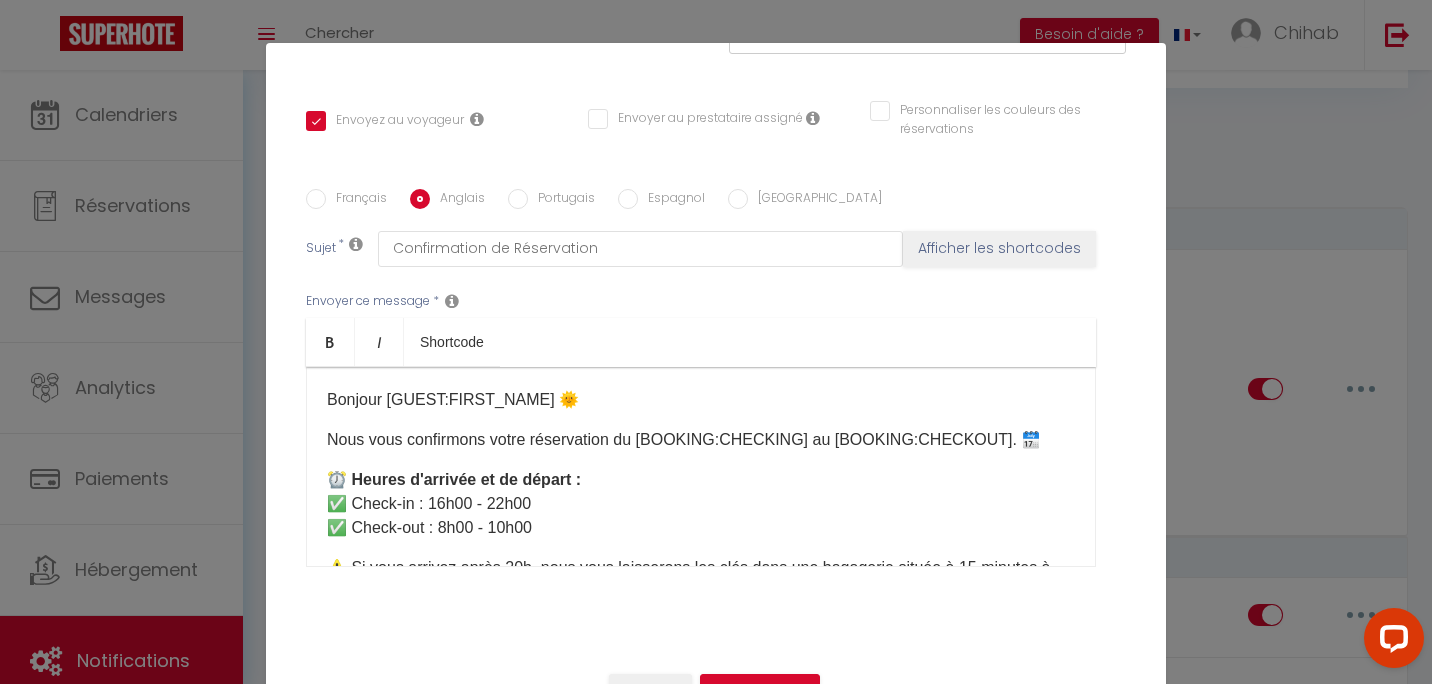 checkbox on "true" 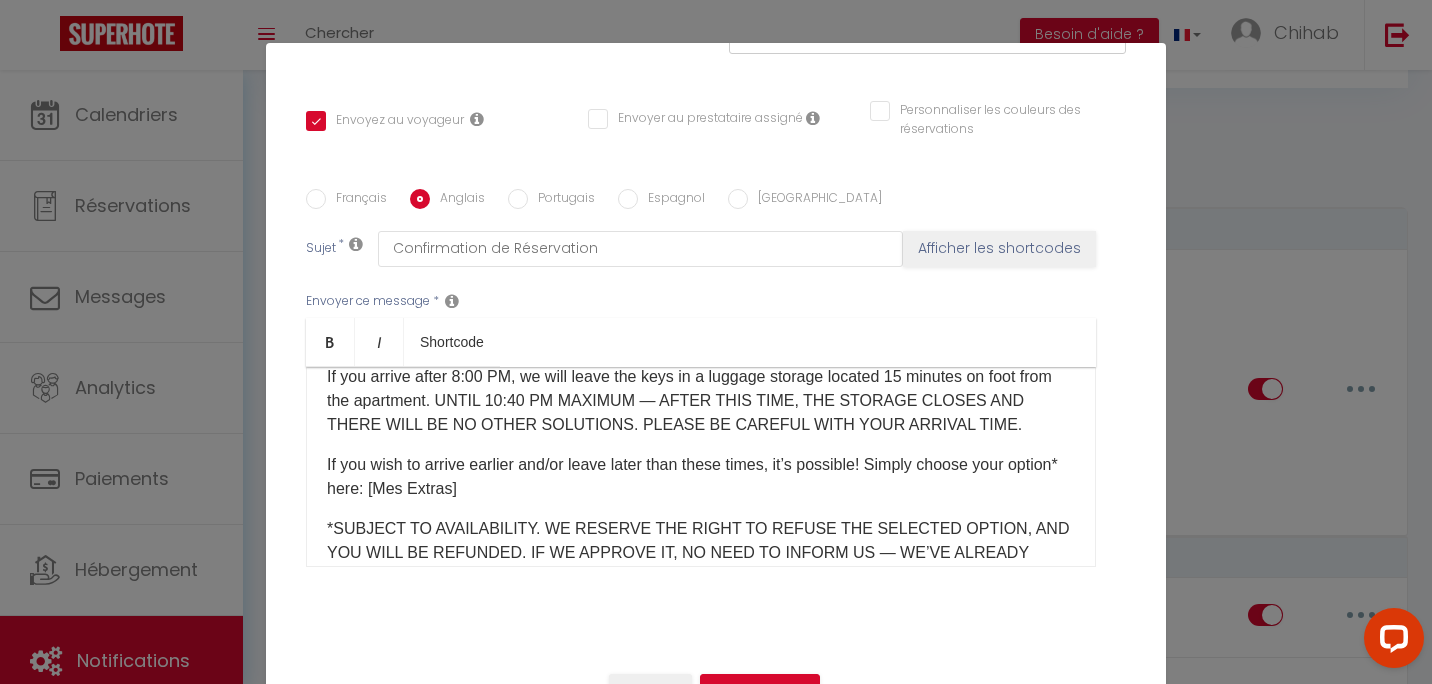 scroll, scrollTop: 0, scrollLeft: 0, axis: both 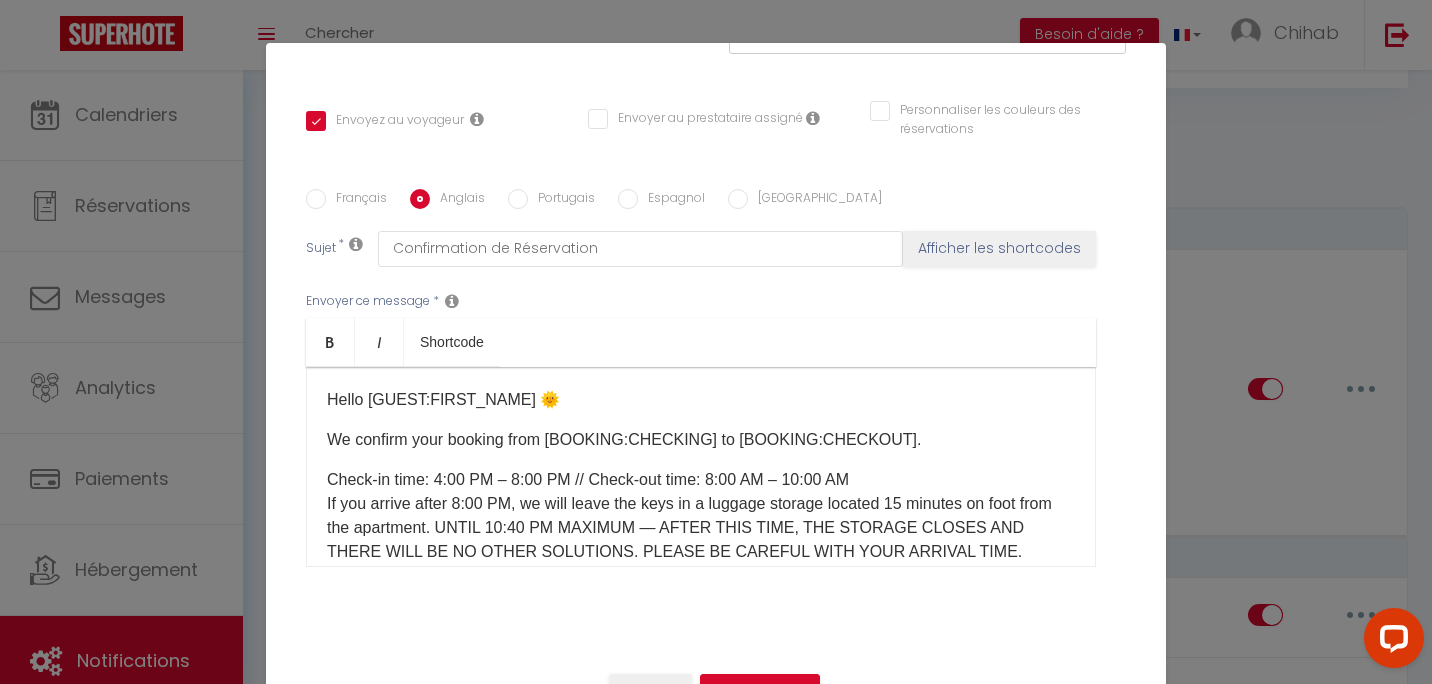 click on "Français" at bounding box center (356, 200) 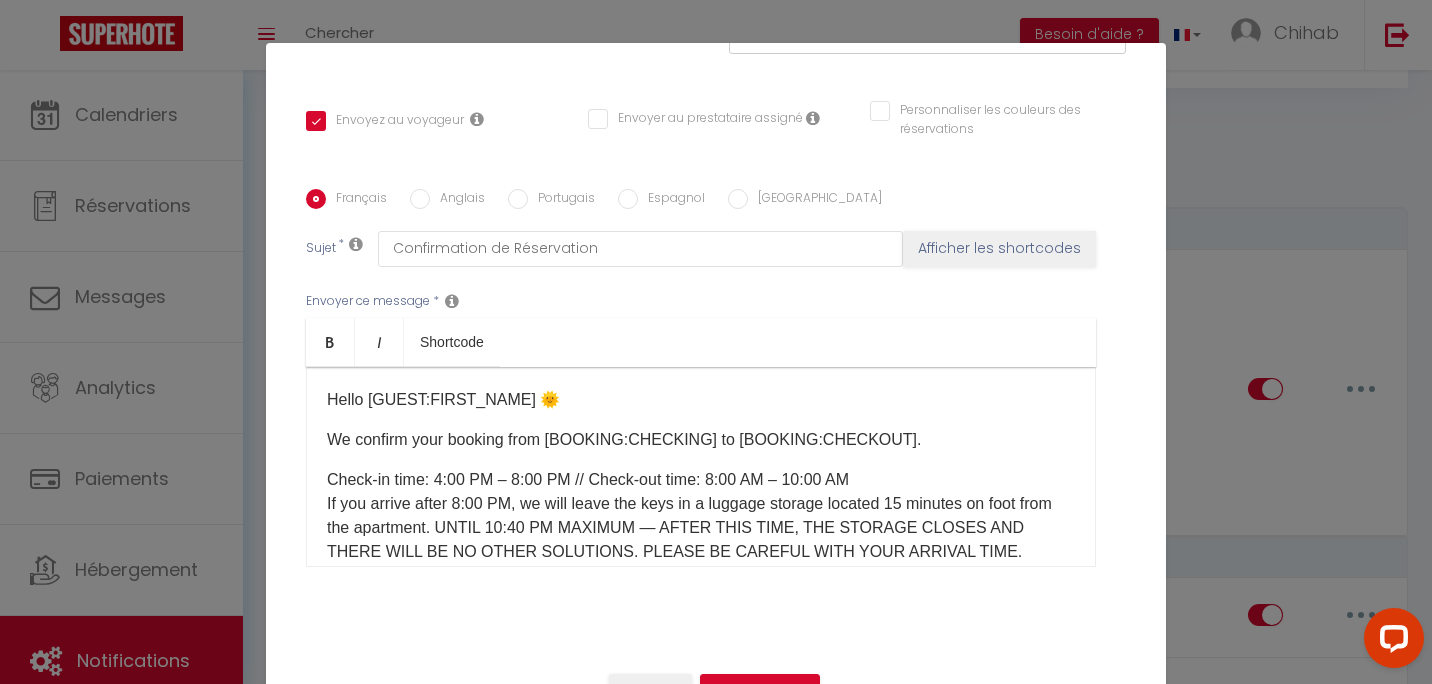 checkbox on "true" 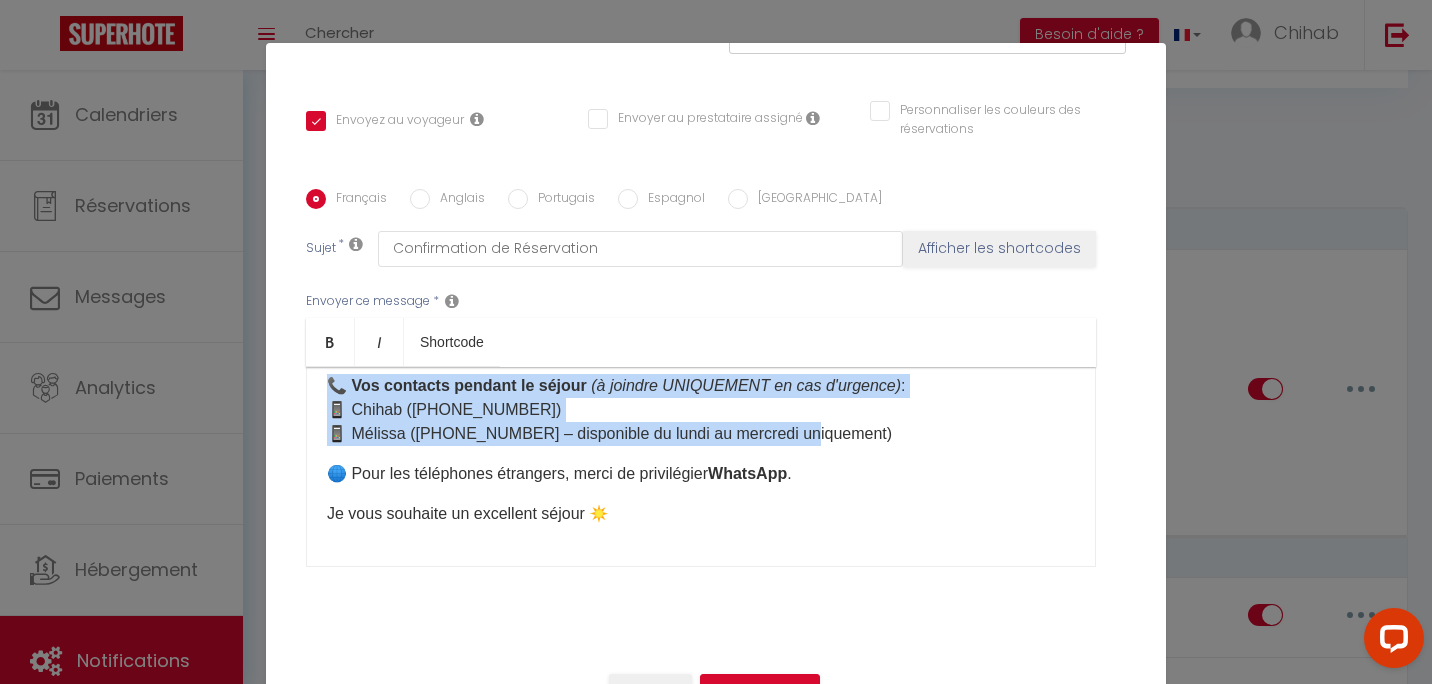 scroll, scrollTop: 822, scrollLeft: 0, axis: vertical 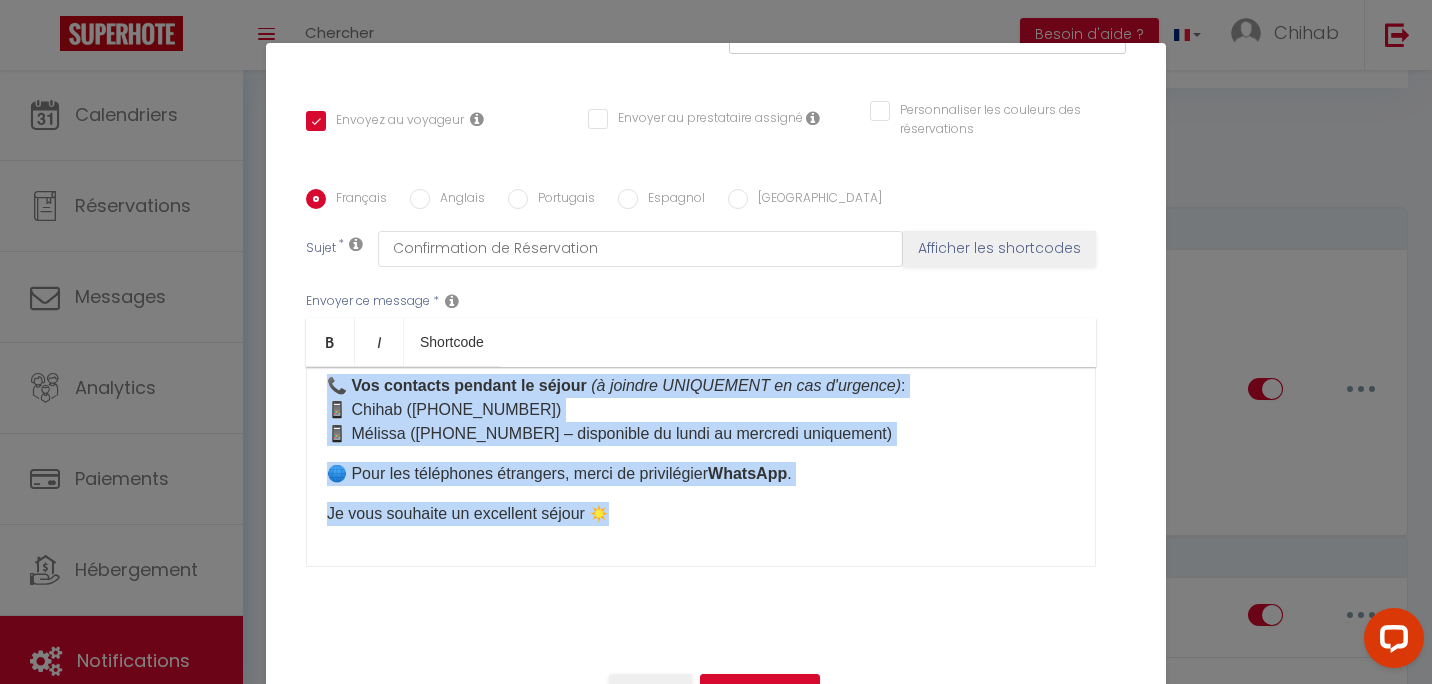 drag, startPoint x: 317, startPoint y: 391, endPoint x: 670, endPoint y: 536, distance: 381.62024 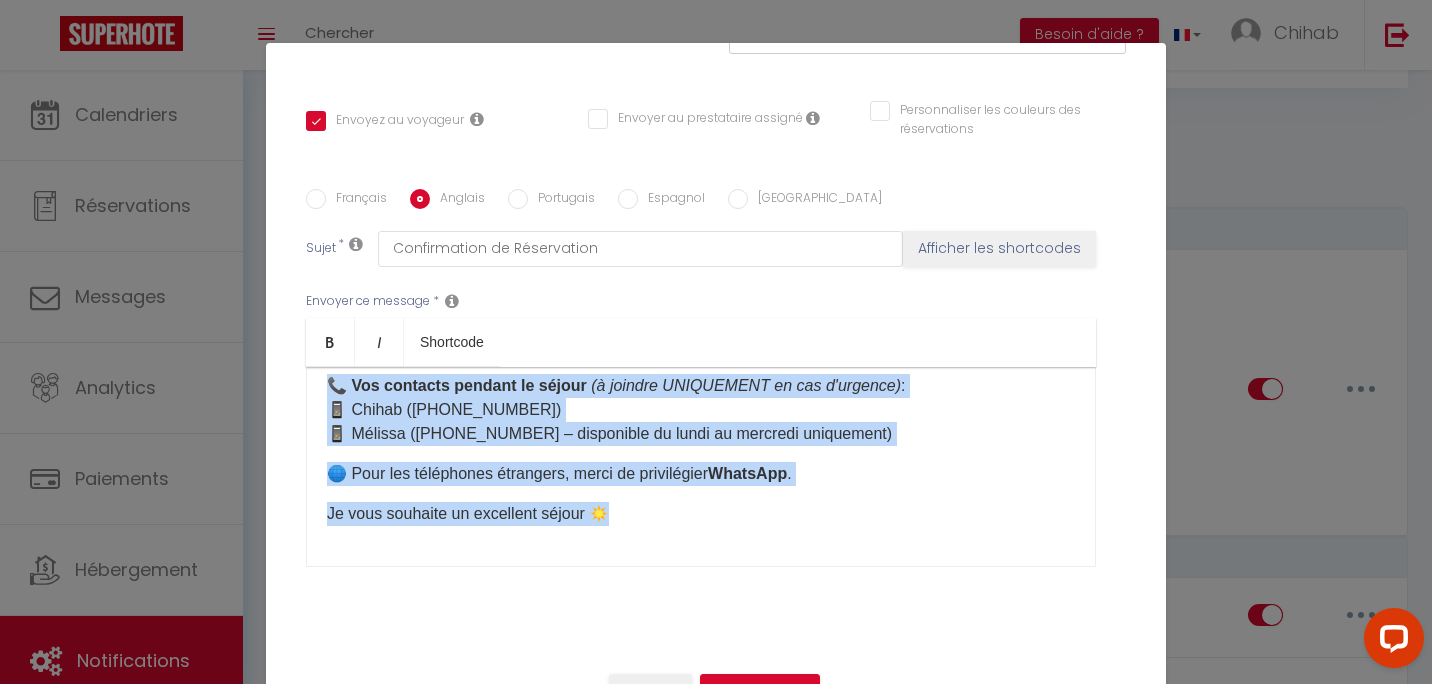 checkbox on "true" 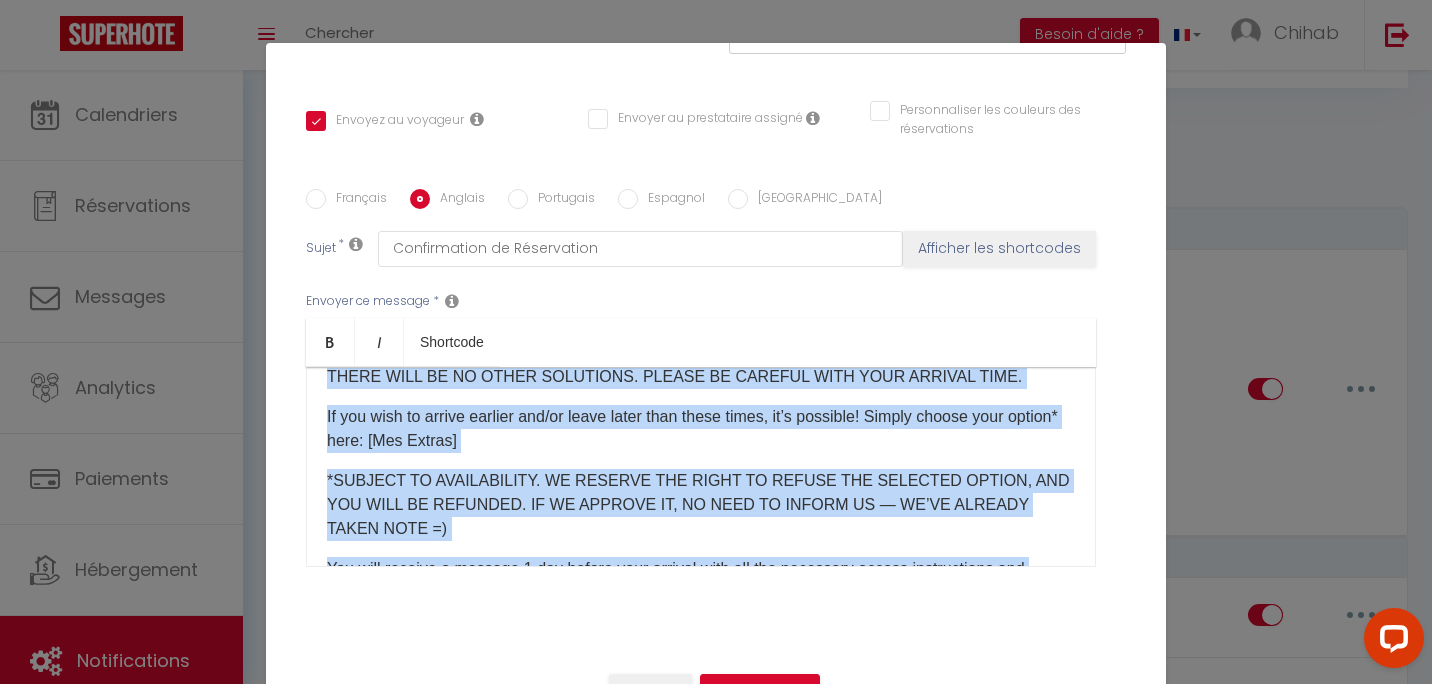 scroll, scrollTop: 0, scrollLeft: 0, axis: both 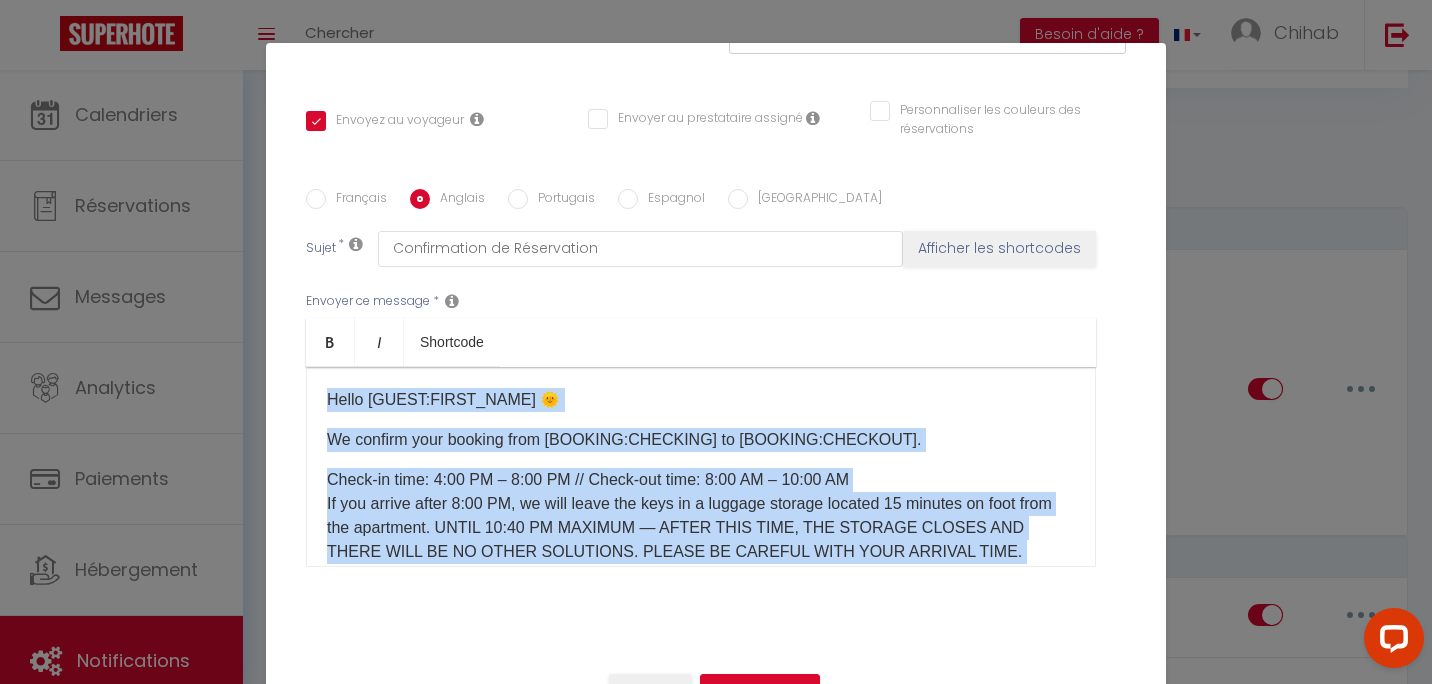 drag, startPoint x: 533, startPoint y: 456, endPoint x: 63, endPoint y: 249, distance: 513.565 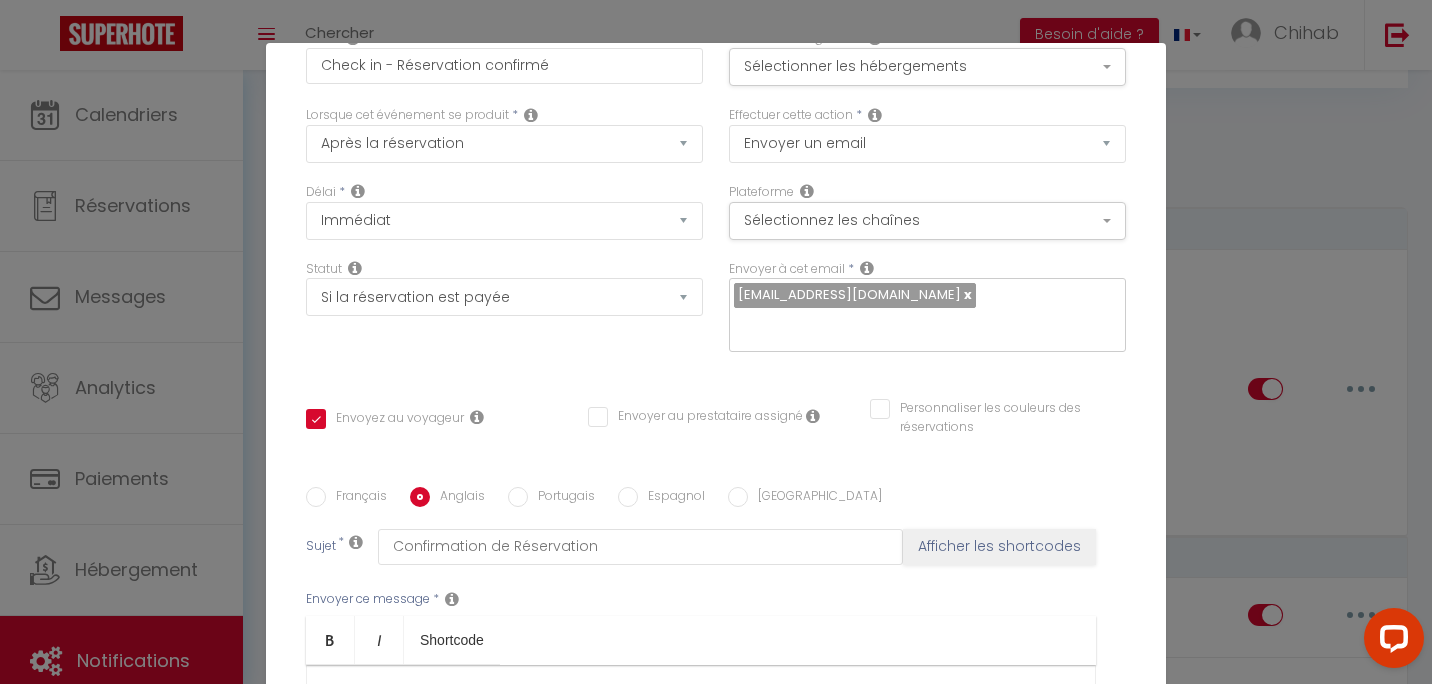scroll, scrollTop: 409, scrollLeft: 0, axis: vertical 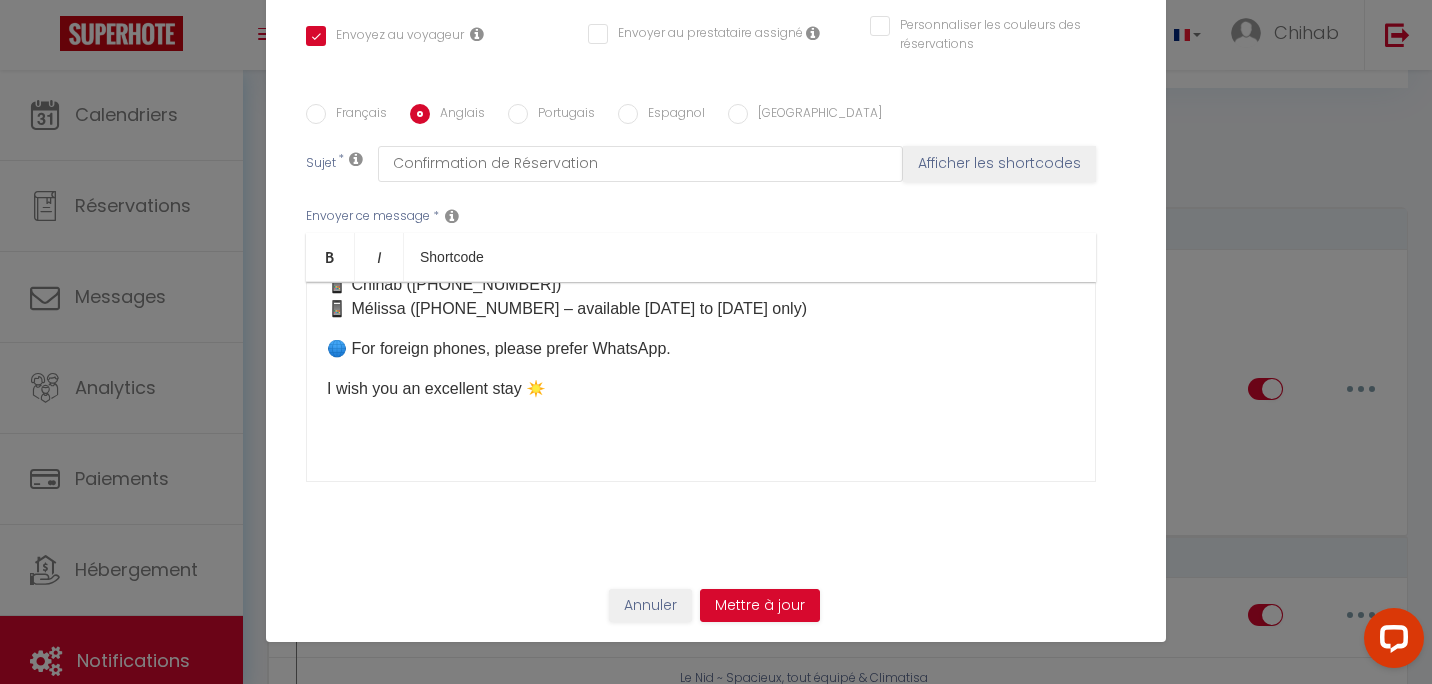 click on "Hello [GUEST:FIRST_NAME] 🌞
We confirm your booking from [BOOKING:CHECKING] to [BOOKING:CHECKOUT]. 🗓️
⏰ Check-in and check-out times:
✅ Check-in: 4:00 pm – 10:00 pm
✅ Check-out: 8:00 am – 10:00 am
⚠️ If you arrive after 8:00 pm, we will leave the keys in a luggage storage located 15 minutes on foot from the apartment, UNTIL 10:40 pm MAXIMUM.
After that, the luggage storage closes and there will be no other solutions, so please be careful with your arrival time.
🕑 If you wish to arrive earlier and/or leave later, it’s possible!
Simply choose your option* here: [Mes Extras]
*Subject to availability. We reserve the right to refuse the selected option and you will be refunded.
If we confirm, no need to notify us, we will have already noted it. 🙂
📩 You will receive a message 1 day before your arrival with all access conditions and information about the accommodation.
ℹ️ Some useful information during your trip:
📍 [STREET_ADDRESS]." at bounding box center (701, 382) 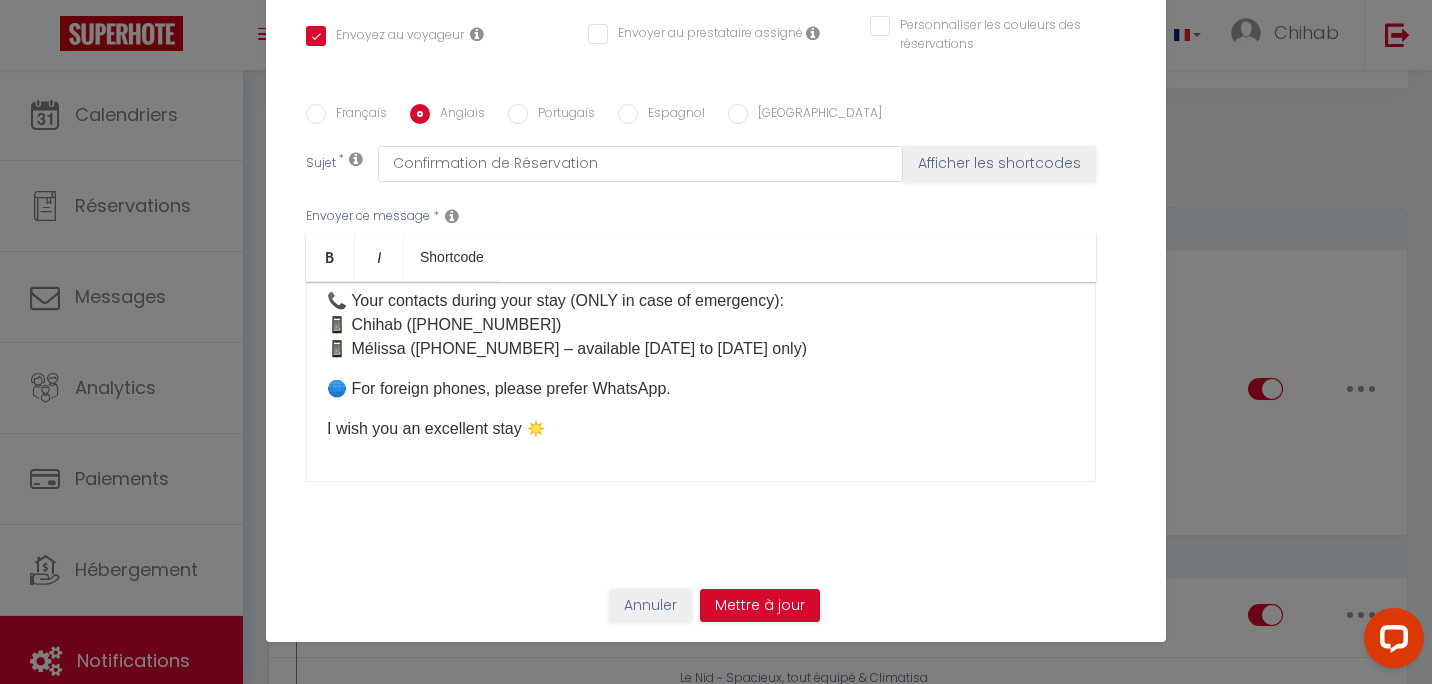 scroll, scrollTop: 309, scrollLeft: 0, axis: vertical 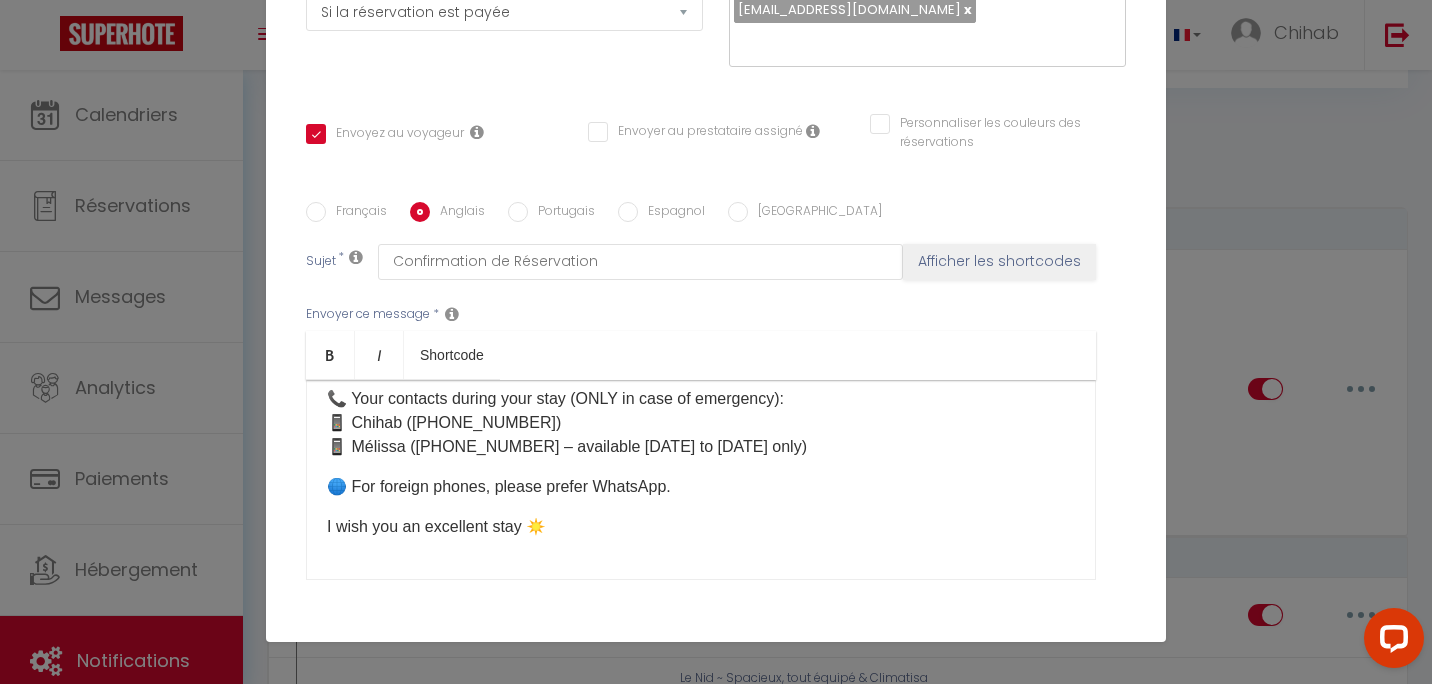 click on "Espagnol" at bounding box center [671, 213] 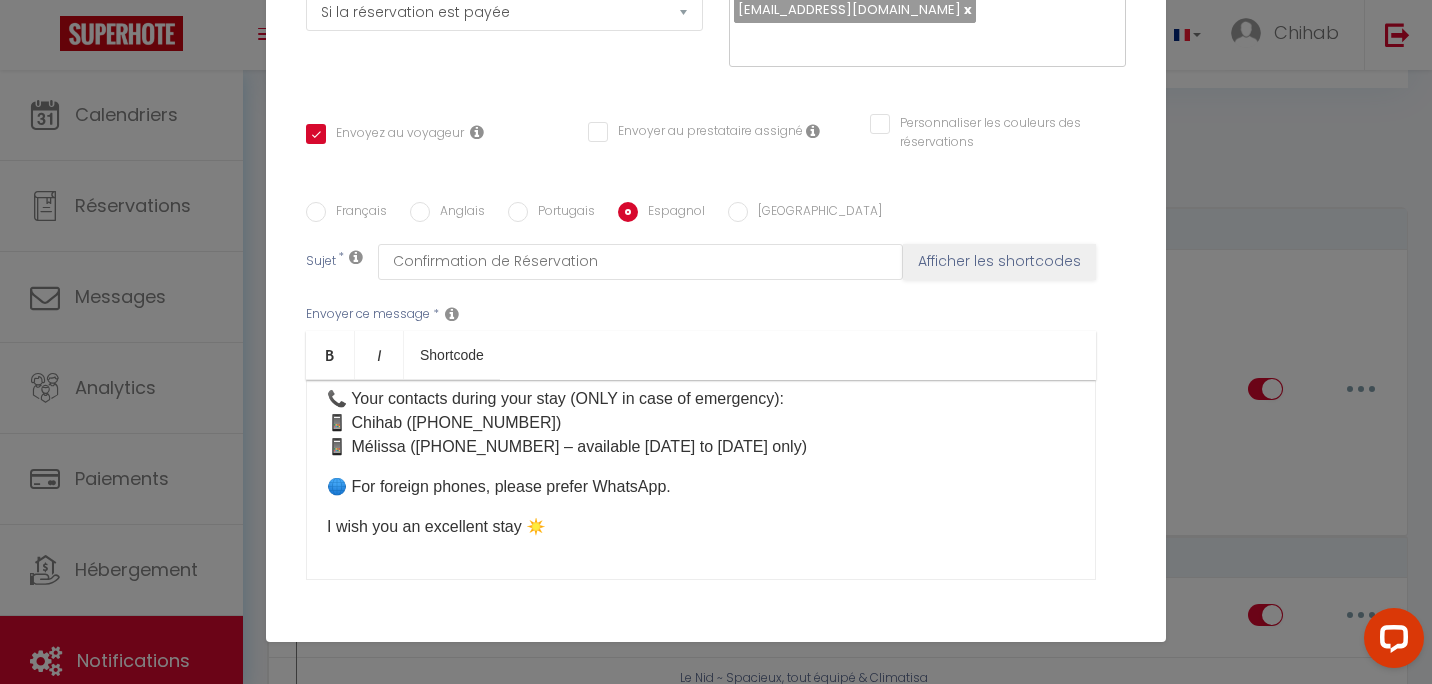 checkbox on "true" 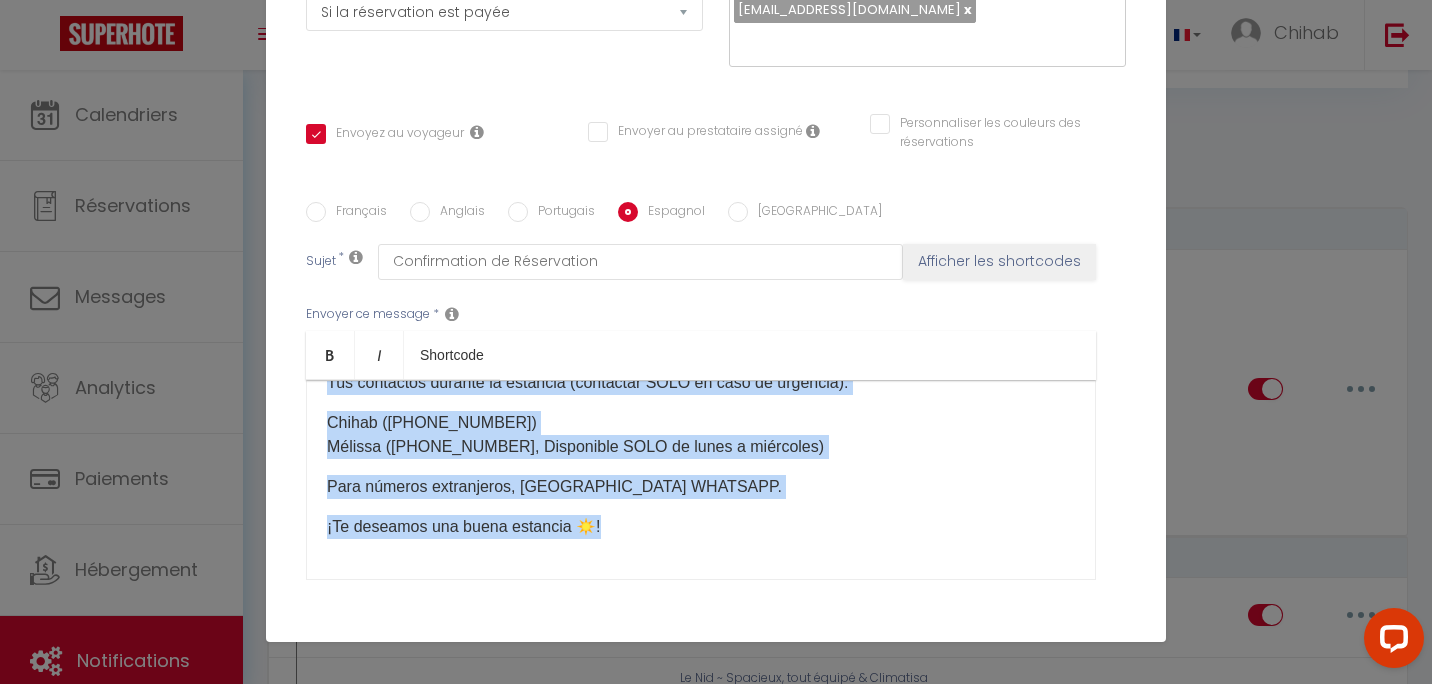 scroll, scrollTop: 0, scrollLeft: 0, axis: both 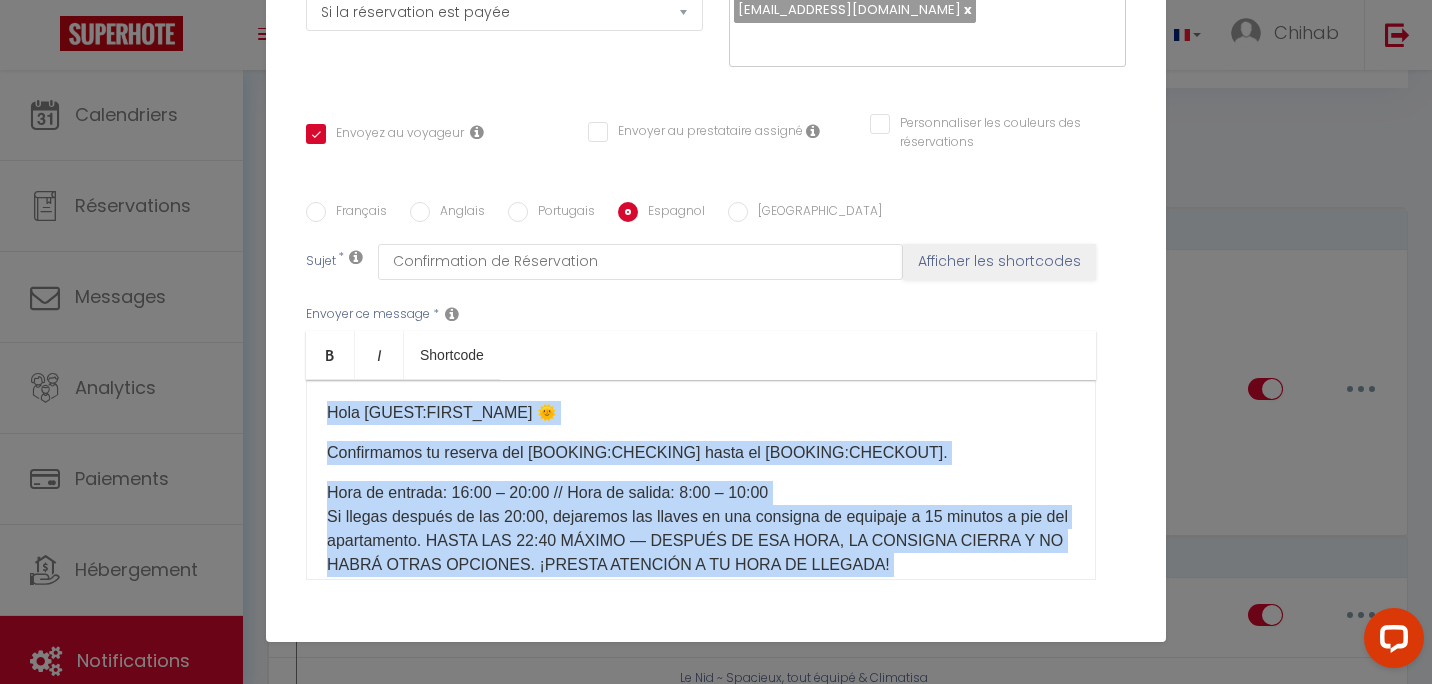 drag, startPoint x: 652, startPoint y: 557, endPoint x: 68, endPoint y: 242, distance: 663.53674 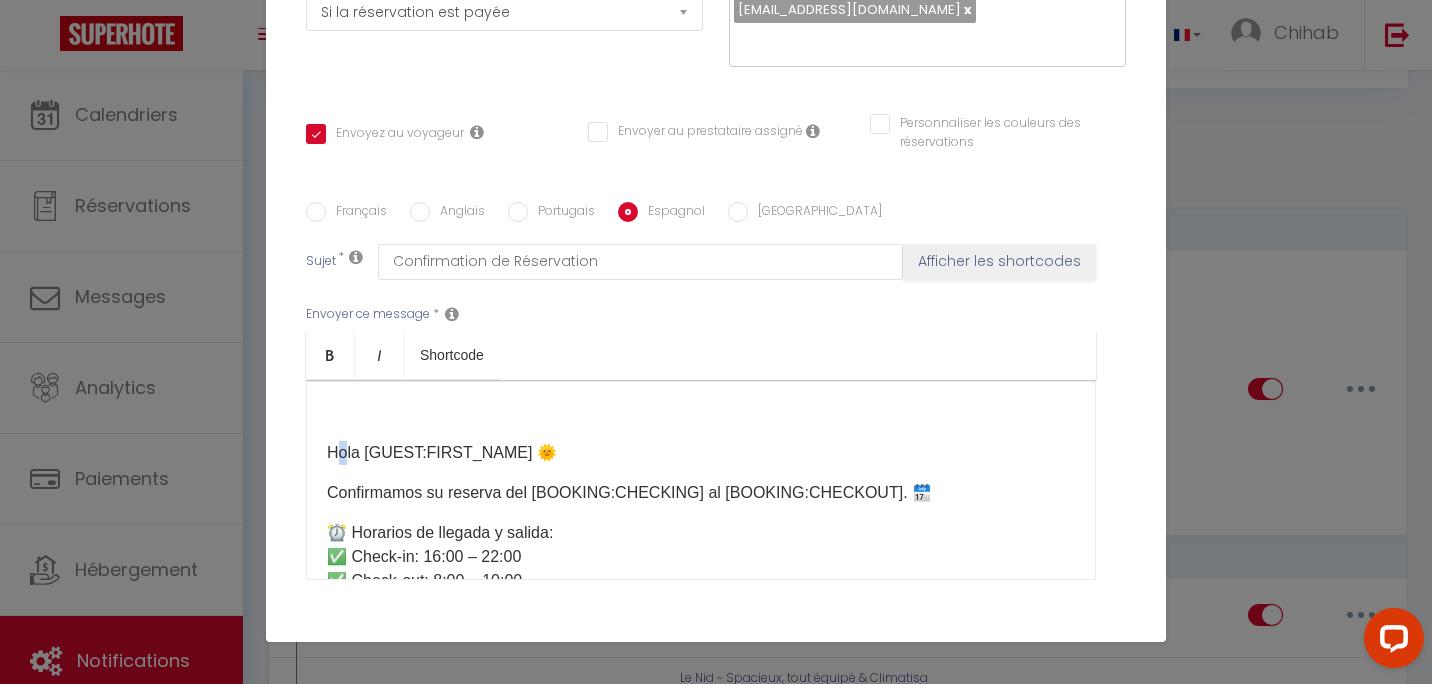 click on "​ Hola [GUEST:FIRST_NAME] 🌞
Confirmamos su reserva del [BOOKING:CHECKING] al [BOOKING:CHECKOUT]. 🗓️
⏰ Horarios de llegada y salida:
✅ Check-in: 16:00 – 22:00
✅ Check-out: 8:00 – 10:00
⚠️ Si llega después de las 20:00, dejaremos las llaves en una consigna de equipaje situada a 15 minutos a pie del apartamento, HASTA LAS 22:40 COMO MÁXIMO.
Después de este horario, la consigna cierra y no habrá otras soluciones, así que por favor sea puntual con su llegada.
🕑 Si desea llegar antes y/o salir más tarde, ¡es posible!
Simplemente elija su opción* aquí: [Mes Extras]
*Sujeto a disponibilidad. Nos reservamos el derecho de rechazar la opción elegida y se le reembolsará.
Si confirmamos, no hace falta avisar, ya lo habremos anotado. 🙂
📩 Recibirá un mensaje 1 día antes de su llegada con todas las condiciones de acceso e información sobre el alojamiento.
ℹ️ Información útil durante su viaje:
📍 [STREET_ADDRESS]." at bounding box center [701, 480] 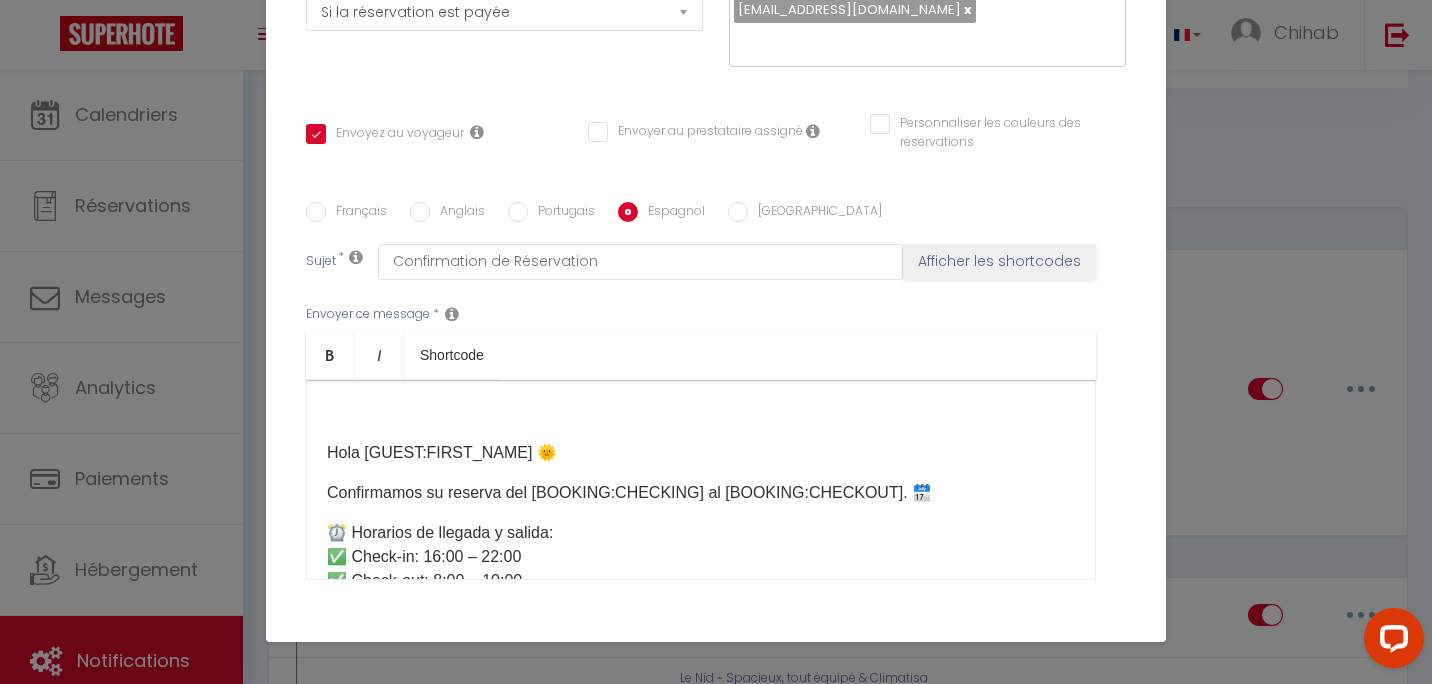 click on "Hola [GUEST:FIRST_NAME] 🌞" at bounding box center (701, 453) 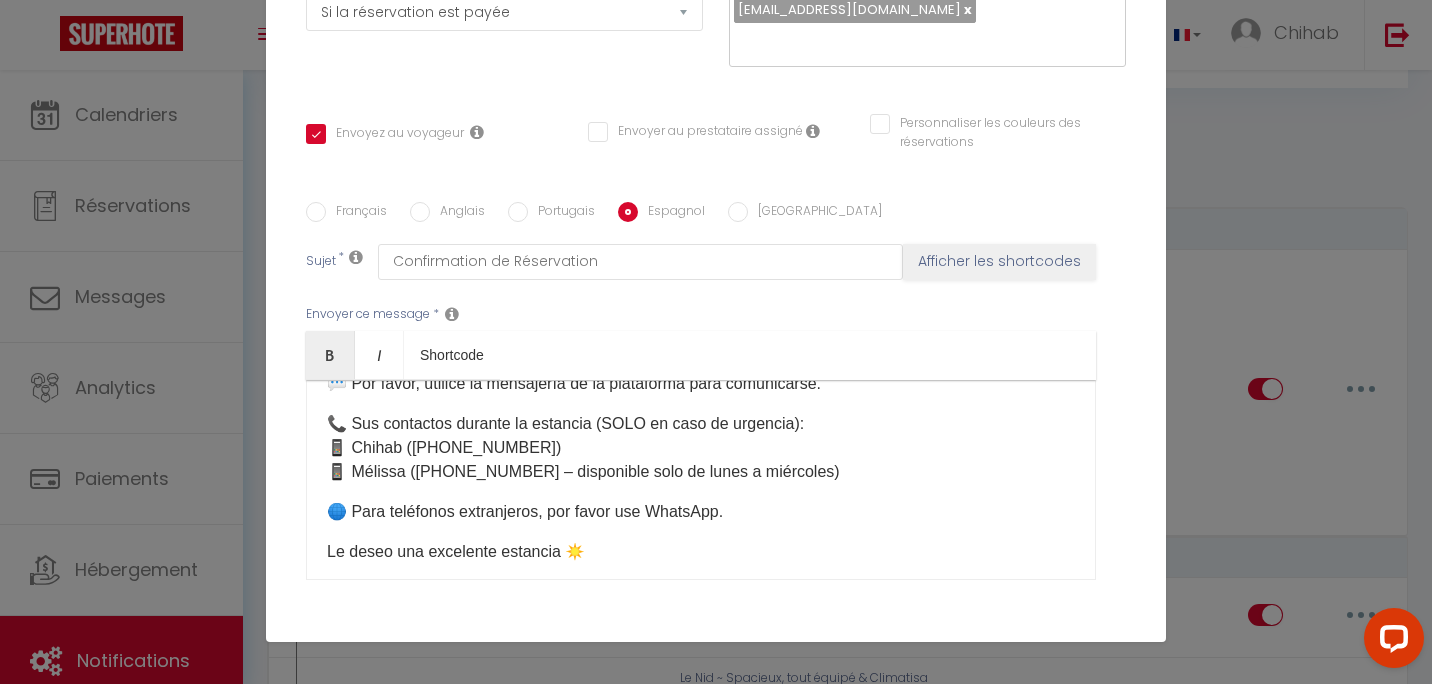 scroll, scrollTop: 838, scrollLeft: 0, axis: vertical 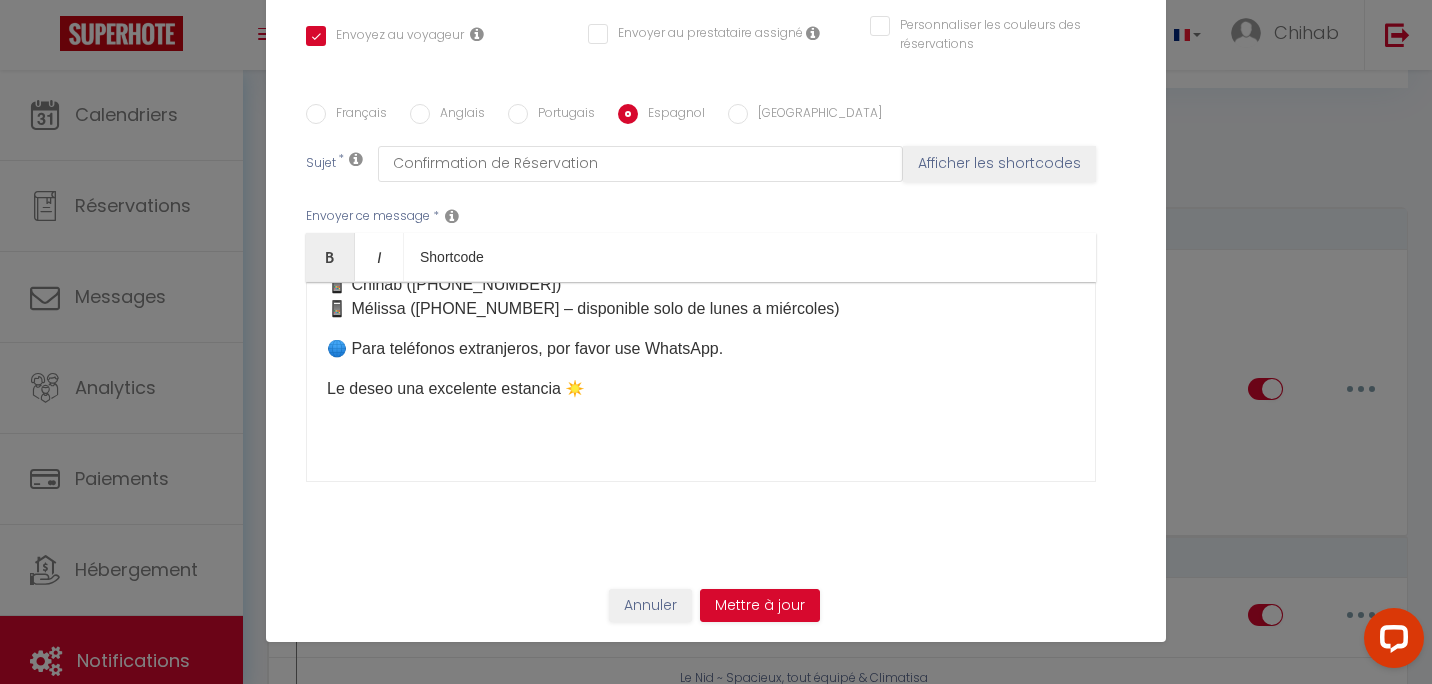 click on "​" at bounding box center [701, 429] 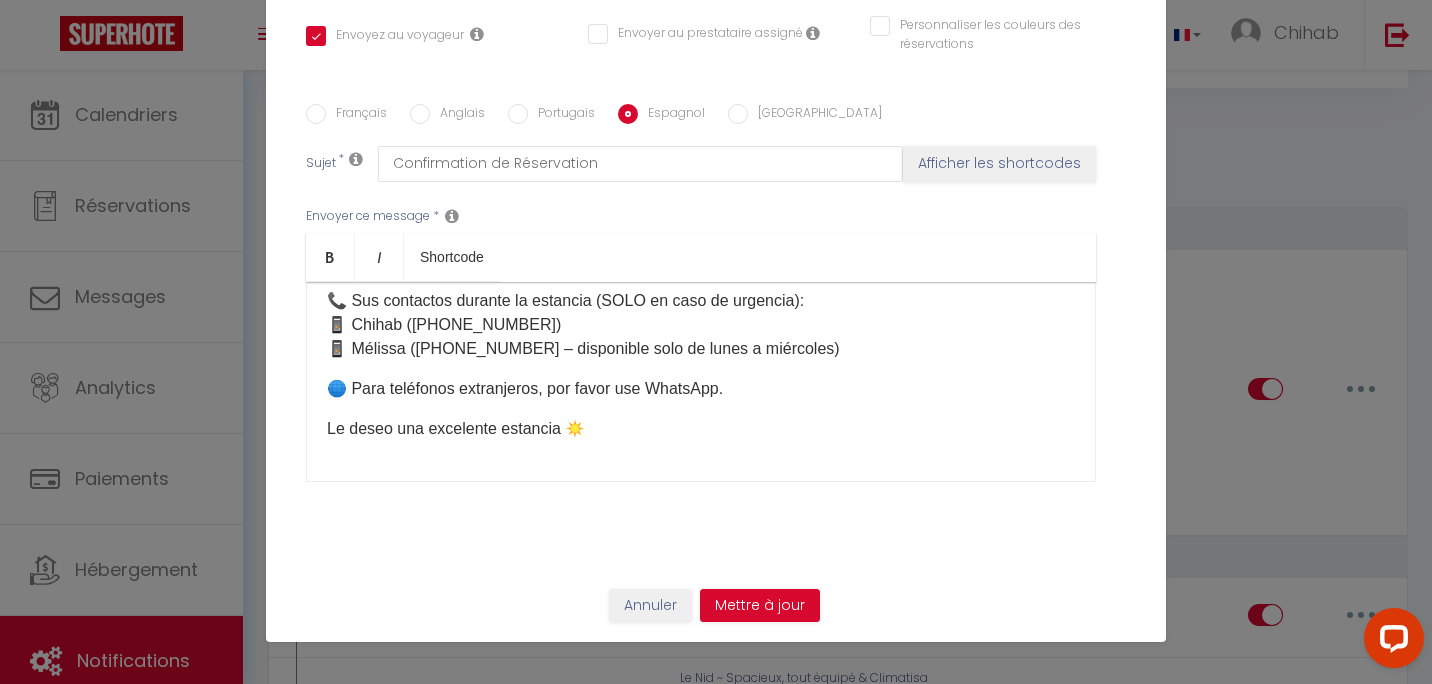 scroll, scrollTop: 798, scrollLeft: 0, axis: vertical 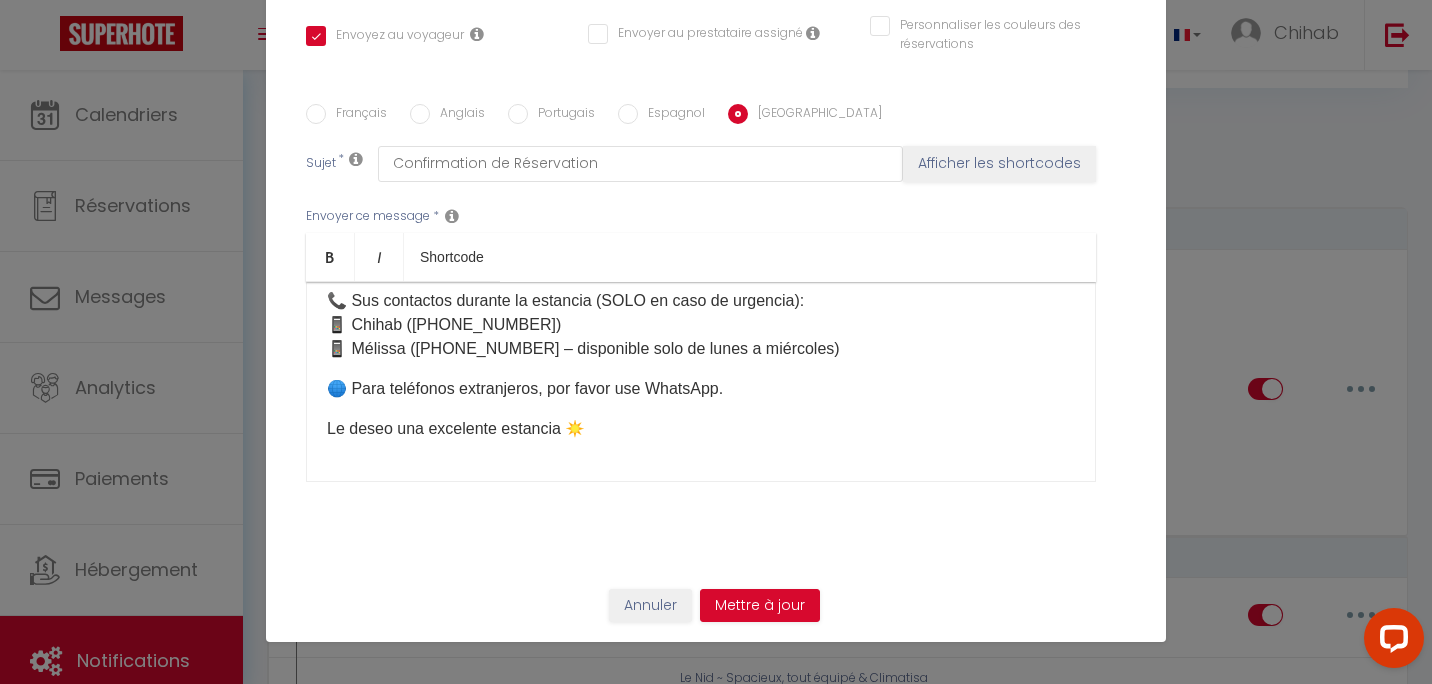 checkbox on "true" 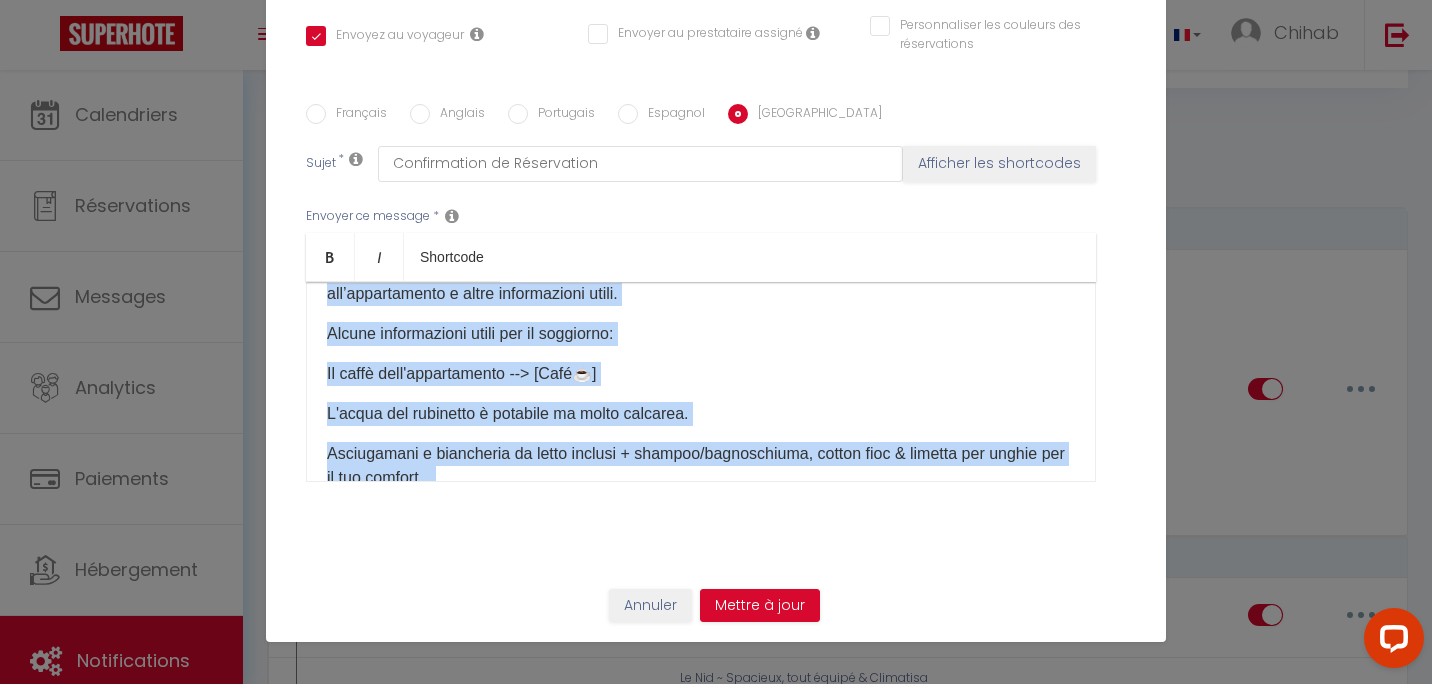 scroll, scrollTop: 0, scrollLeft: 0, axis: both 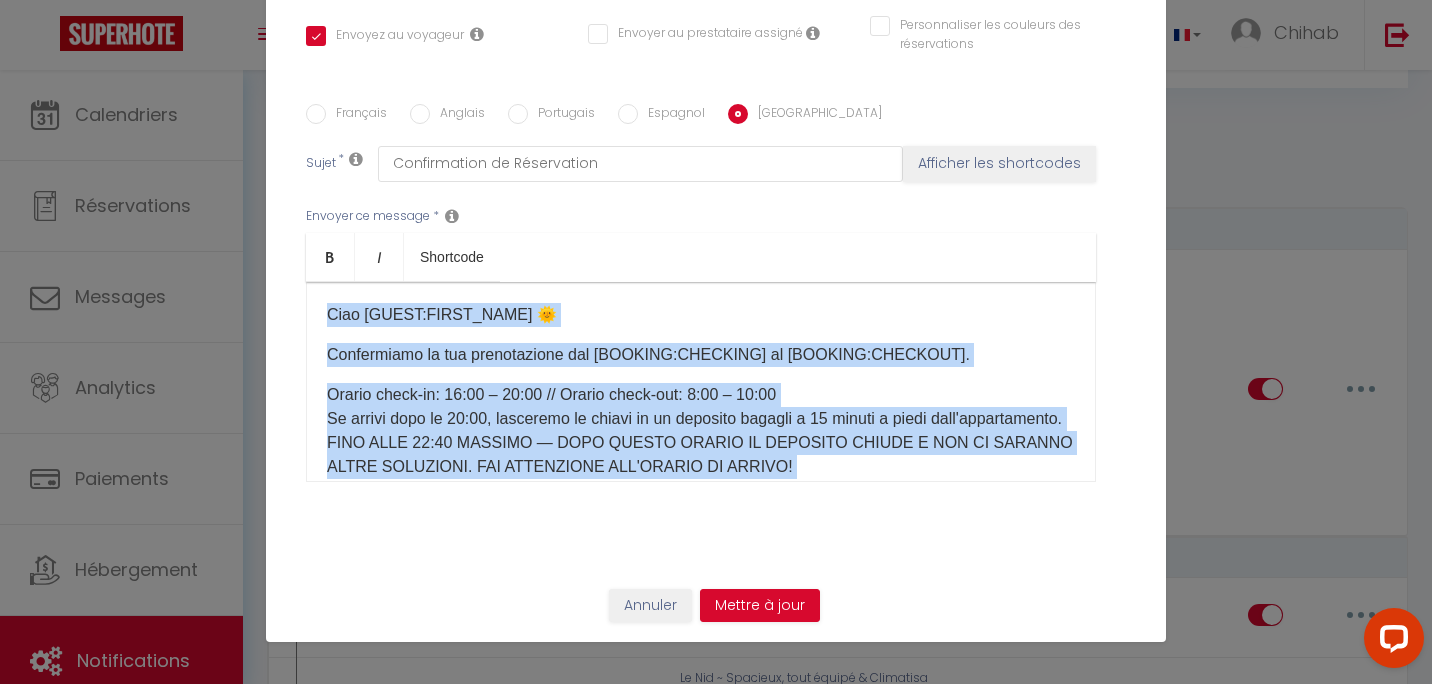drag, startPoint x: 647, startPoint y: 424, endPoint x: 92, endPoint y: 254, distance: 580.4524 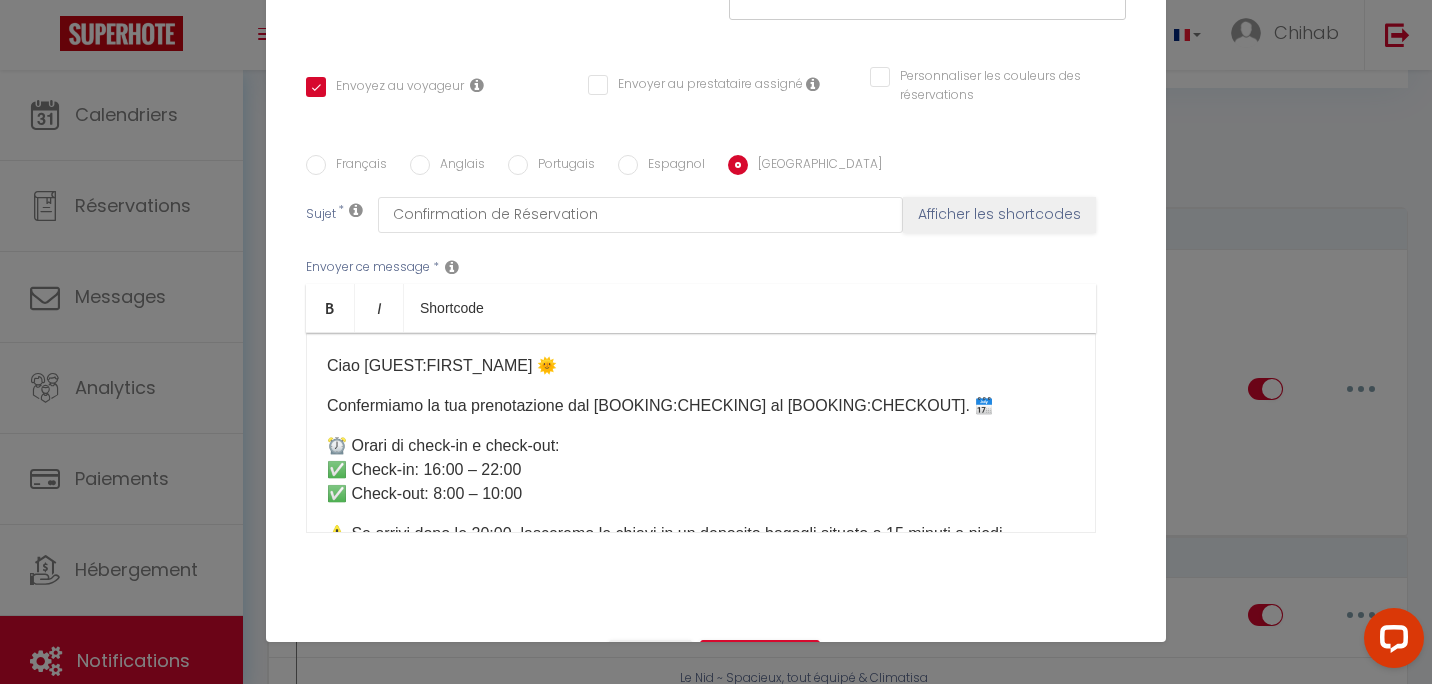 scroll, scrollTop: 409, scrollLeft: 0, axis: vertical 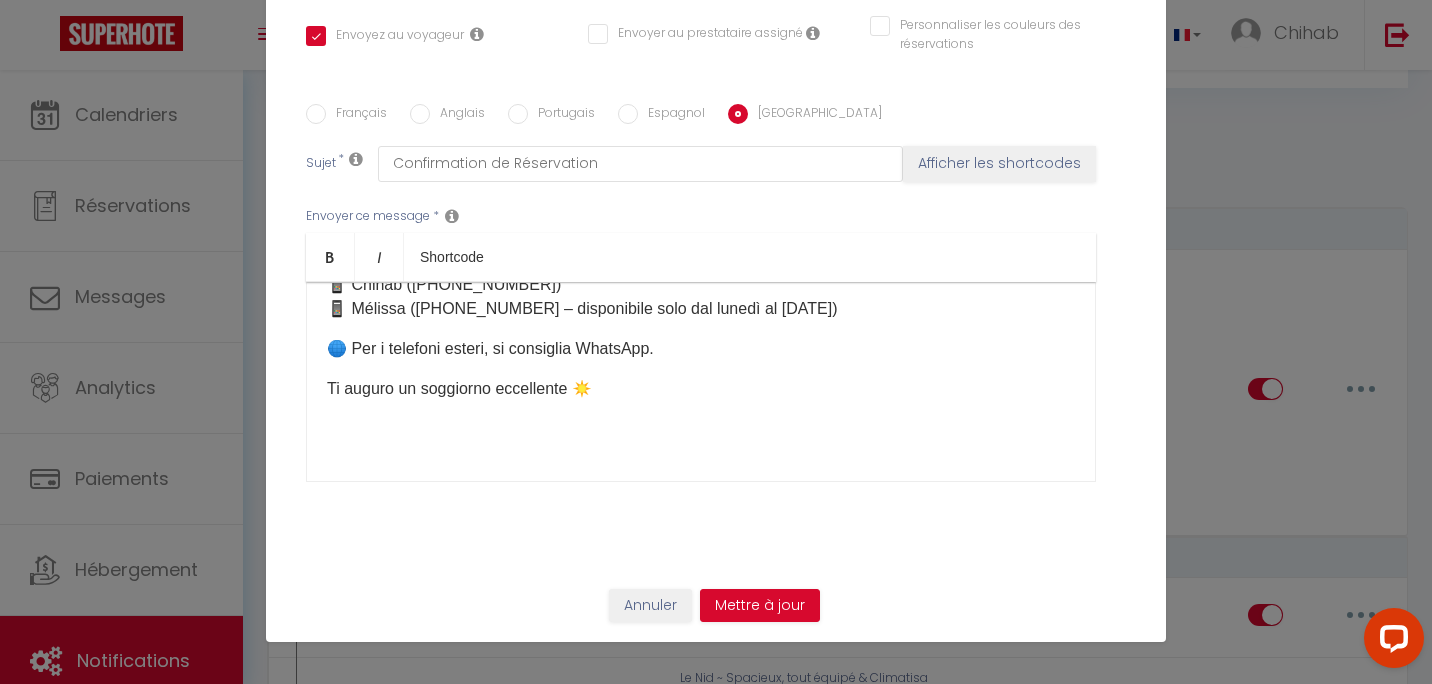 click on "​" at bounding box center (701, 429) 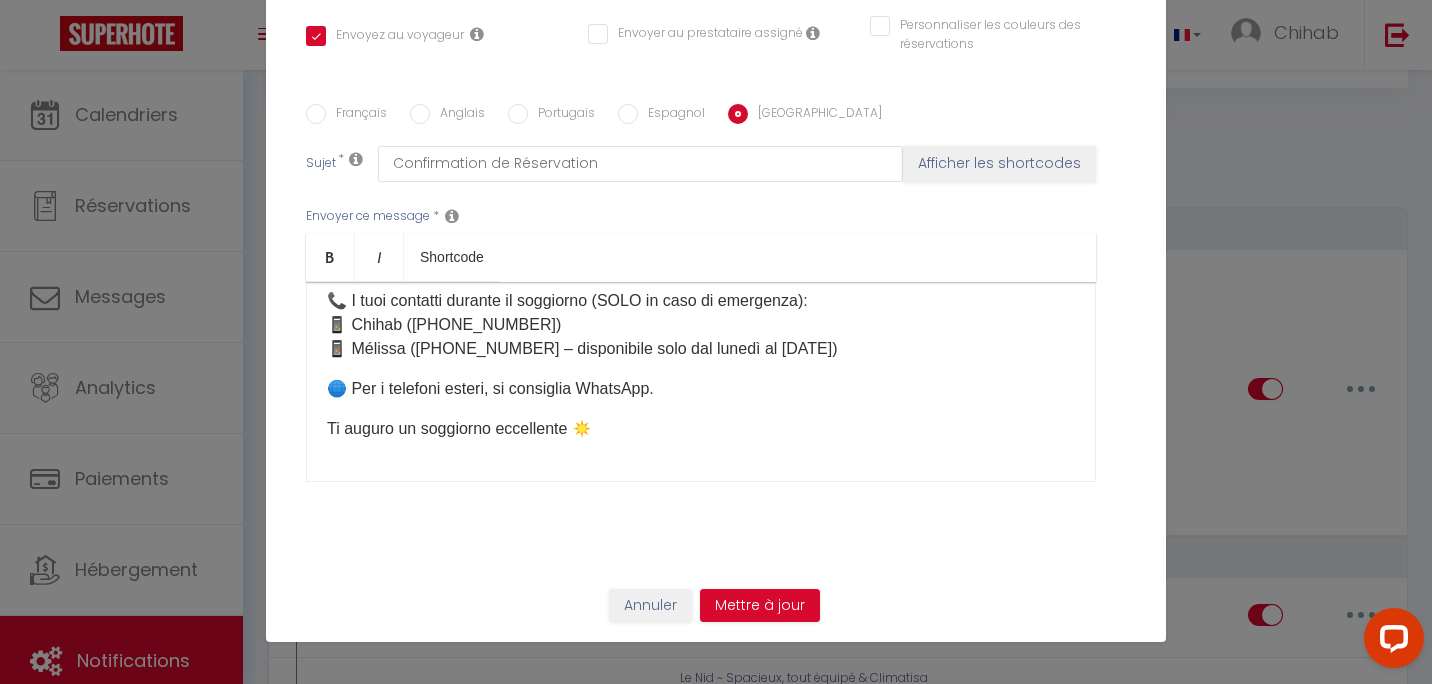 scroll, scrollTop: 798, scrollLeft: 0, axis: vertical 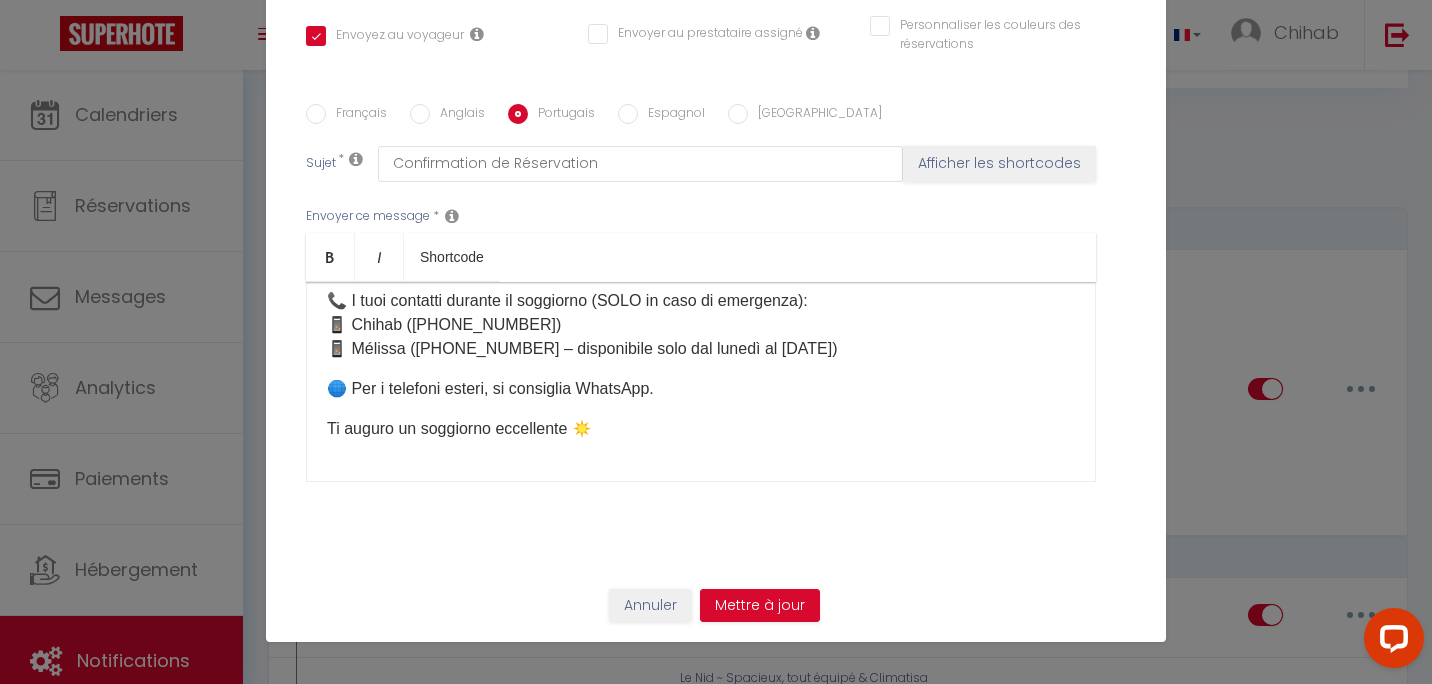 checkbox on "true" 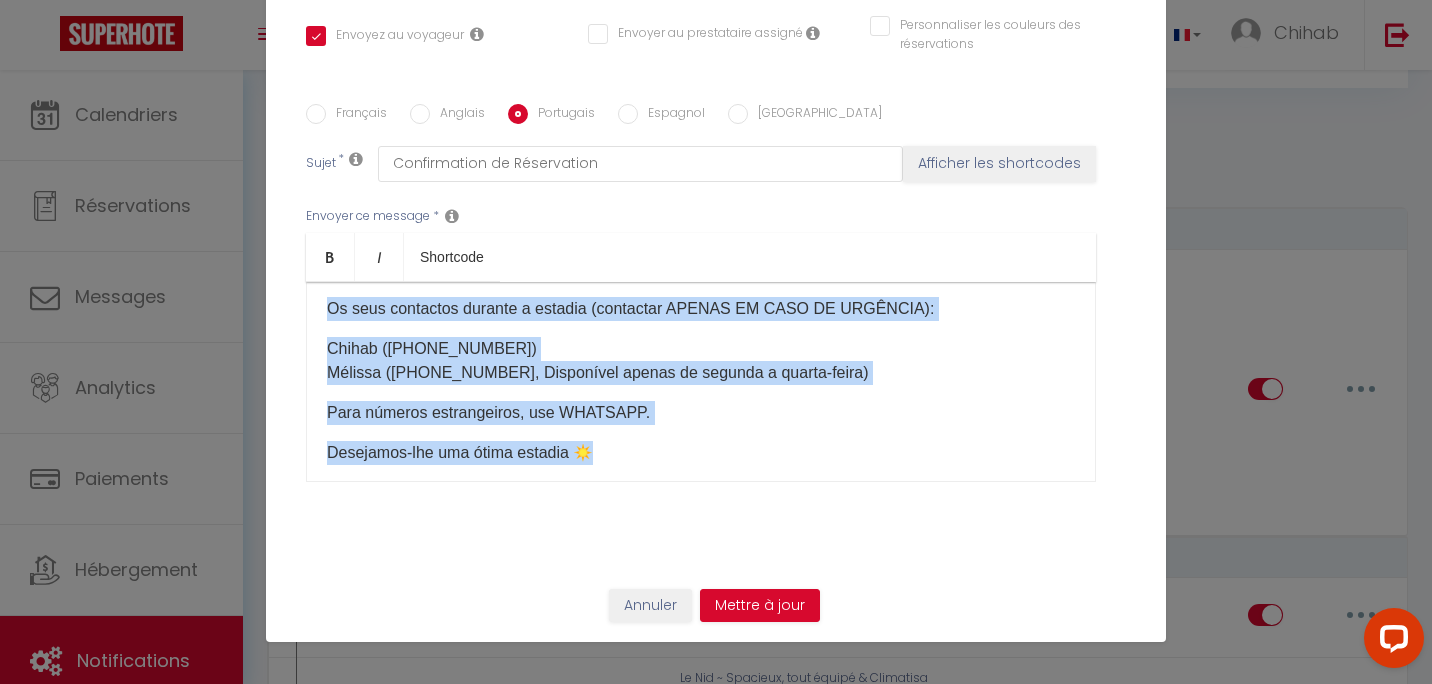 scroll, scrollTop: 0, scrollLeft: 0, axis: both 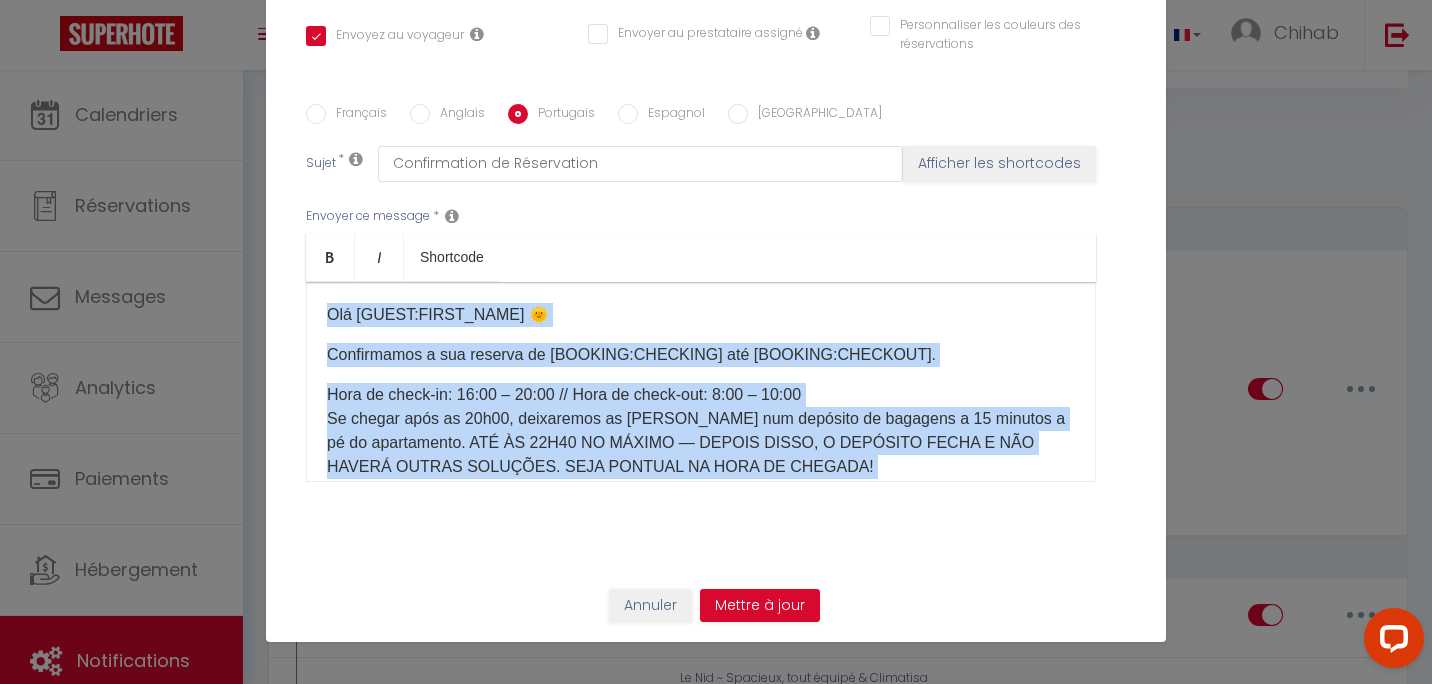 drag, startPoint x: 684, startPoint y: 448, endPoint x: 15, endPoint y: 163, distance: 727.17676 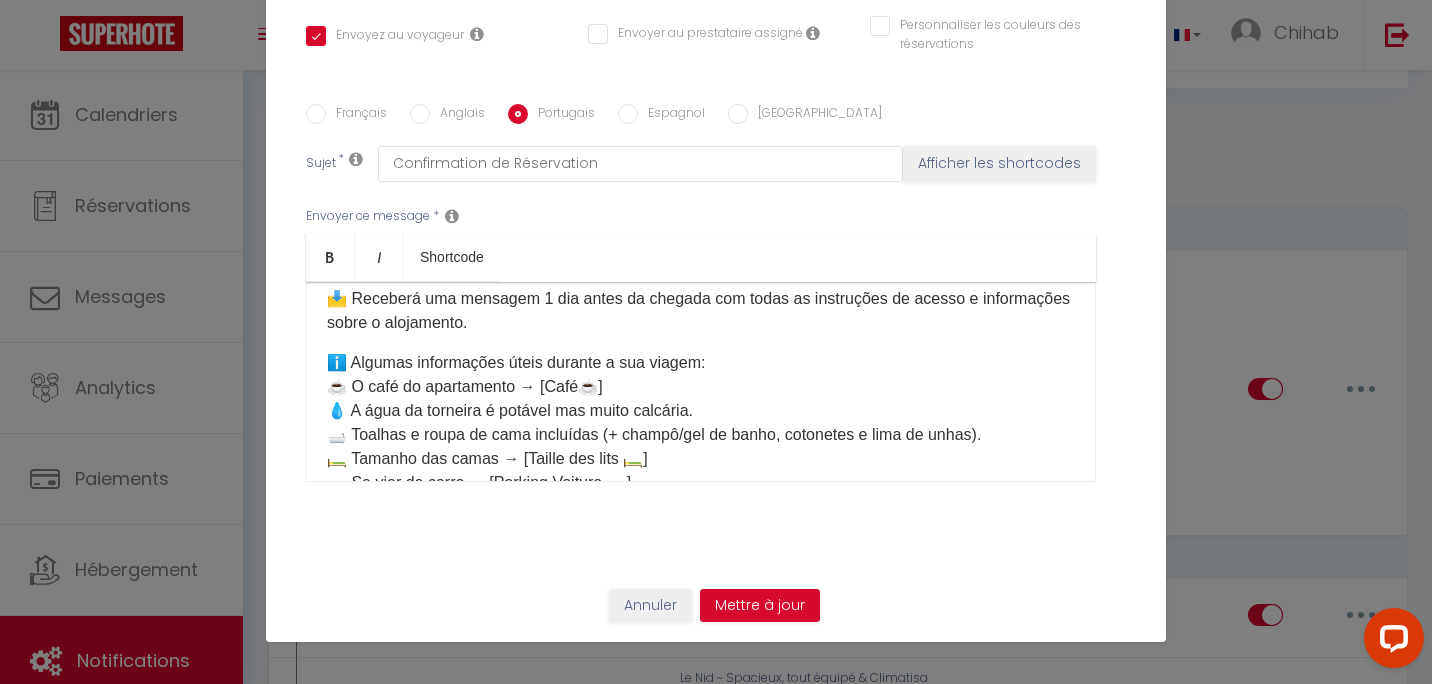 scroll, scrollTop: 814, scrollLeft: 0, axis: vertical 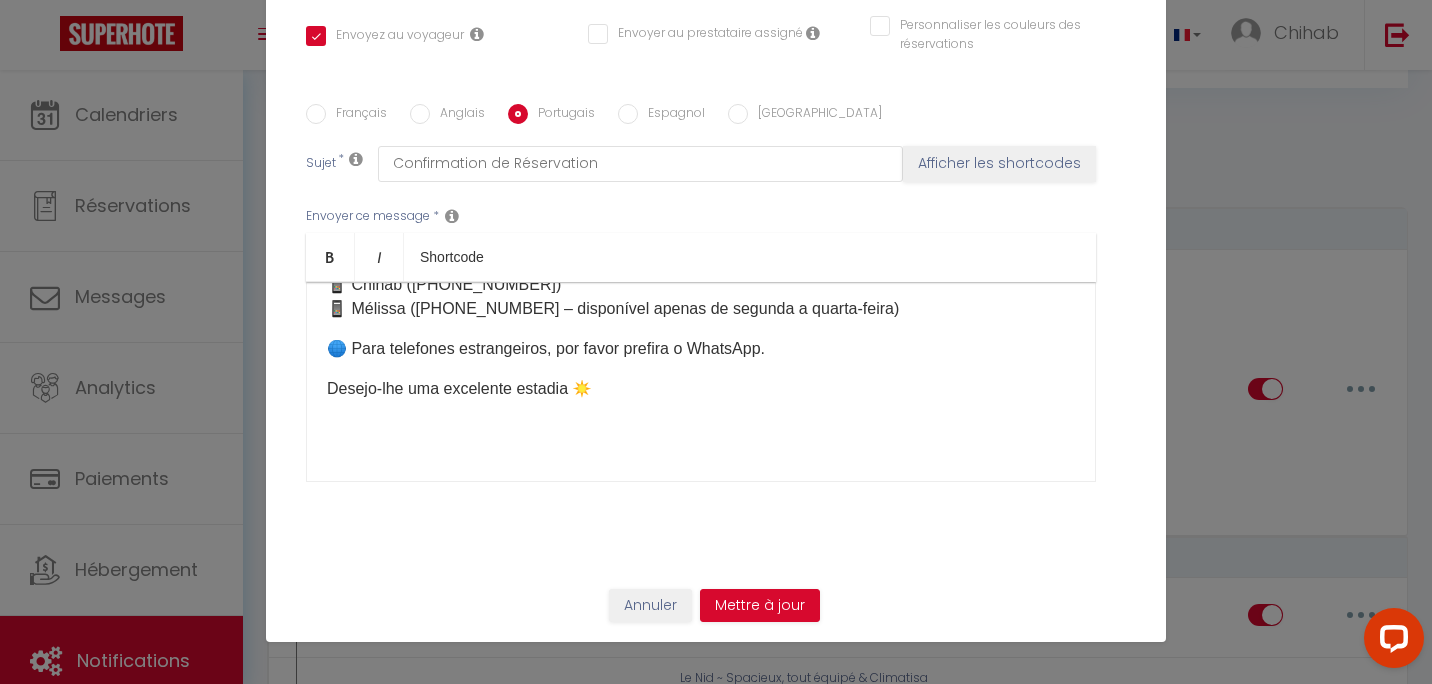 click on "​" at bounding box center (701, 429) 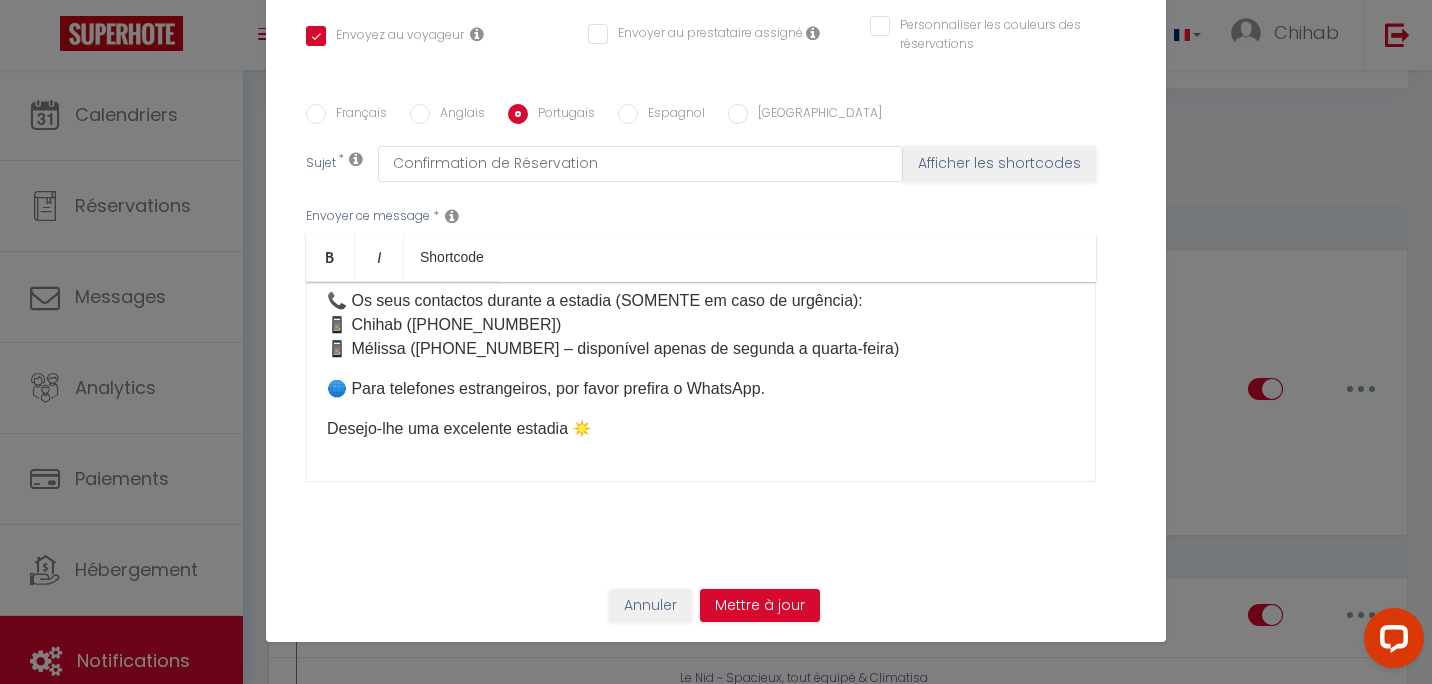 click on "Anglais" at bounding box center [457, 115] 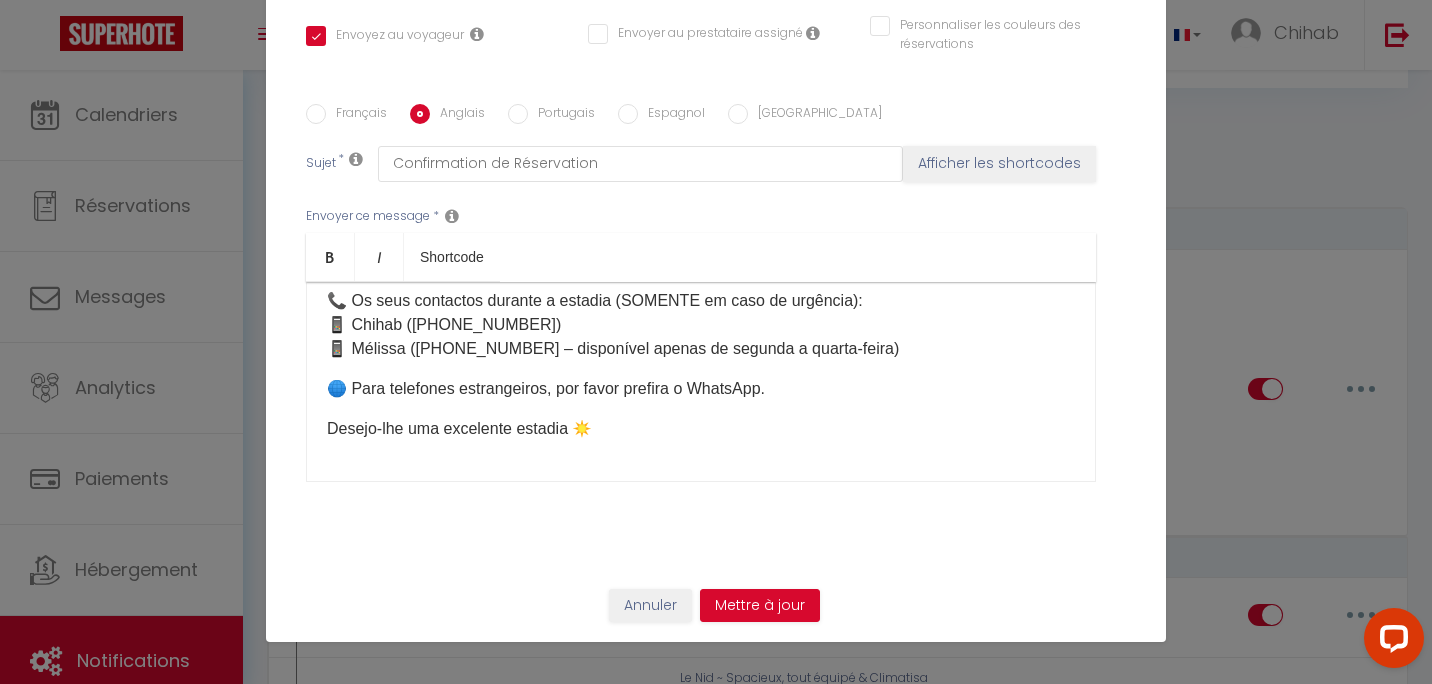 checkbox on "true" 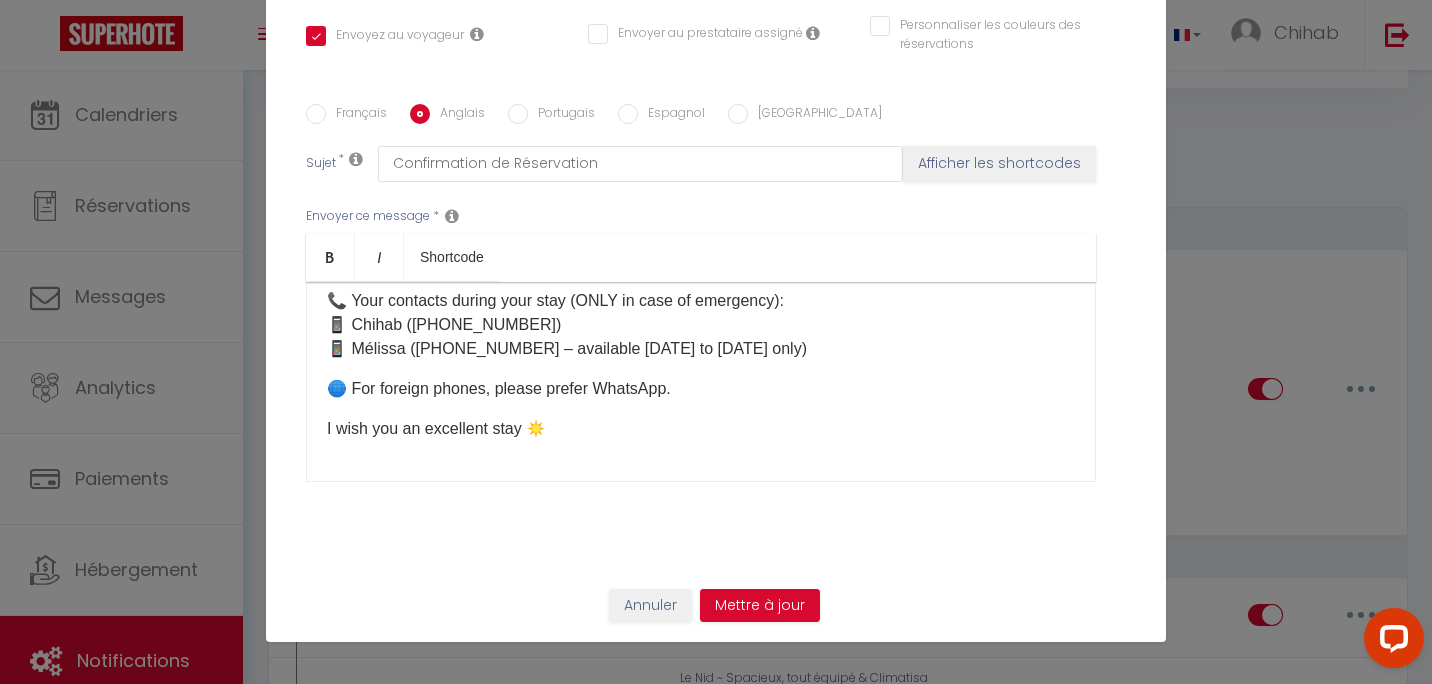 scroll, scrollTop: 798, scrollLeft: 0, axis: vertical 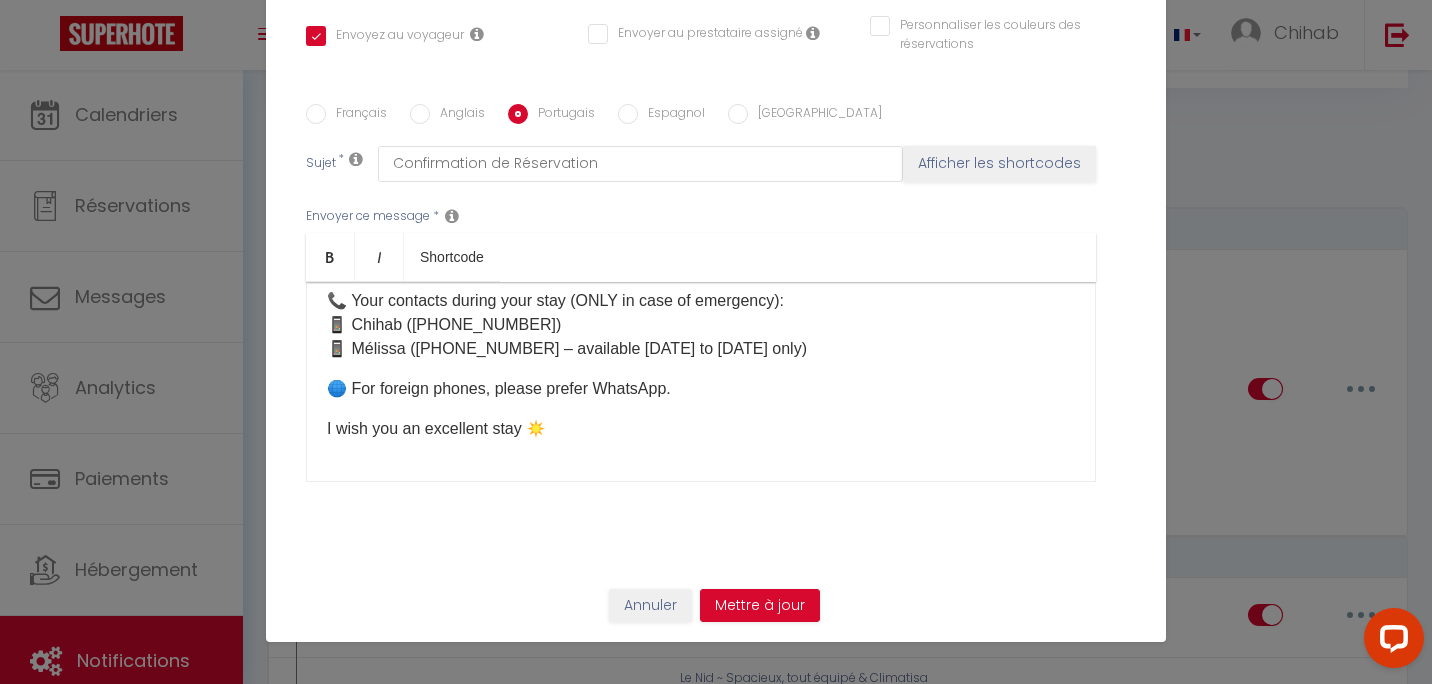 checkbox on "true" 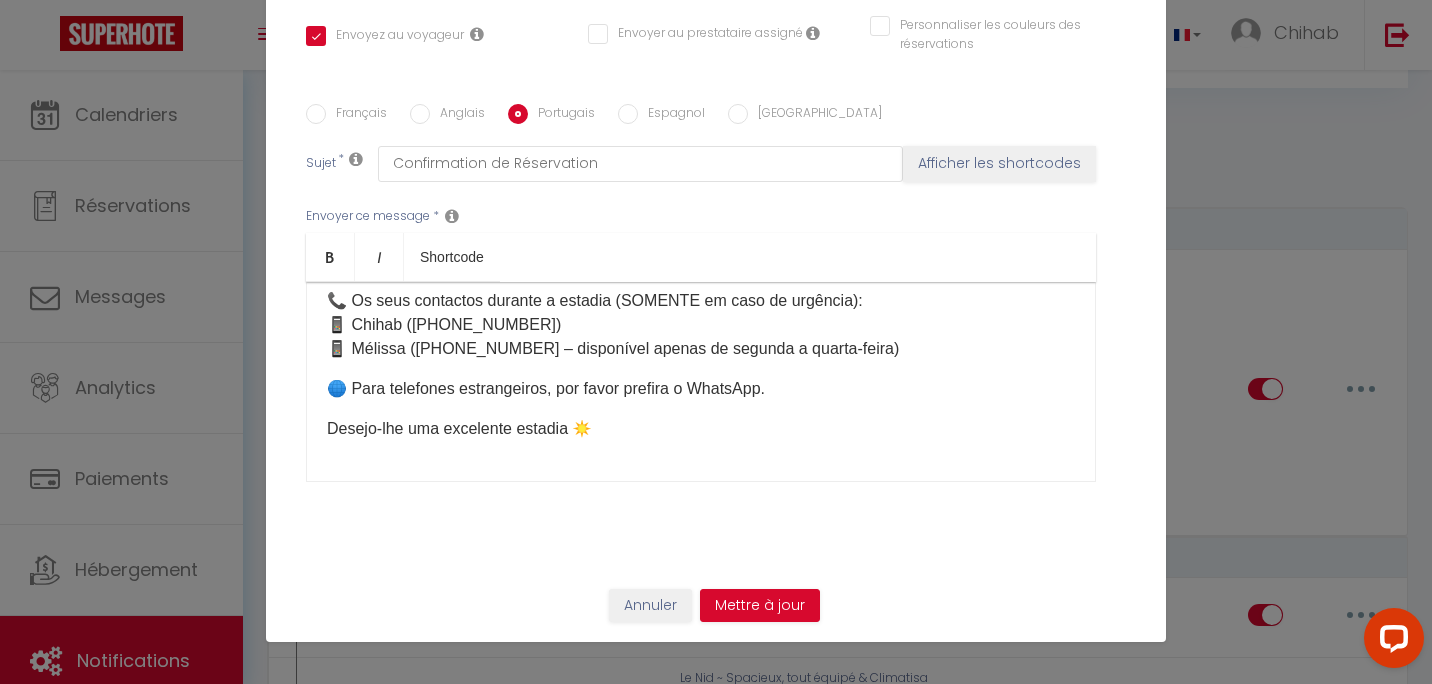 click on "Desejo-lhe uma excelente estadia ☀️" at bounding box center [701, 429] 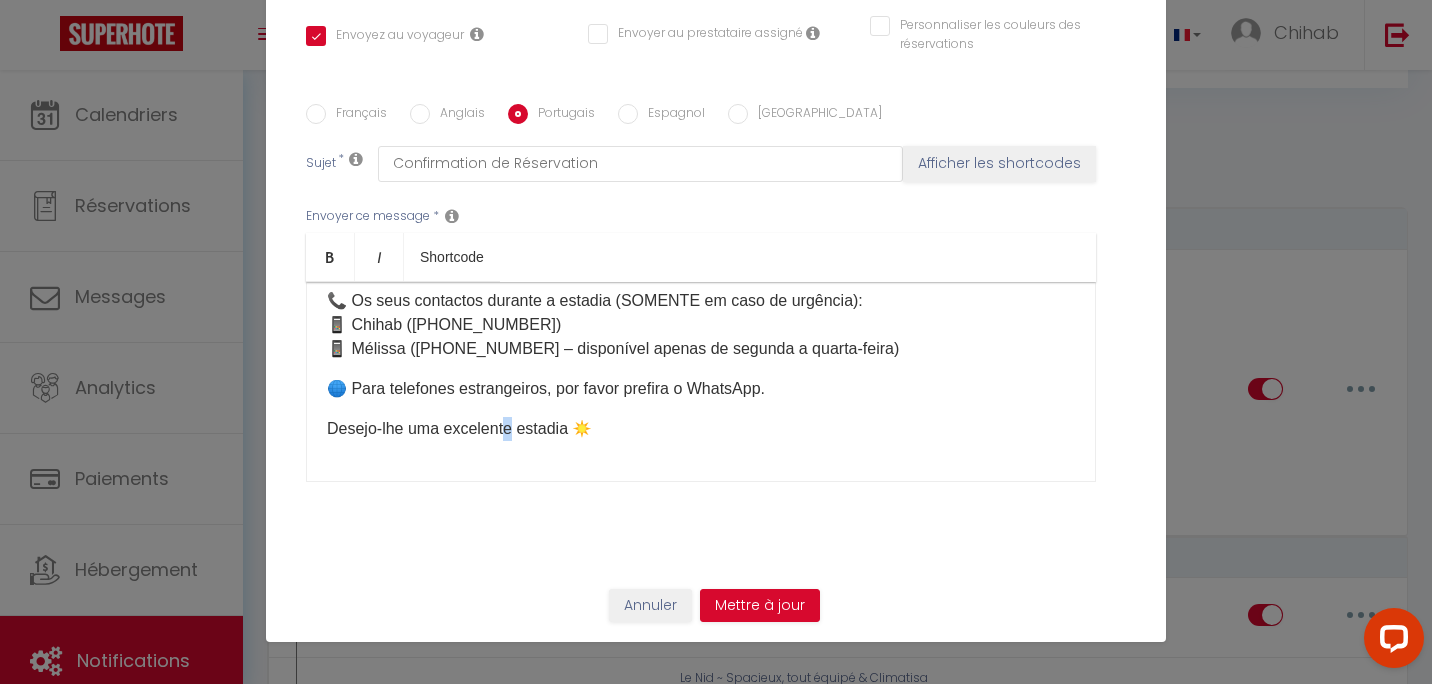 click on "Olá [GUEST:FIRST_NAME] 🌞
Confirmamos a sua reserva de [BOOKING:CHECKING] a [BOOKING:CHECKOUT]. 🗓️
⏰ Horários de check-in e check-out:
✅ Check-in: 16h00 – 22h00
✅ Check-out: 8h00 – 10h00
⚠️ Se chegar depois das 20h00, deixaremos as chaves num depósito de bagagens situado a 15 minutos a pé do apartamento, ATÉ ÀS 22H40 NO MÁXIMO.
Após esse horário, o depósito fecha e não haverá outras soluções, por favor seja pontual.
🕑 Se desejar chegar mais cedo e/ou sair mais tarde, é possível!
Basta escolher a sua opção* aqui: [Mes Extras]
*Sujeito a disponibilidade. Reservamo-nos o direito de recusar a opção escolhida e será reembolsado.
Se confirmarmos, não precisa avisar, já teremos anotado. 🙂
📩 Receberá uma mensagem 1 dia antes da chegada com todas as instruções de acesso e informações sobre o alojamento.
ℹ️ Algumas informações úteis durante a sua viagem:
☕ O café do apartamento → [Café☕️]" at bounding box center [701, 382] 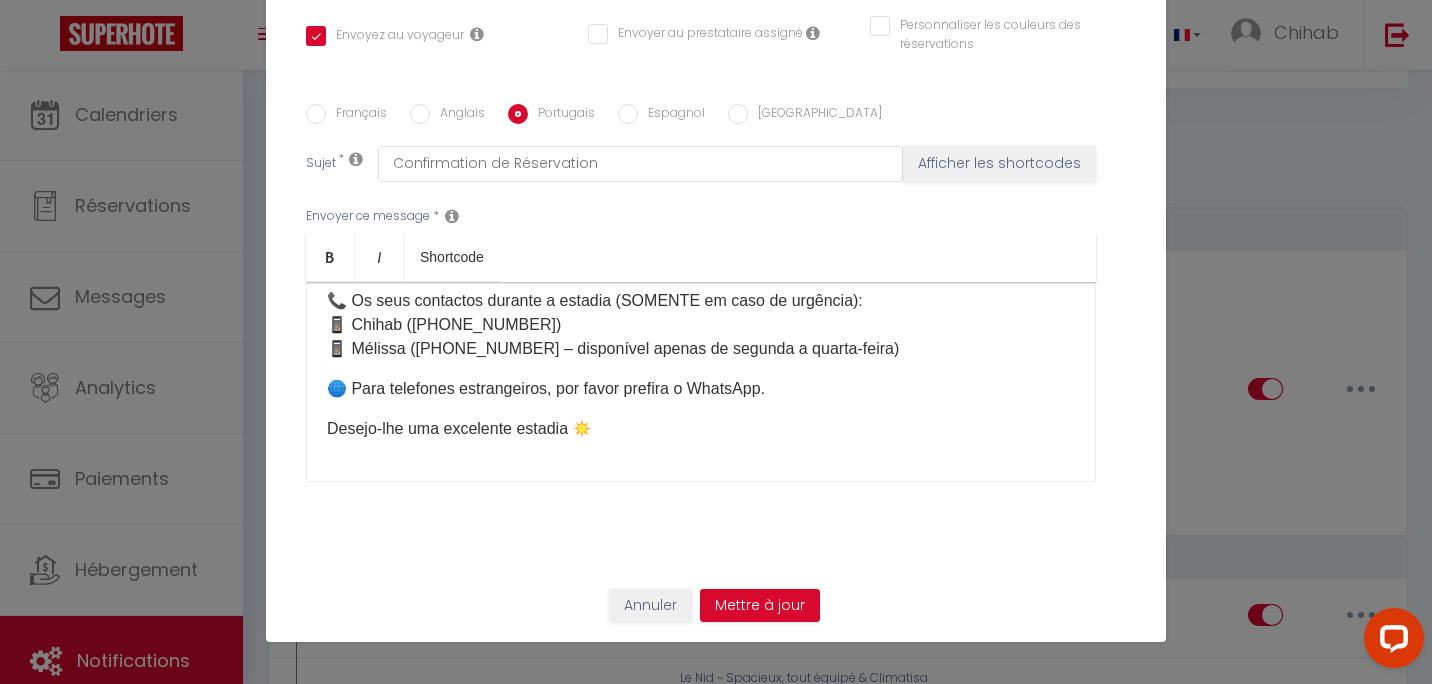 click on "📞 Os seus contactos durante a estadia (SOMENTE em caso de urgência):
📱 Chihab ([PHONE_NUMBER])
📱 [GEOGRAPHIC_DATA] ([PHONE_NUMBER] – disponível apenas de segunda a quarta-feira)" at bounding box center (701, 325) 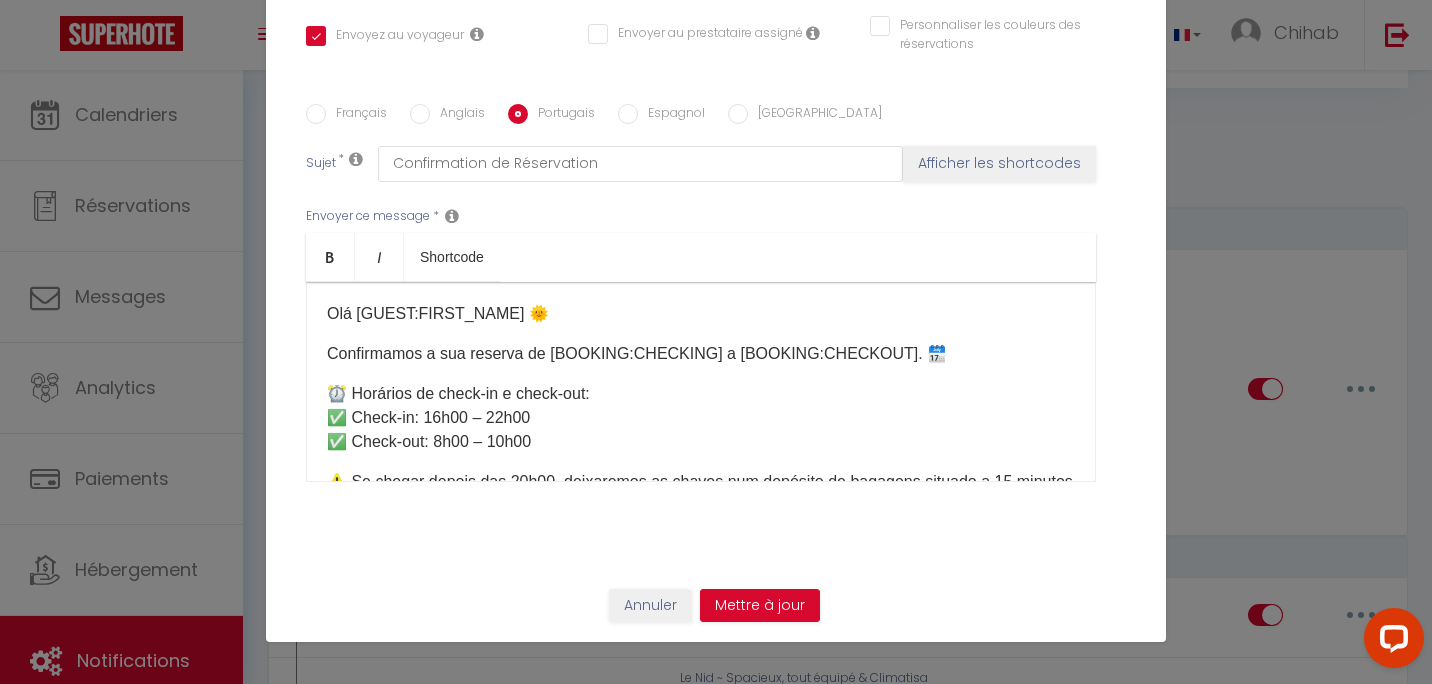scroll, scrollTop: 0, scrollLeft: 0, axis: both 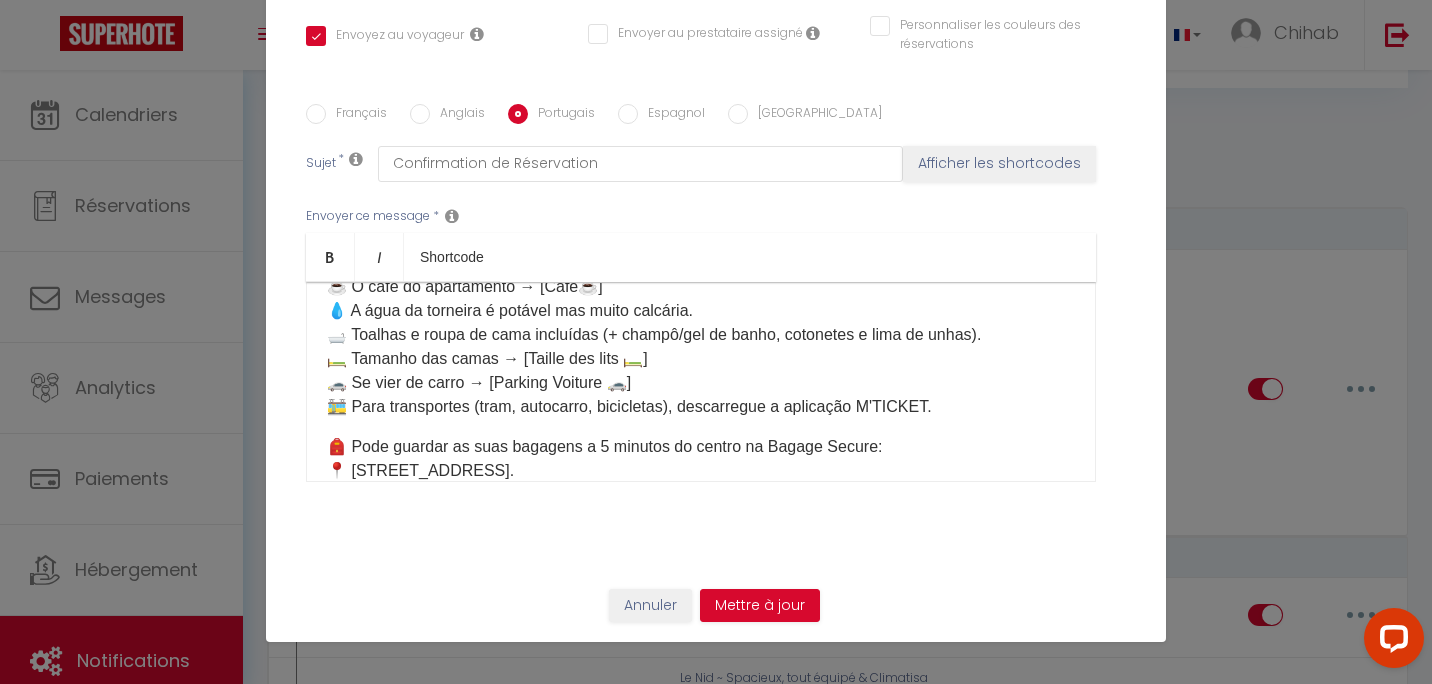 drag, startPoint x: 668, startPoint y: 136, endPoint x: 660, endPoint y: 121, distance: 17 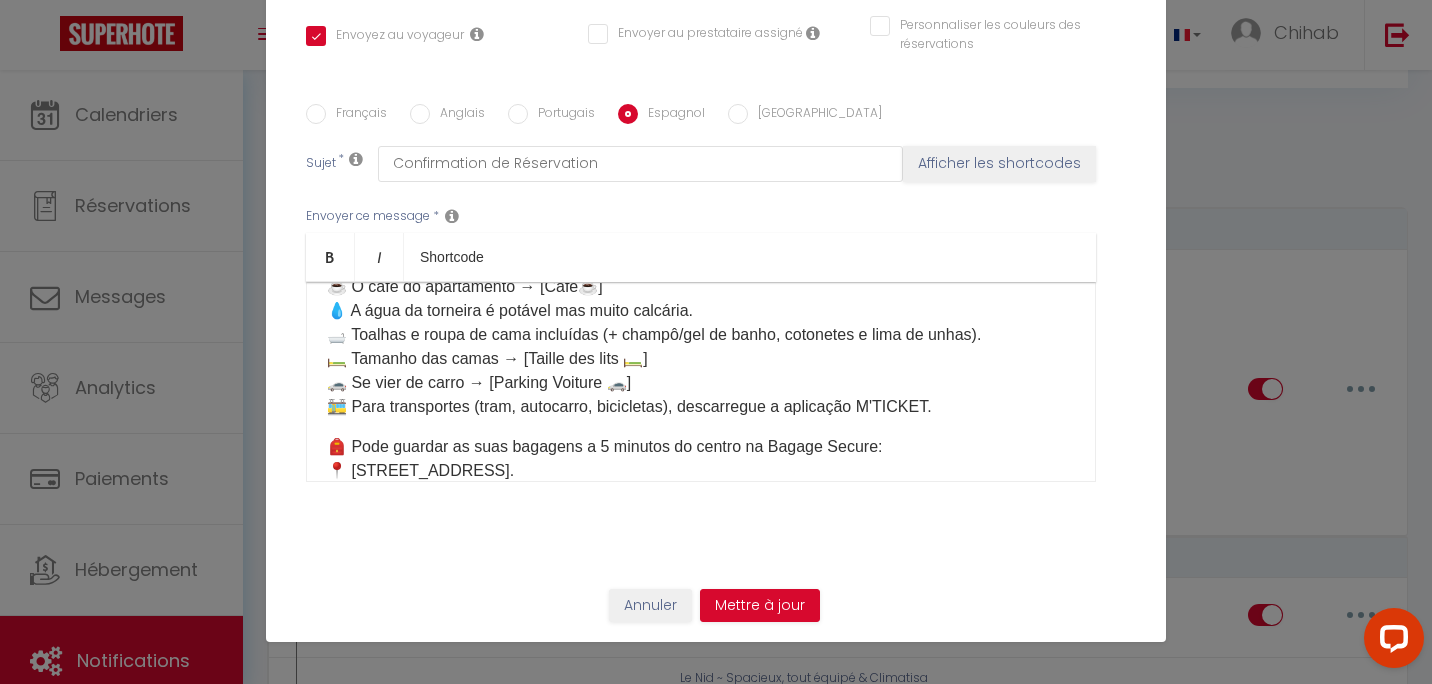 checkbox on "true" 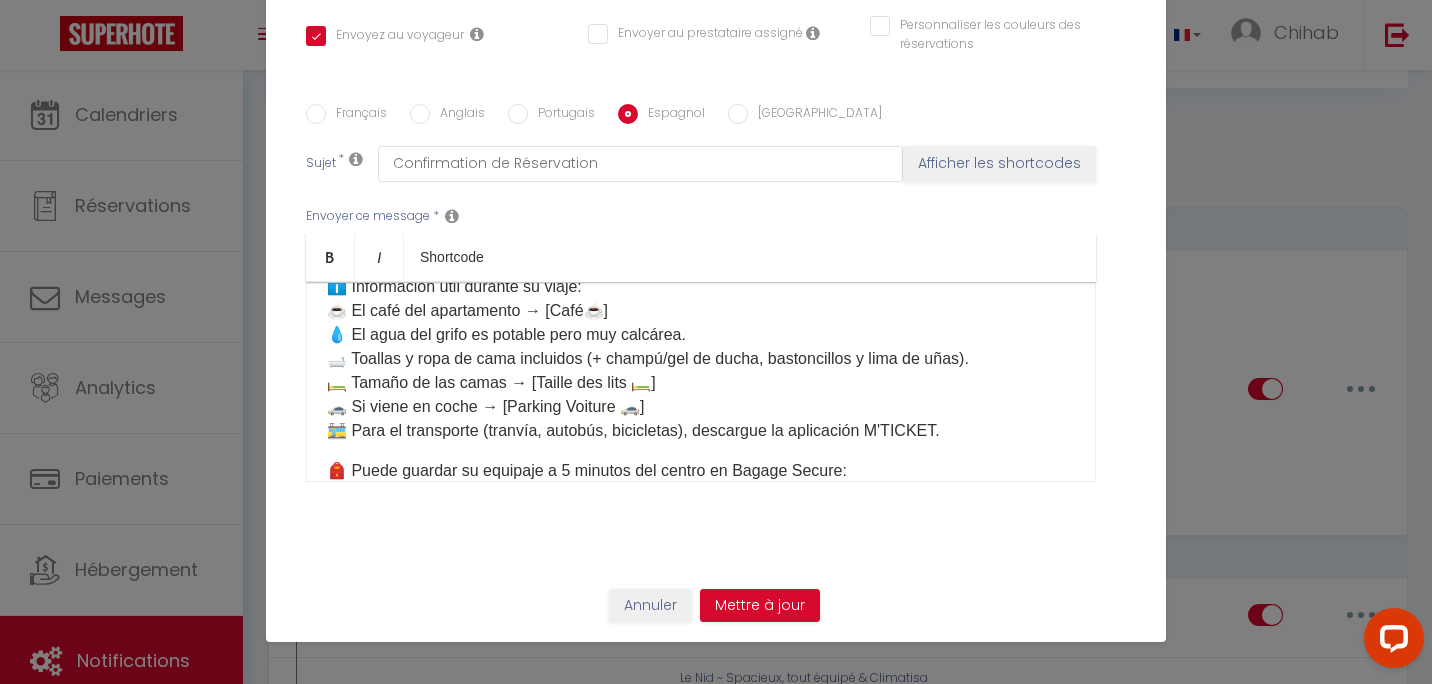 click on "[GEOGRAPHIC_DATA]" at bounding box center (815, 115) 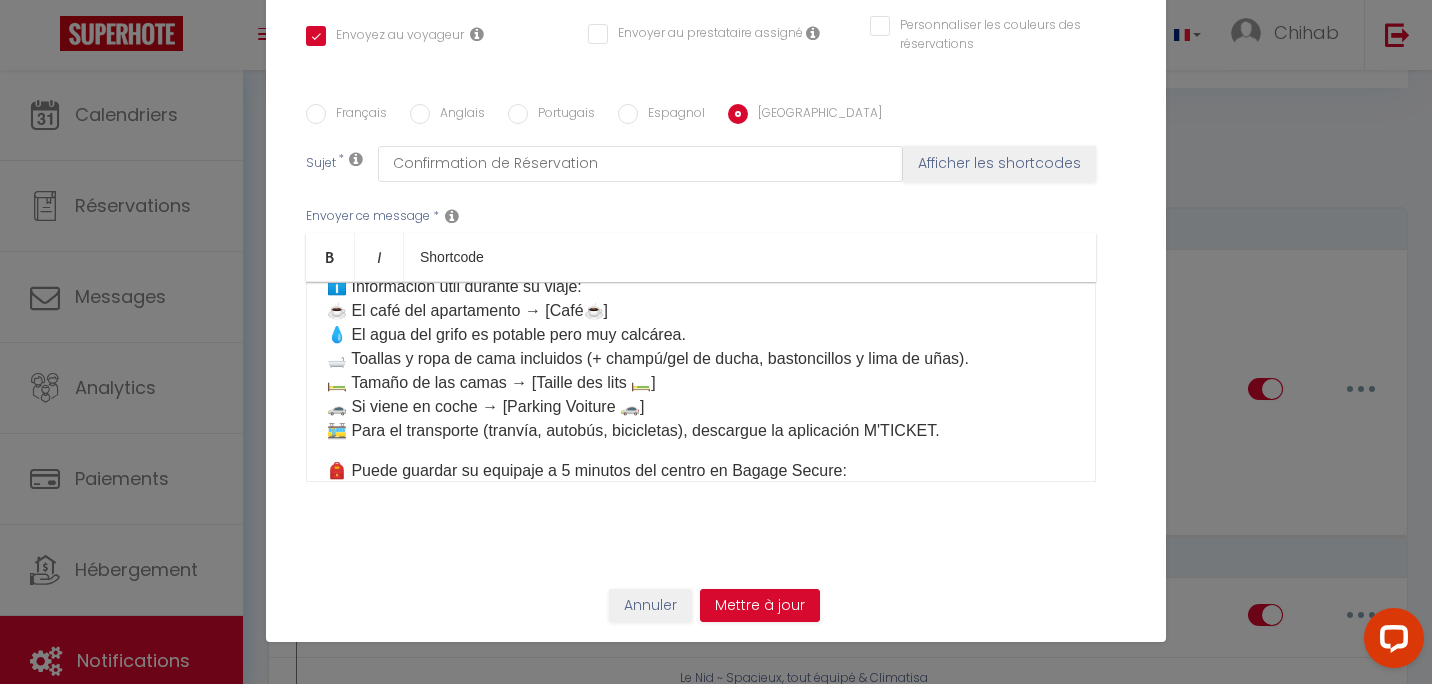 checkbox on "true" 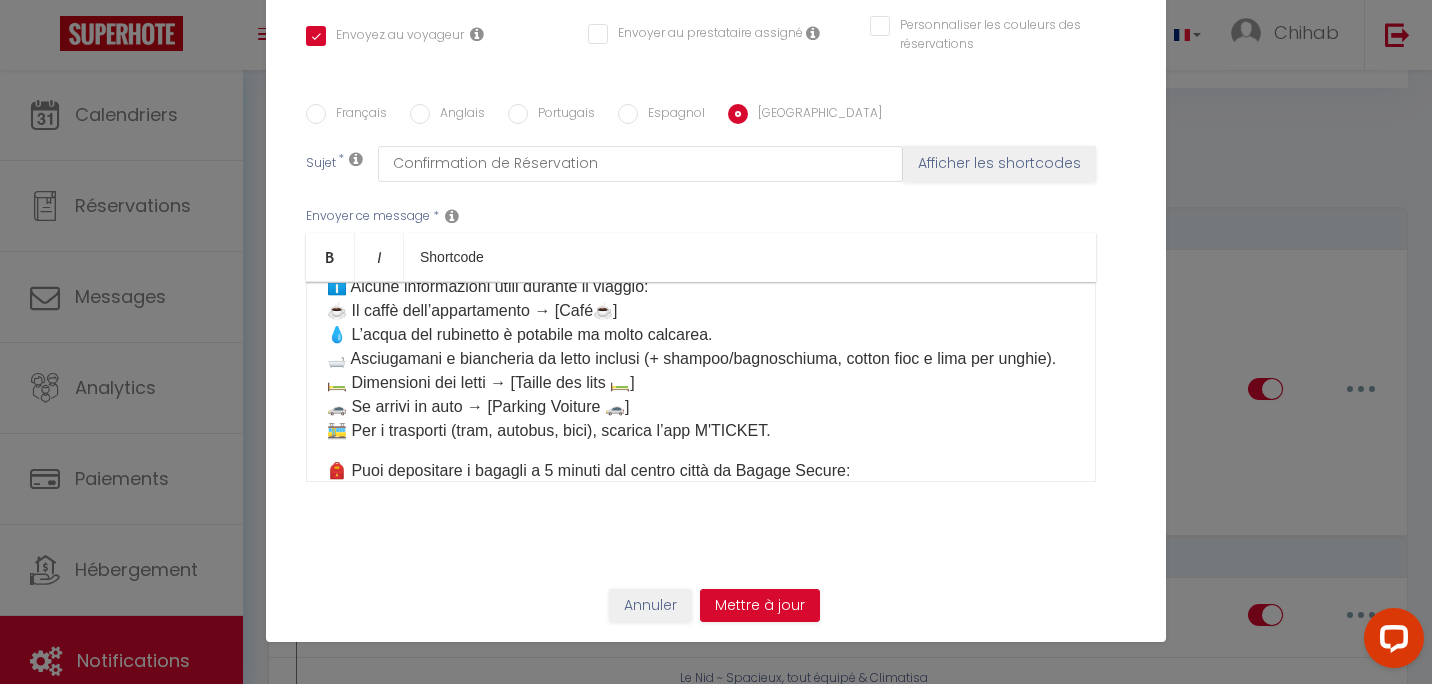 click on "Espagnol" at bounding box center [671, 115] 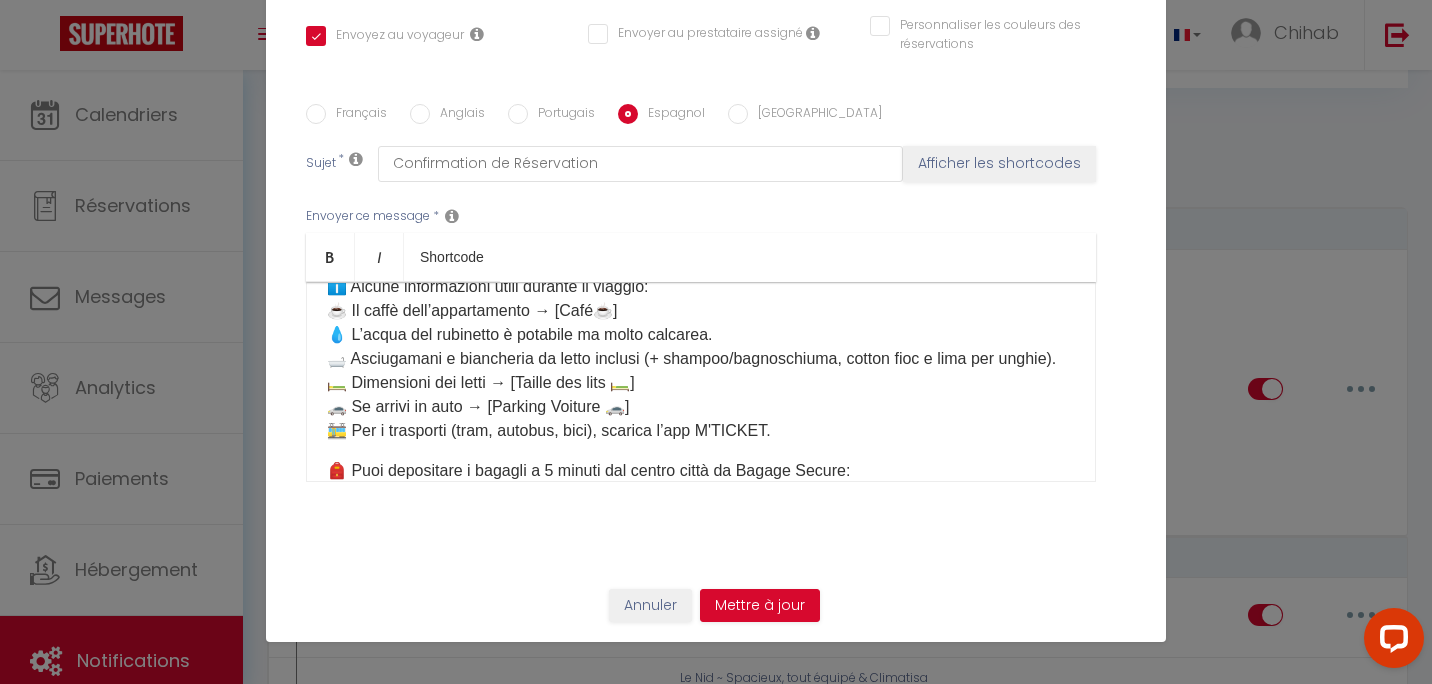 checkbox on "true" 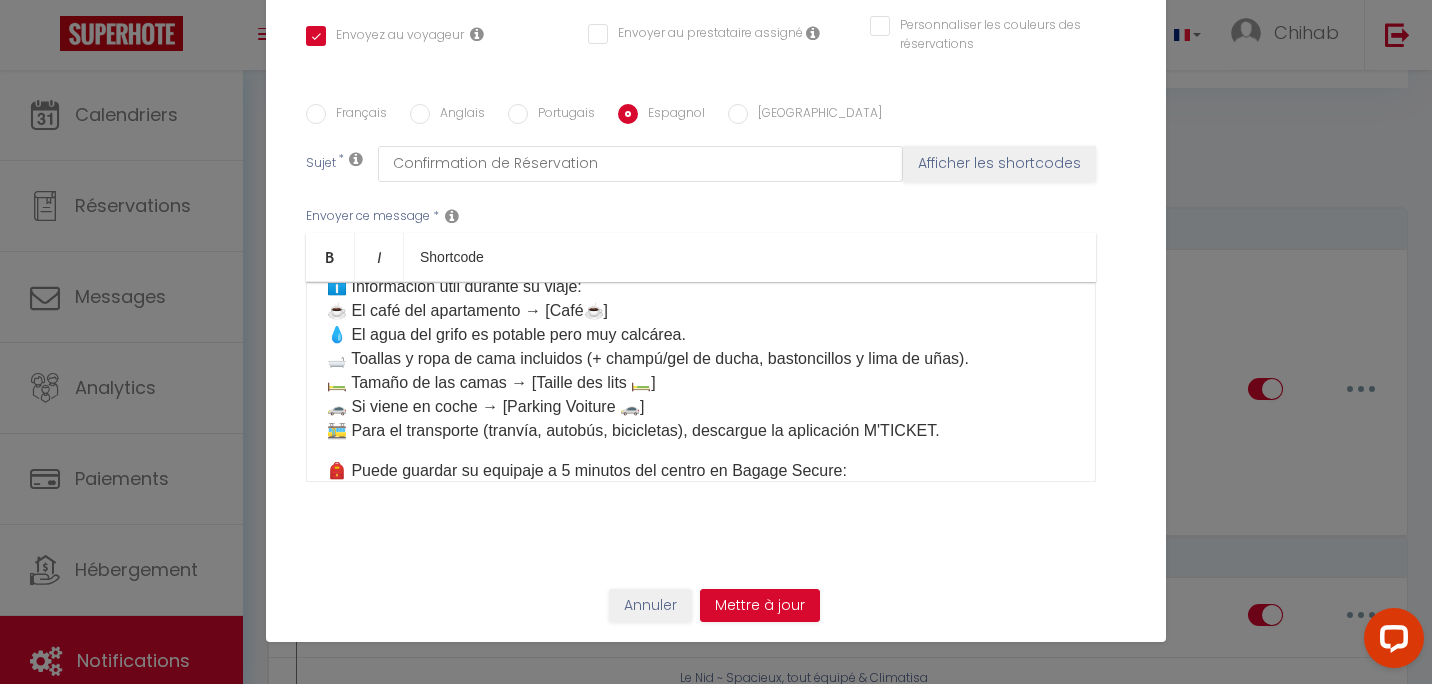 click on "[GEOGRAPHIC_DATA]" at bounding box center (815, 115) 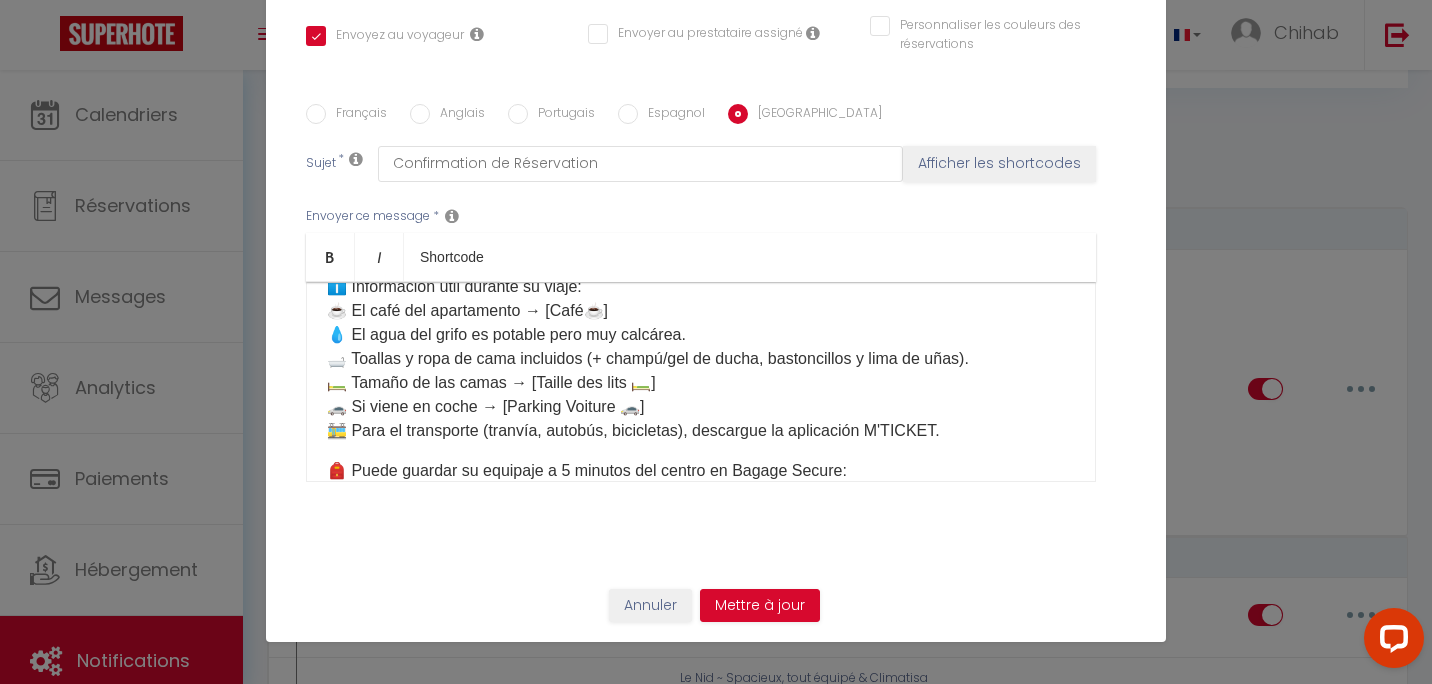 checkbox on "true" 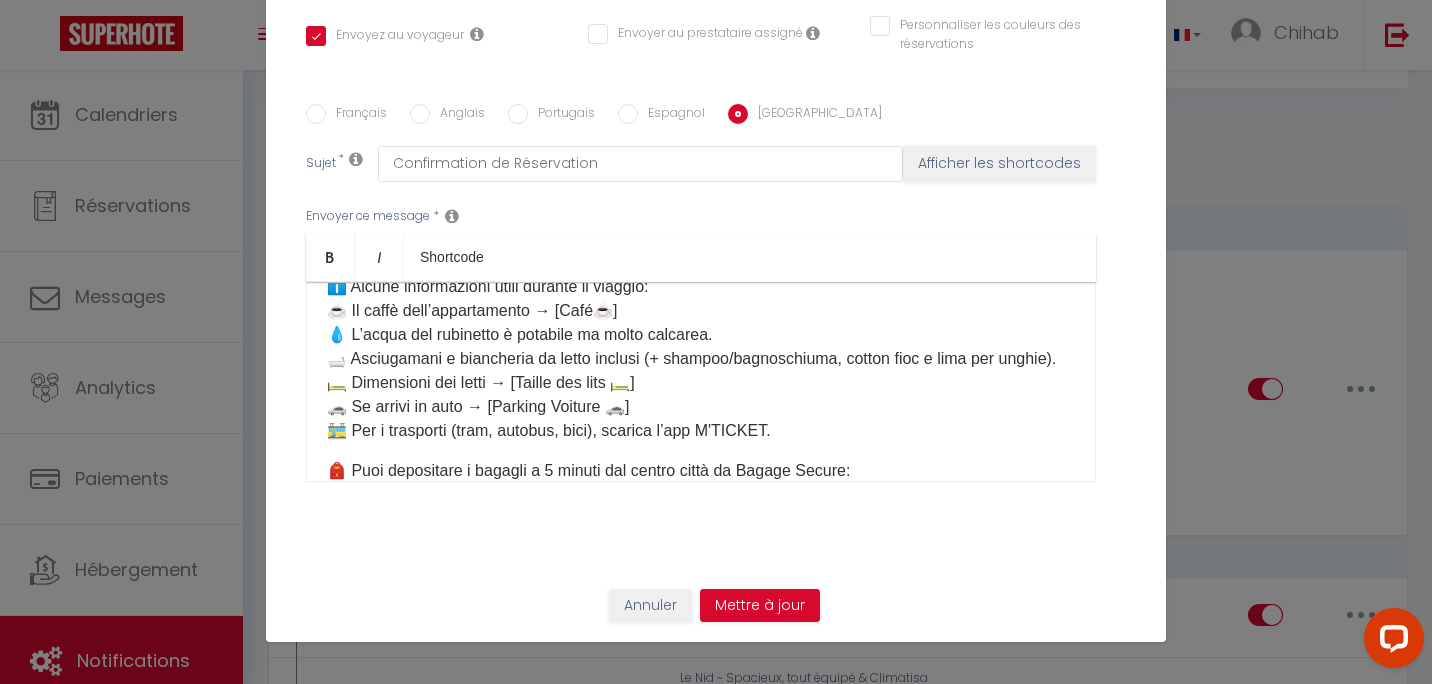 click on "Français" at bounding box center [356, 115] 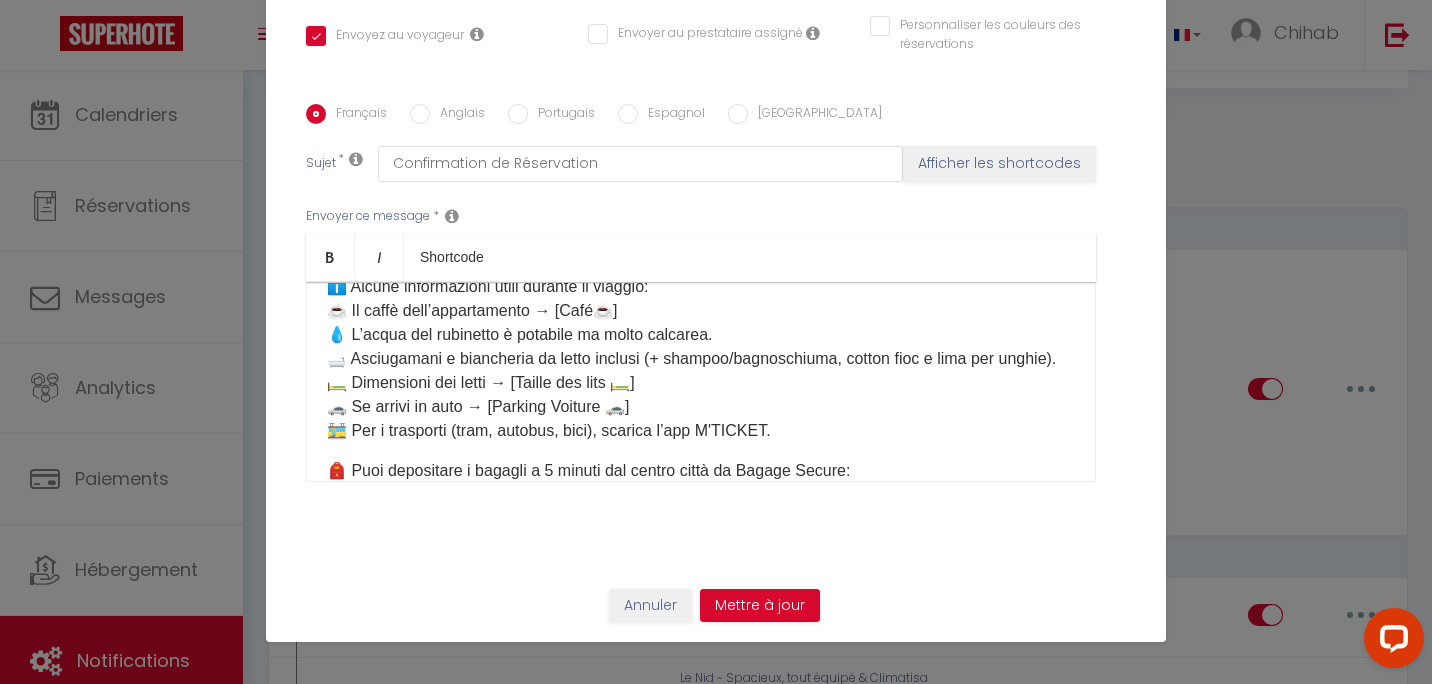 checkbox on "true" 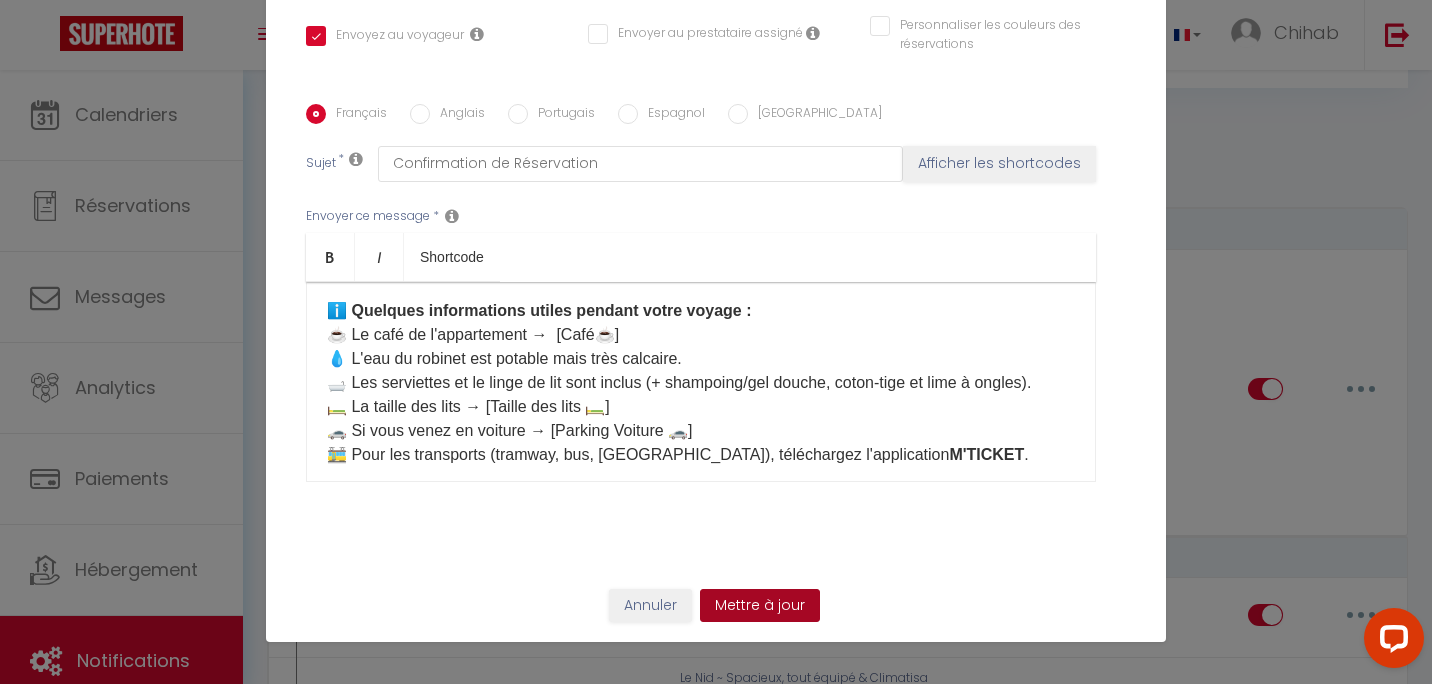 click on "Mettre à jour" at bounding box center [760, 606] 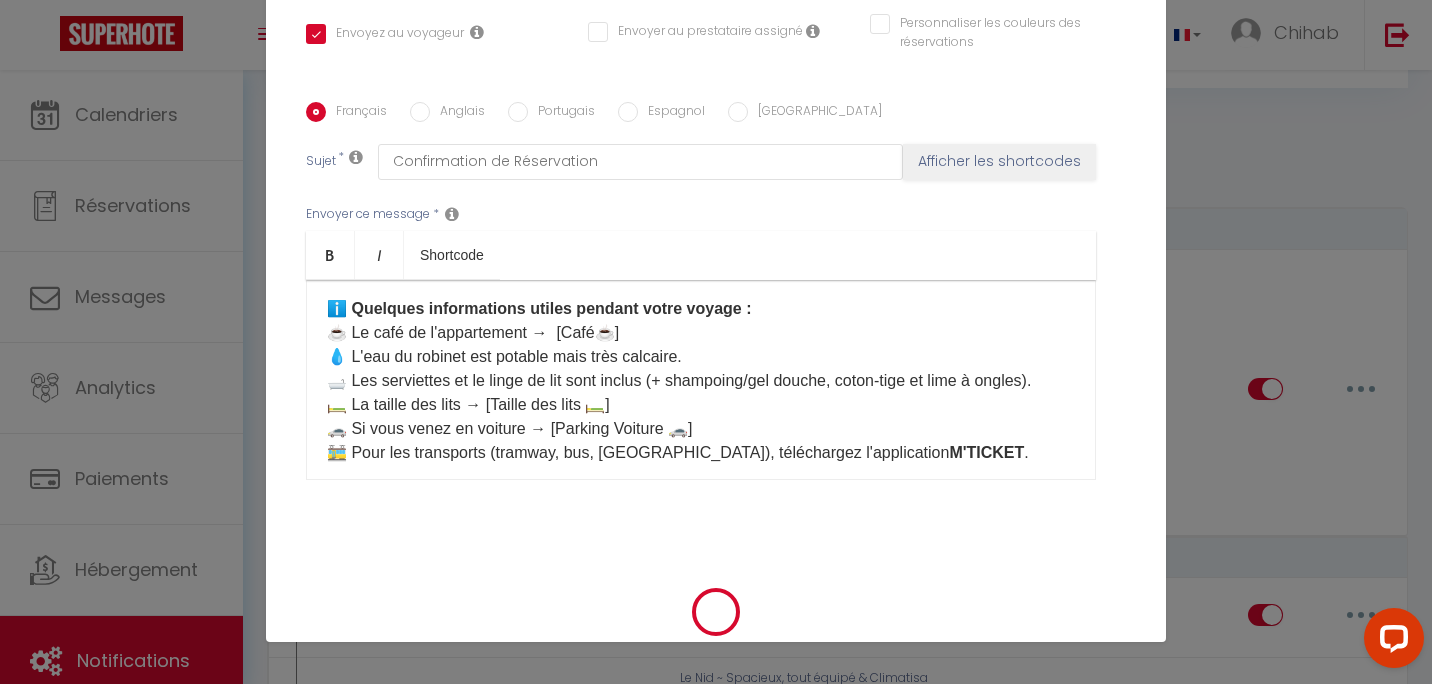 checkbox on "true" 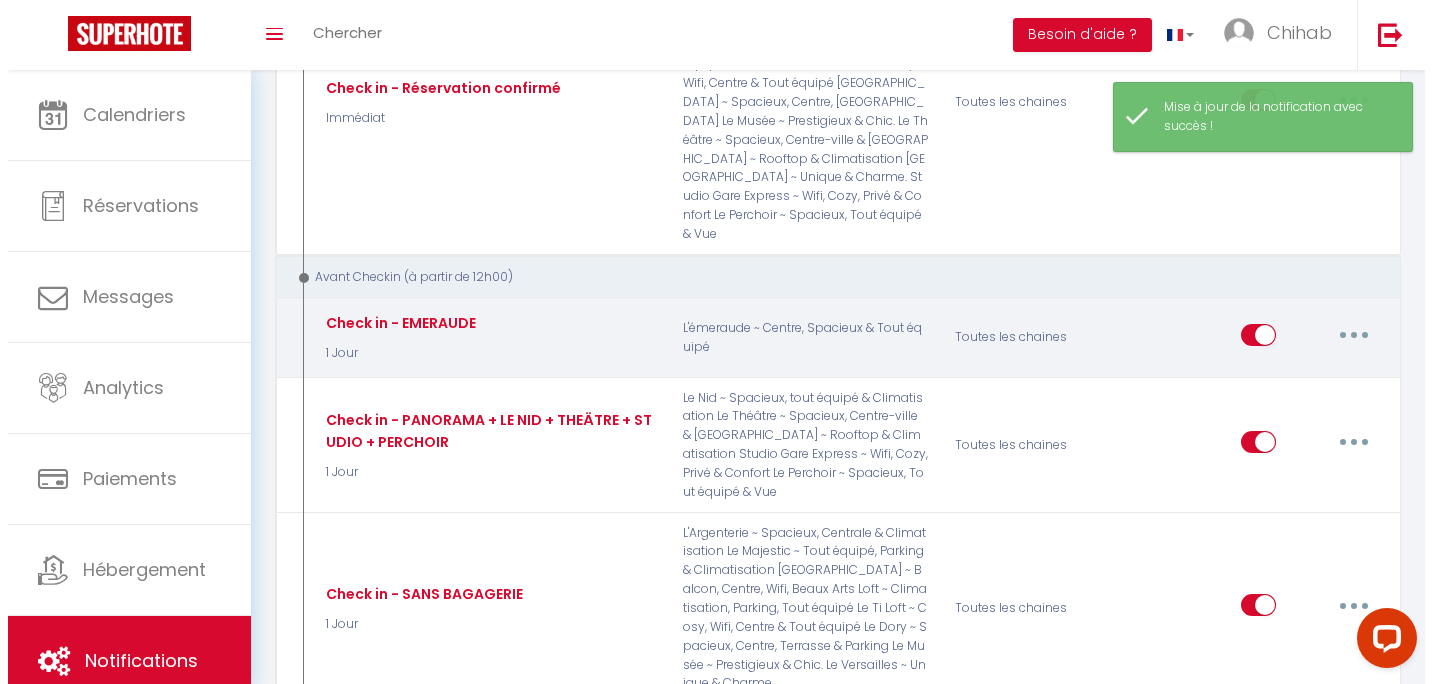 scroll, scrollTop: 400, scrollLeft: 0, axis: vertical 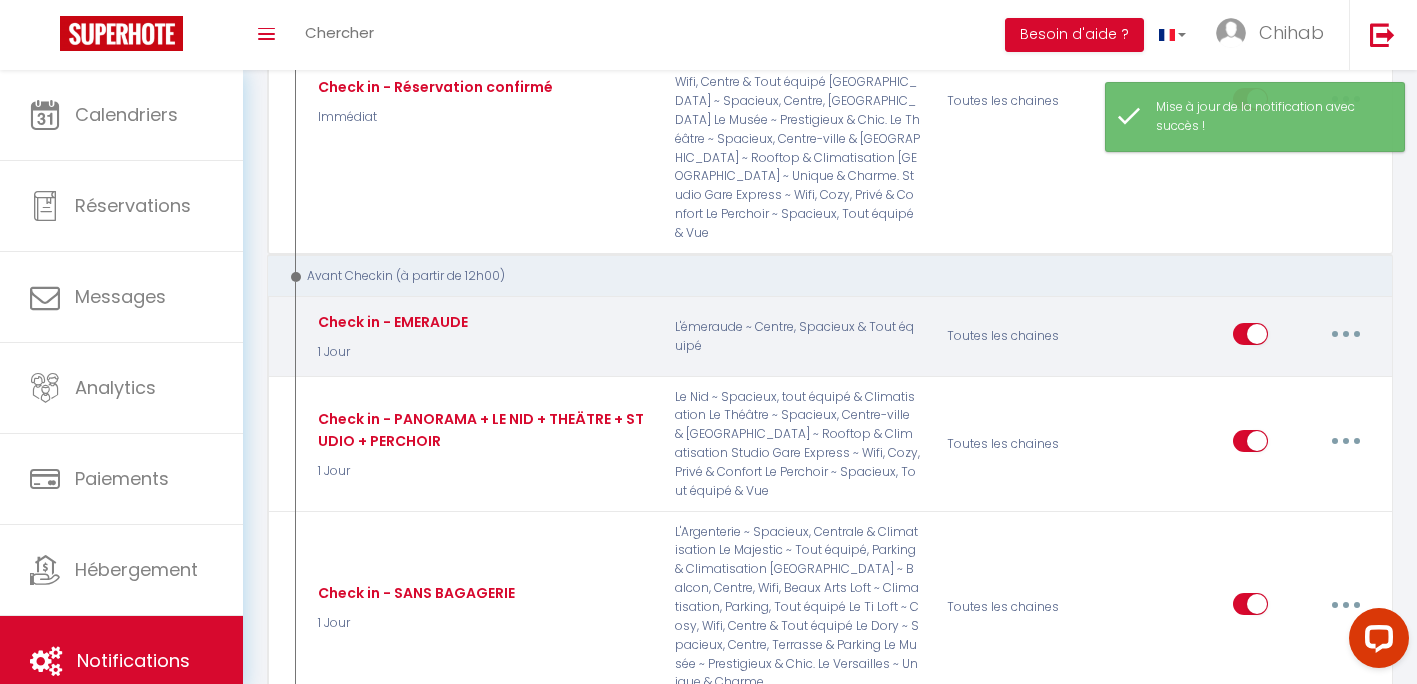 click at bounding box center (1346, 334) 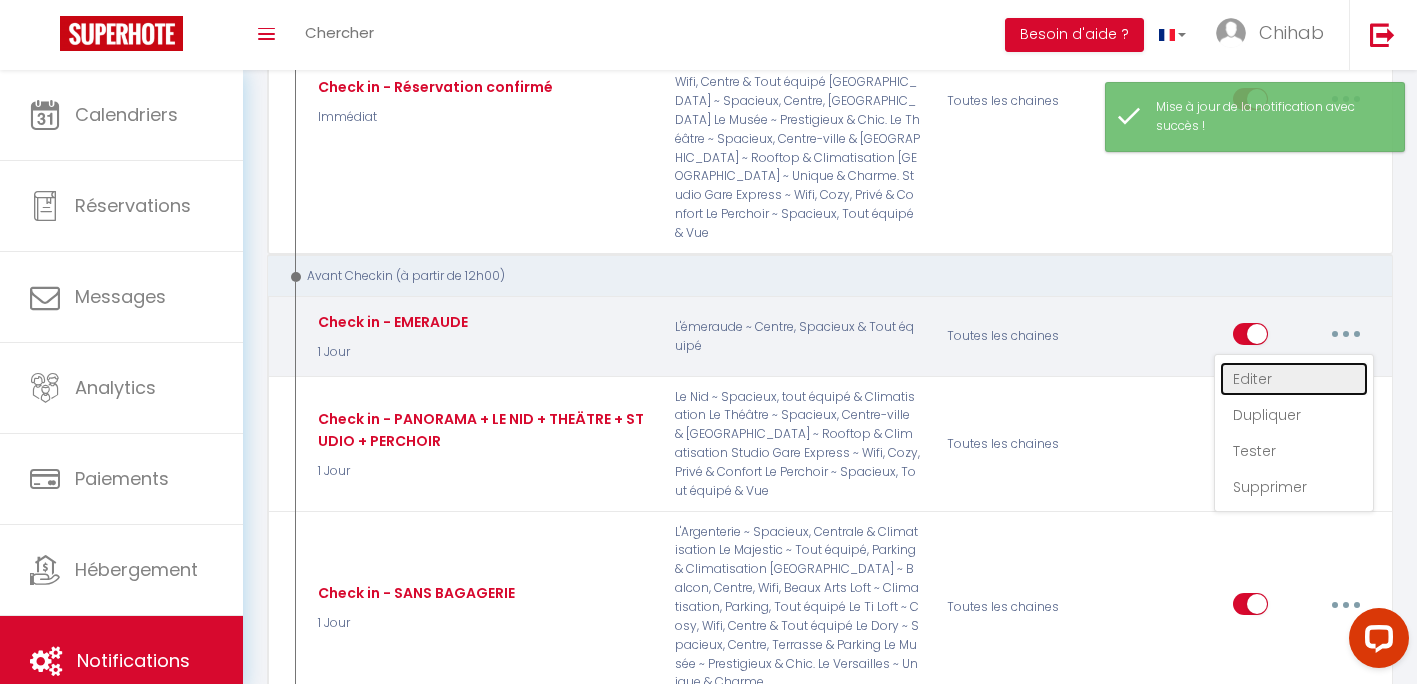 click on "Editer" at bounding box center [1294, 379] 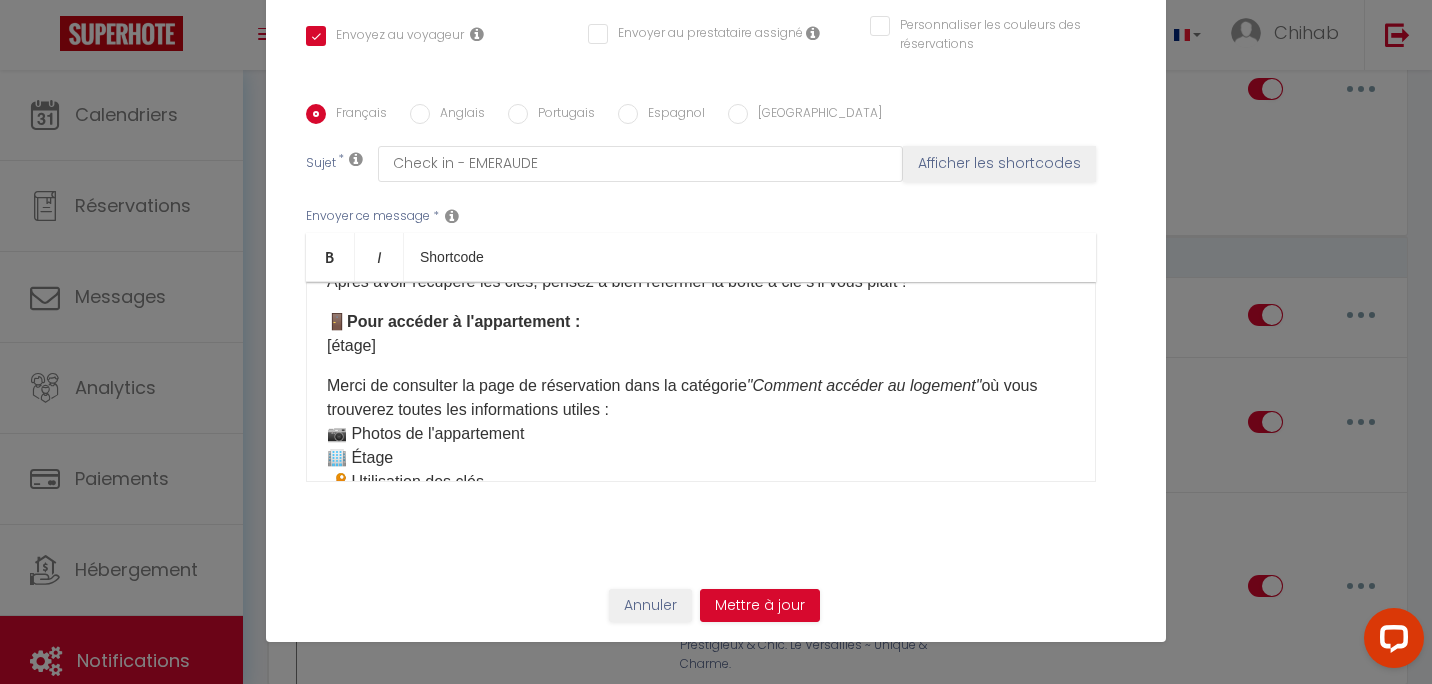 scroll, scrollTop: 400, scrollLeft: 0, axis: vertical 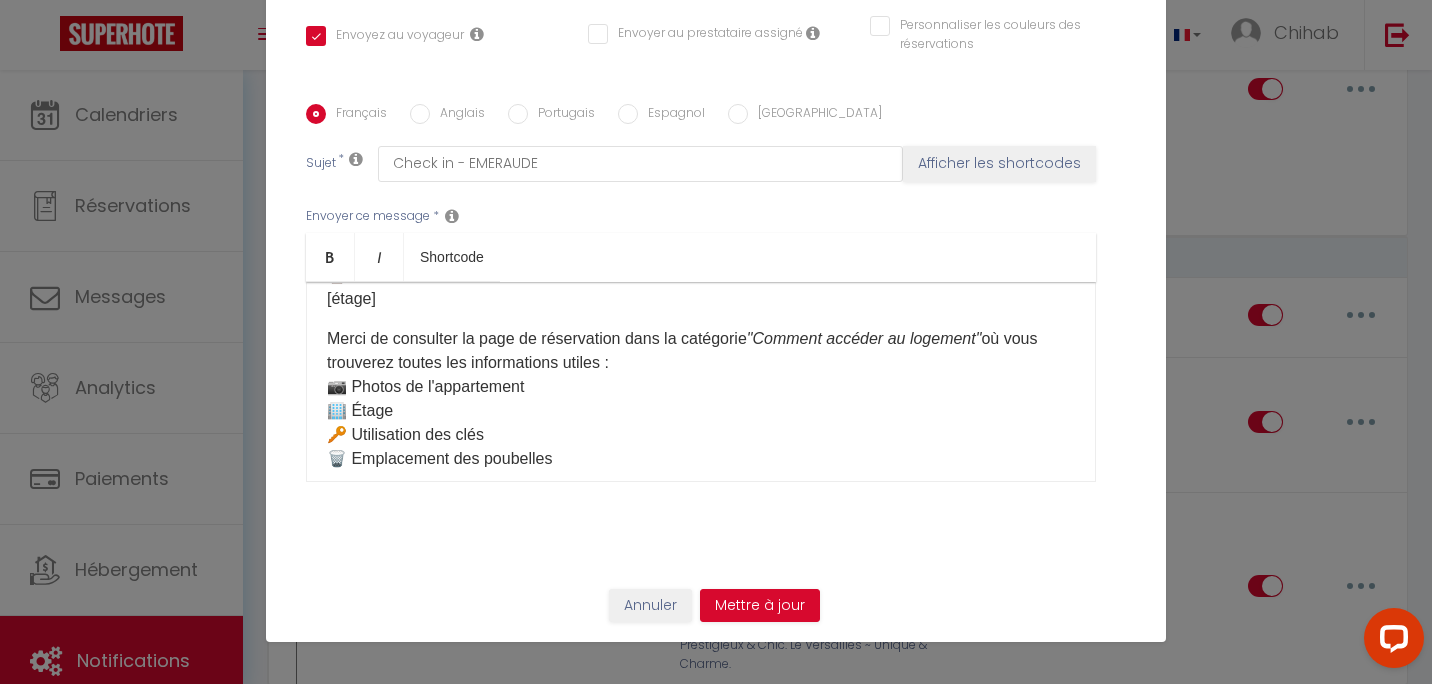 click on "Anglais" at bounding box center [457, 115] 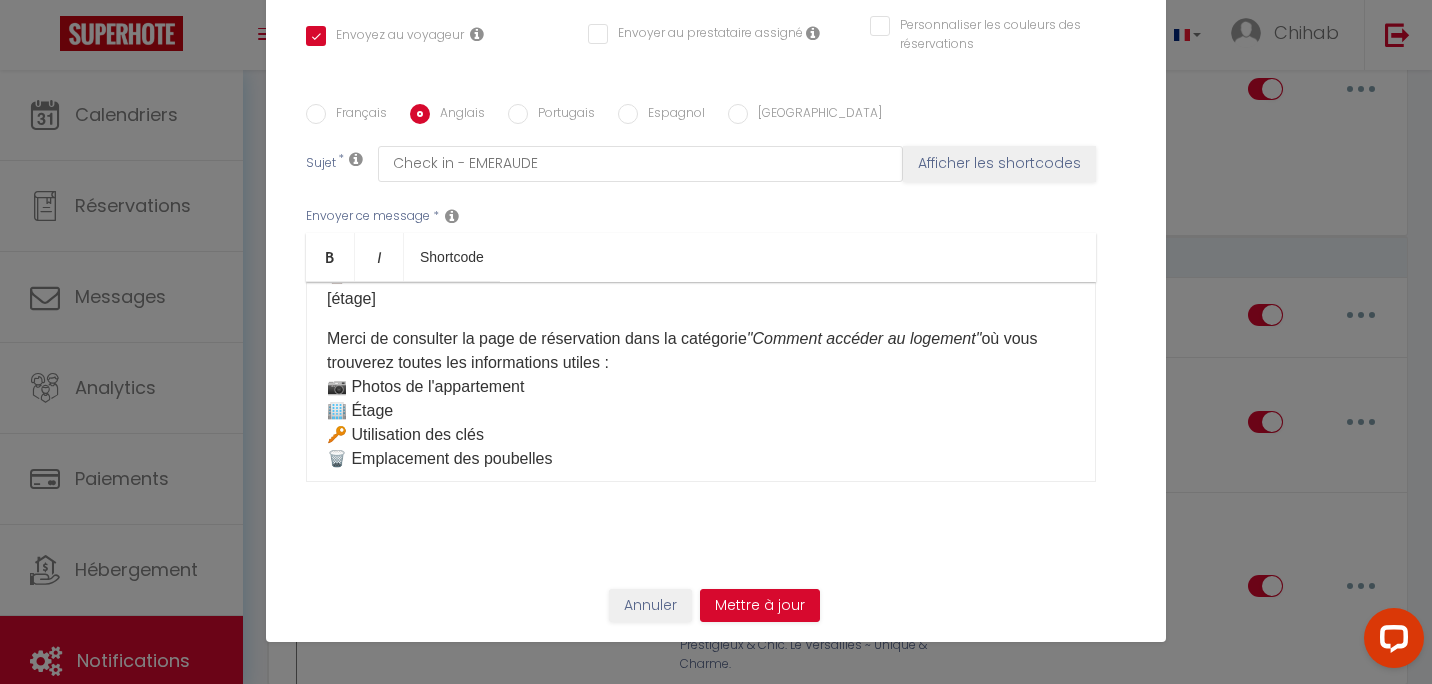 checkbox on "true" 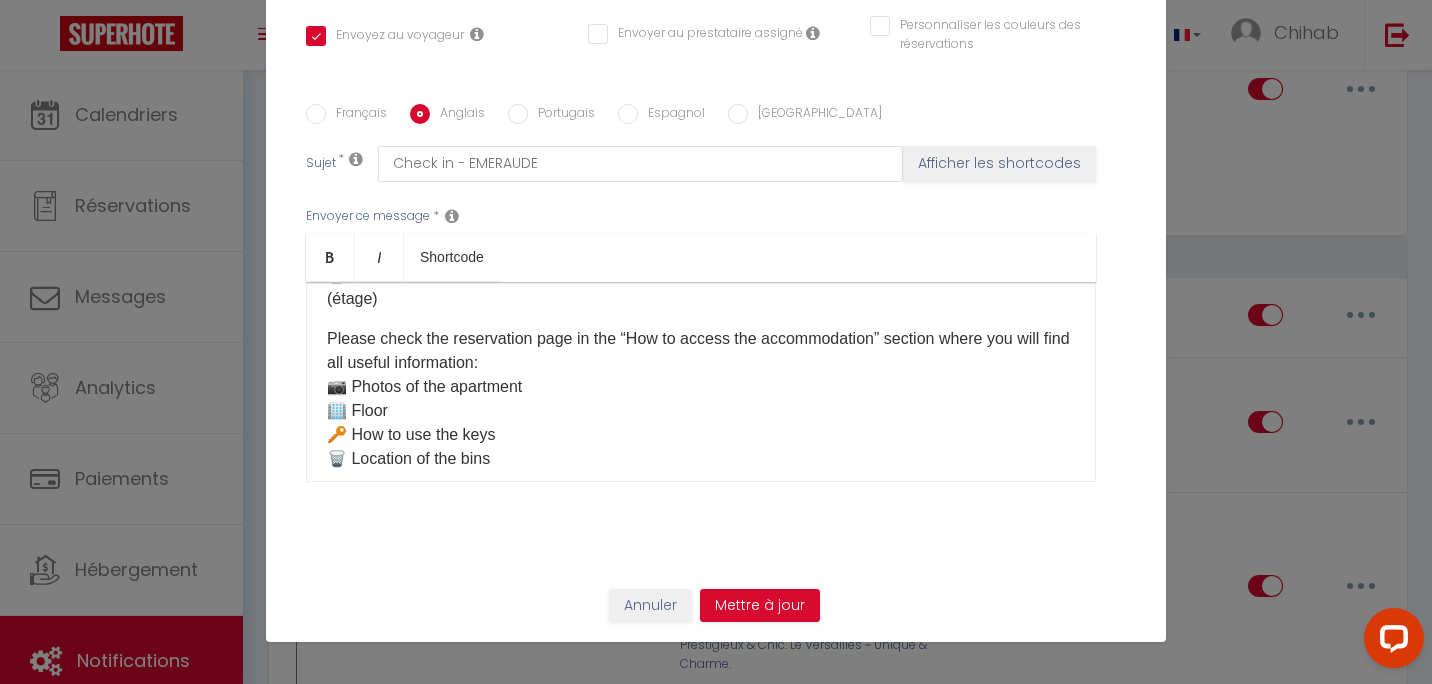 click on "Français" at bounding box center [356, 115] 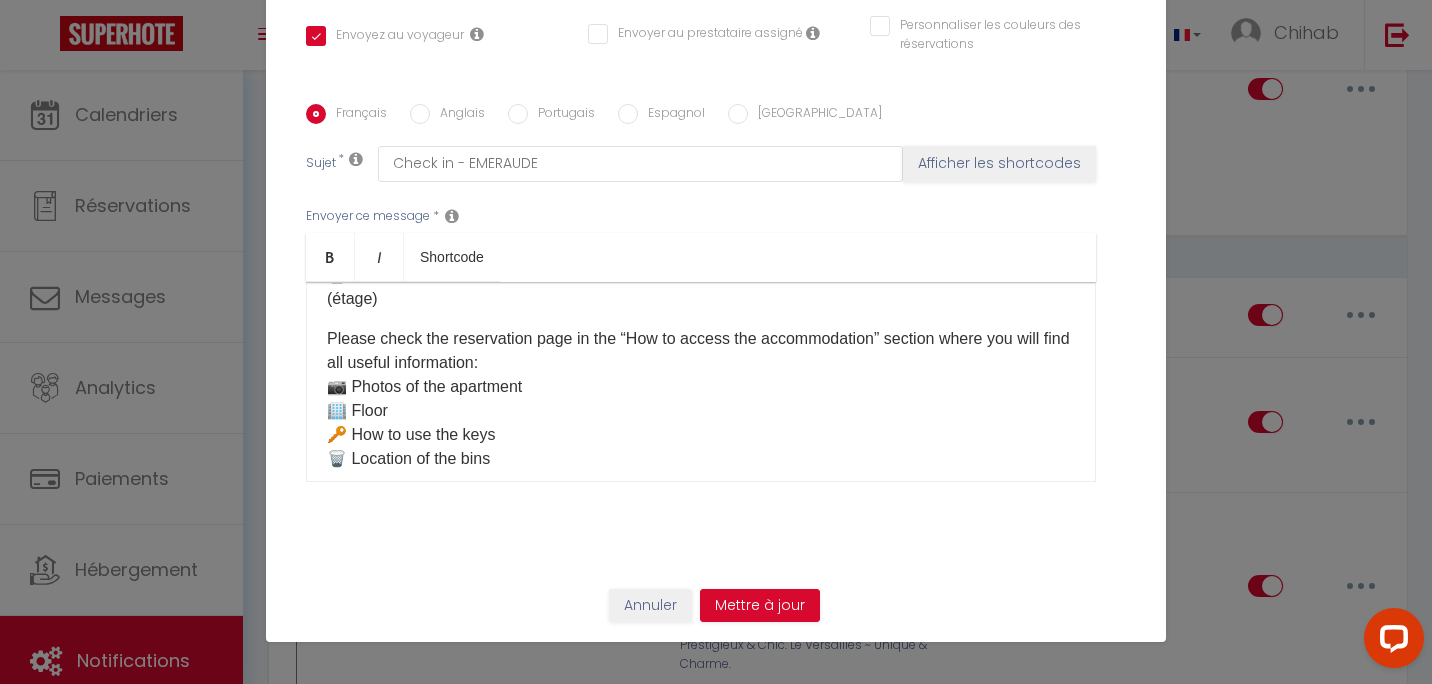 checkbox on "true" 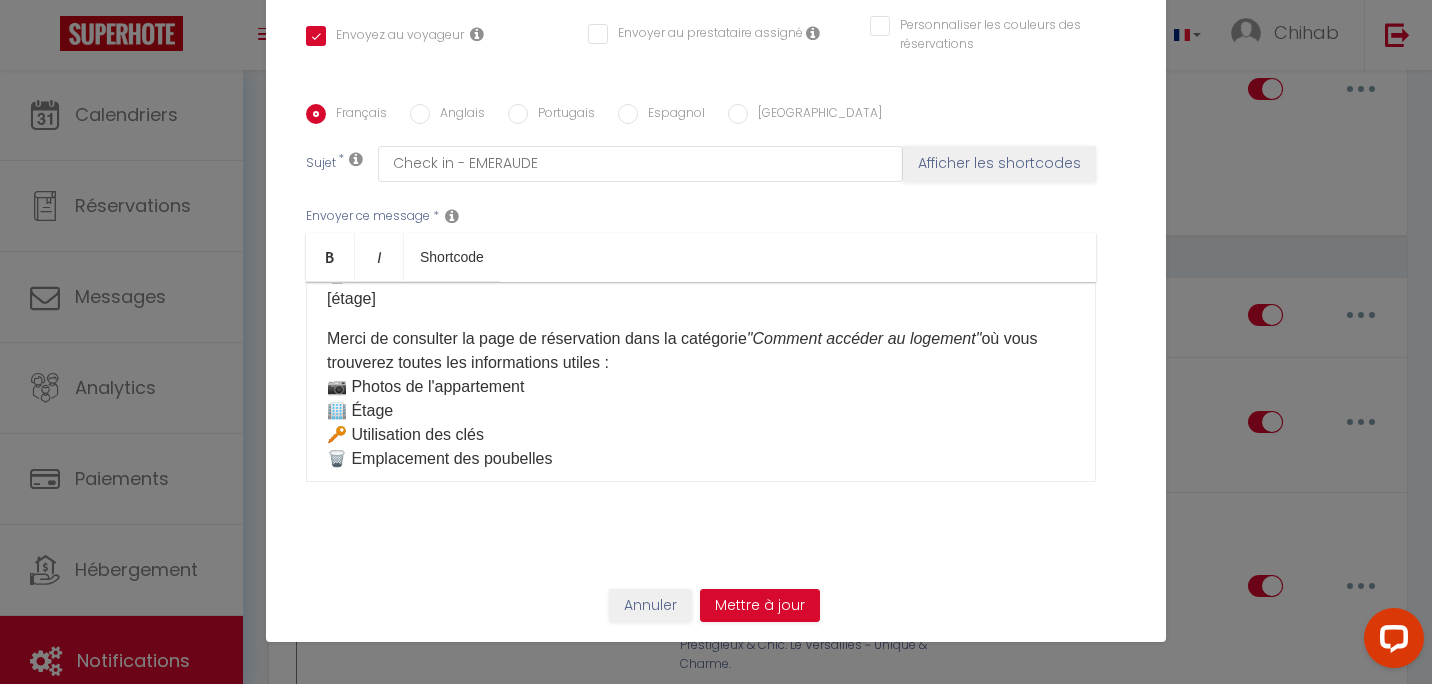 click on "Anglais" at bounding box center (457, 115) 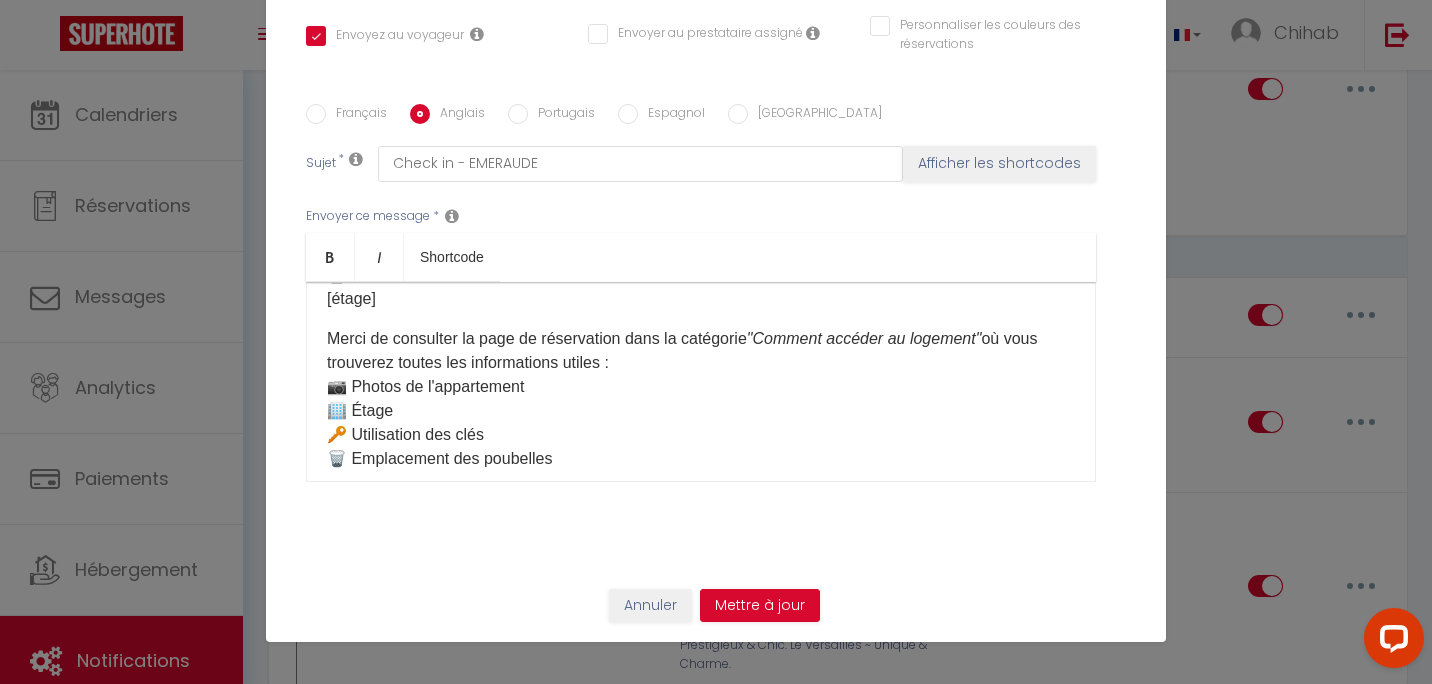 checkbox on "true" 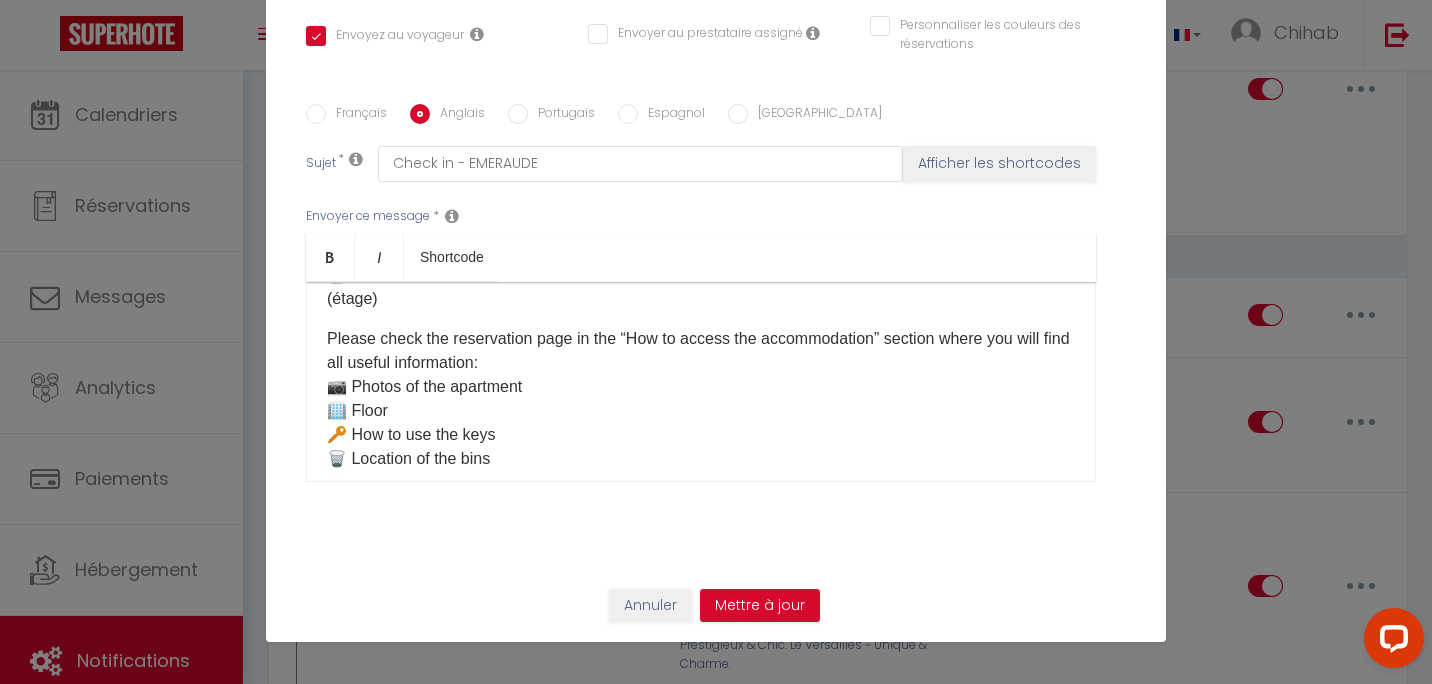 click on "Portugais" at bounding box center [561, 115] 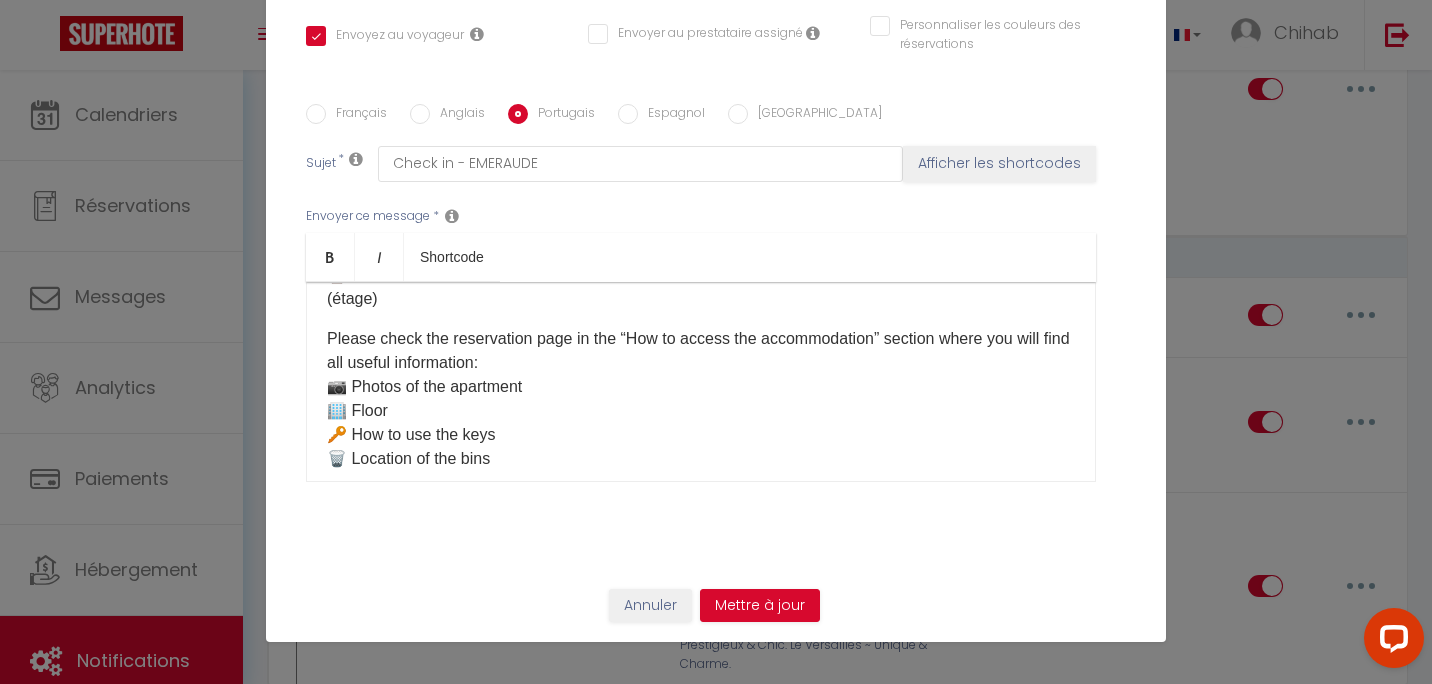 checkbox on "true" 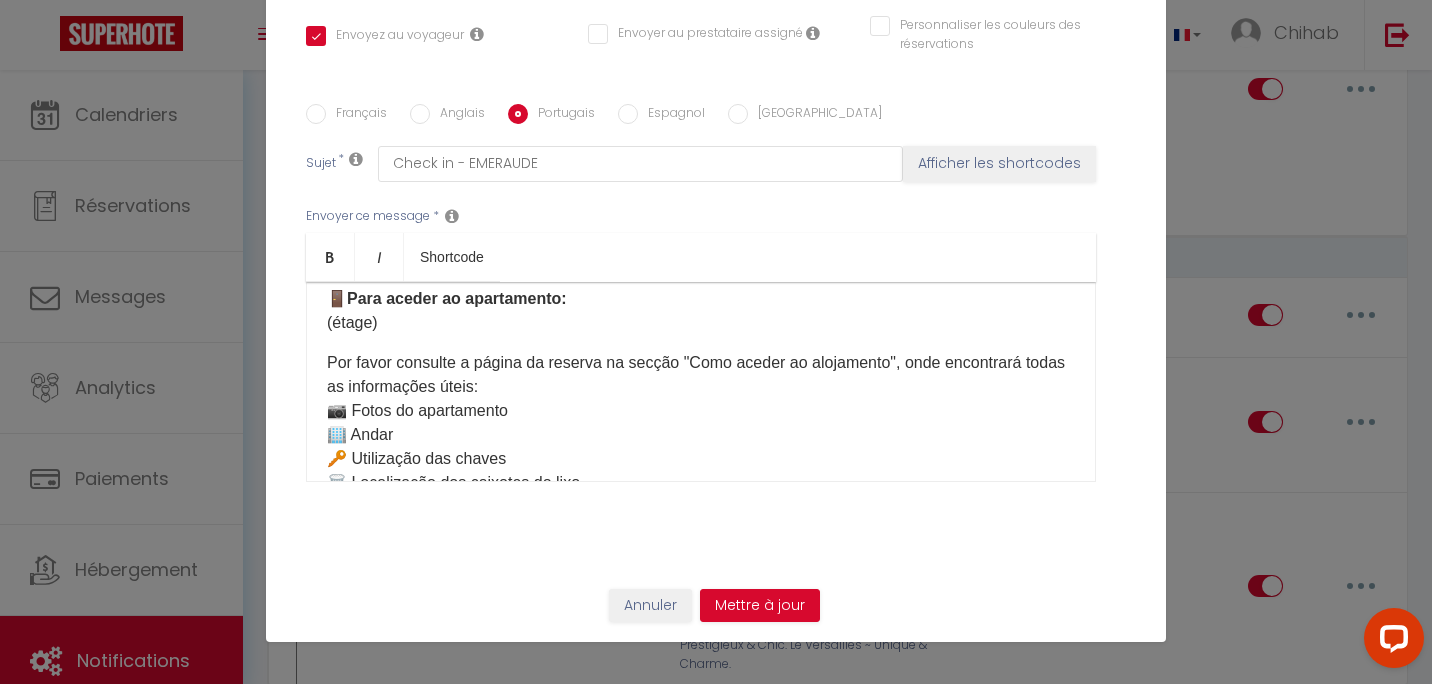 click on "Espagnol" at bounding box center (671, 115) 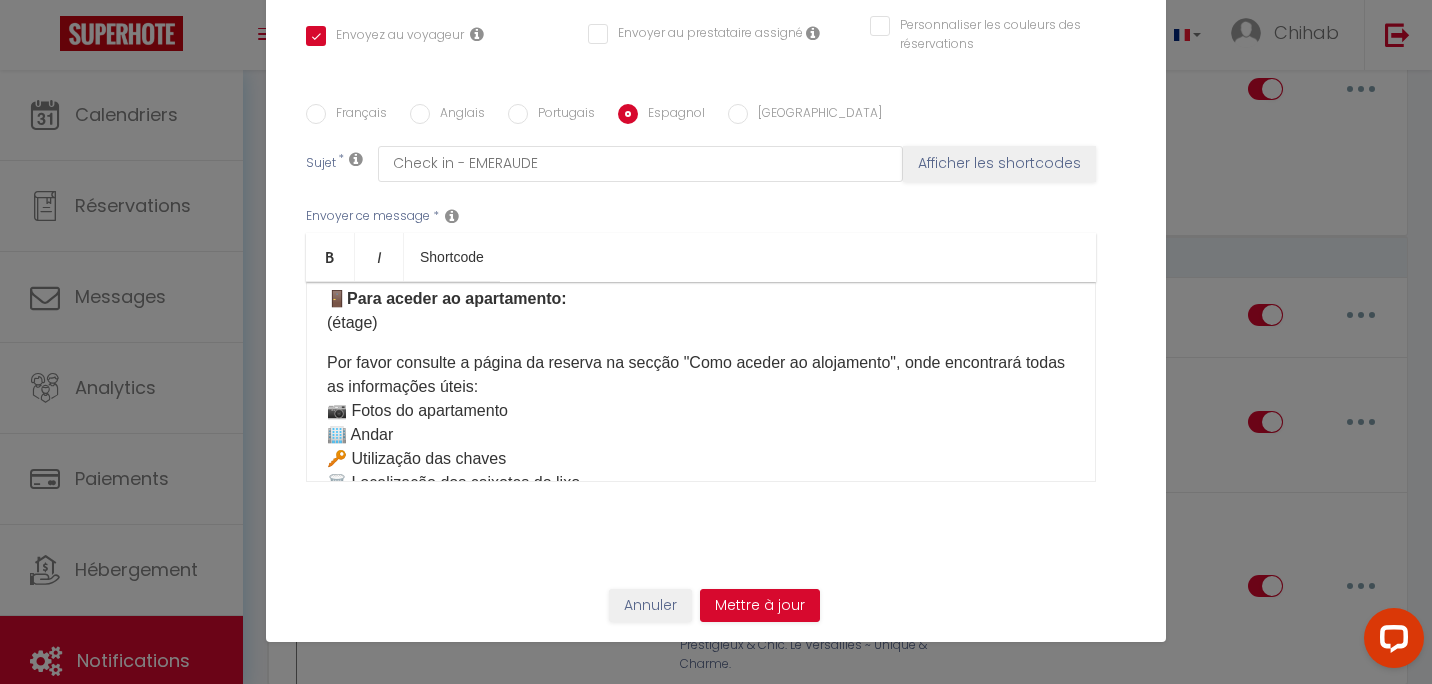checkbox on "true" 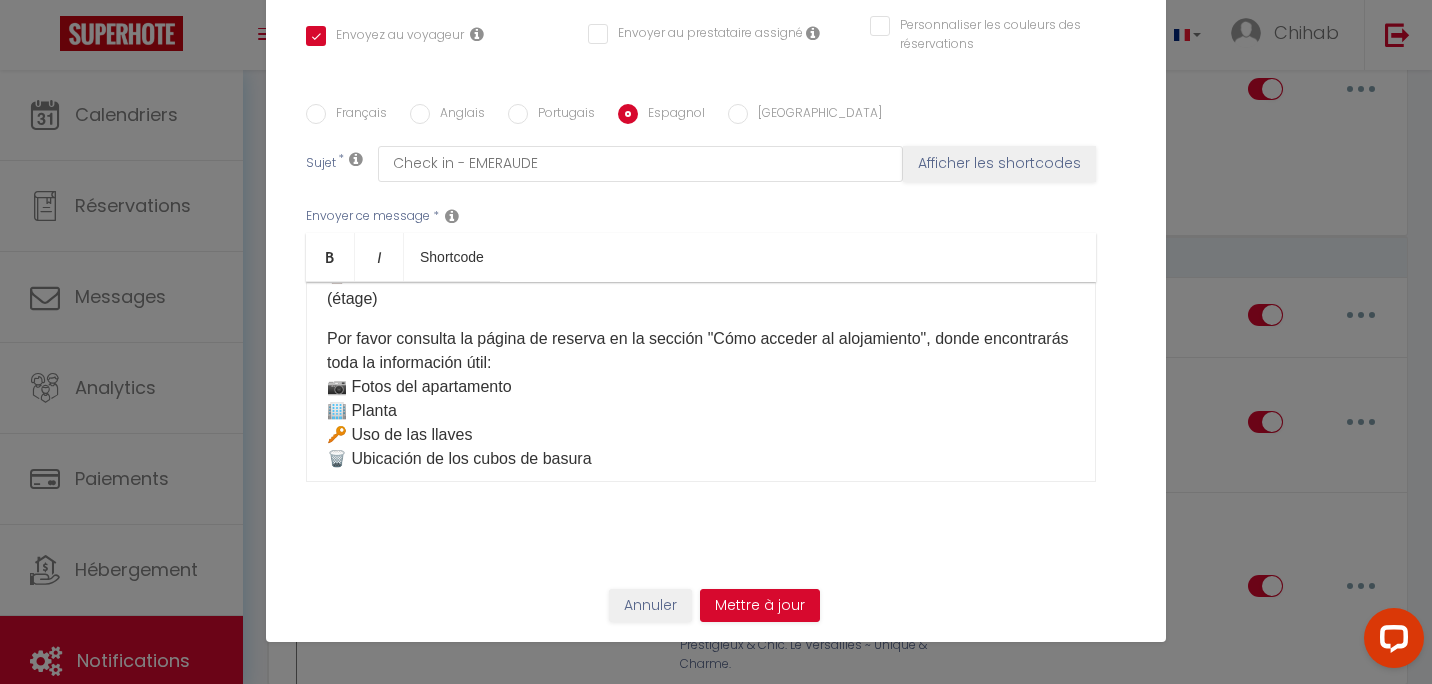 click on "[GEOGRAPHIC_DATA]" at bounding box center (815, 115) 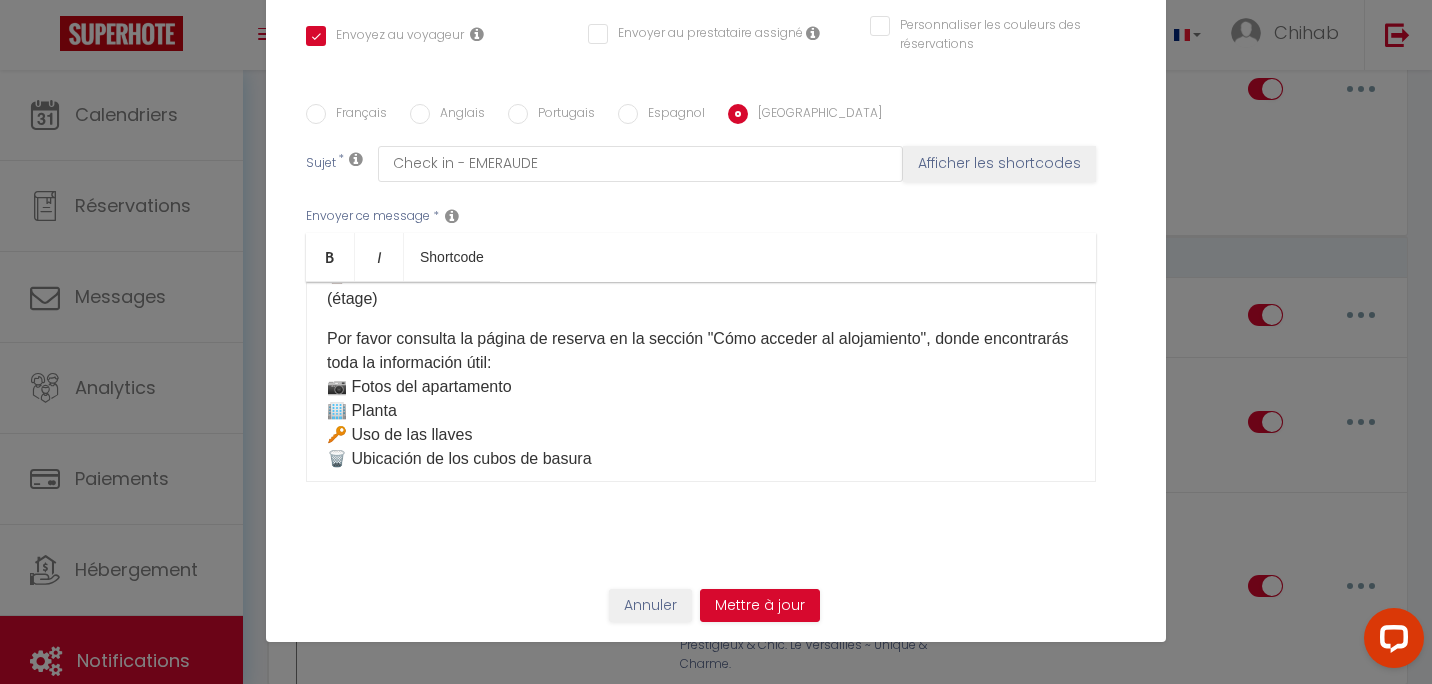 checkbox on "true" 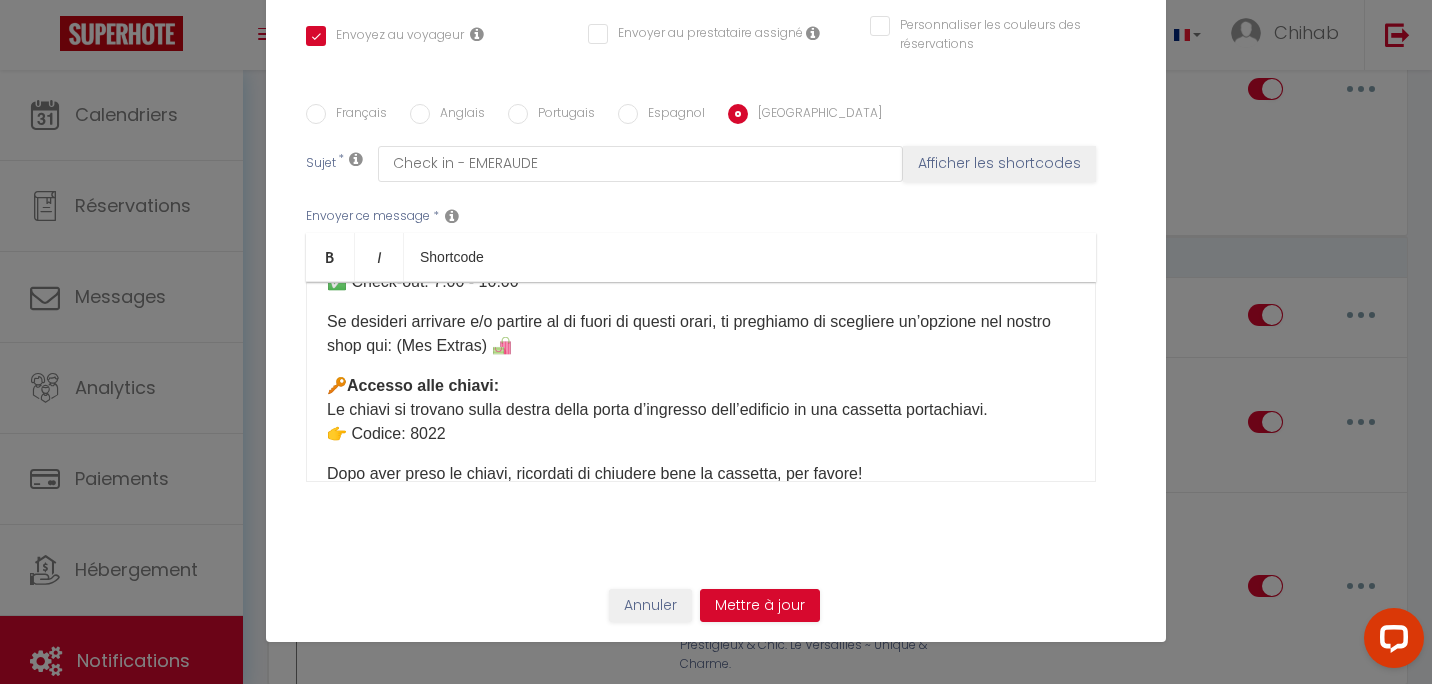 scroll, scrollTop: 0, scrollLeft: 0, axis: both 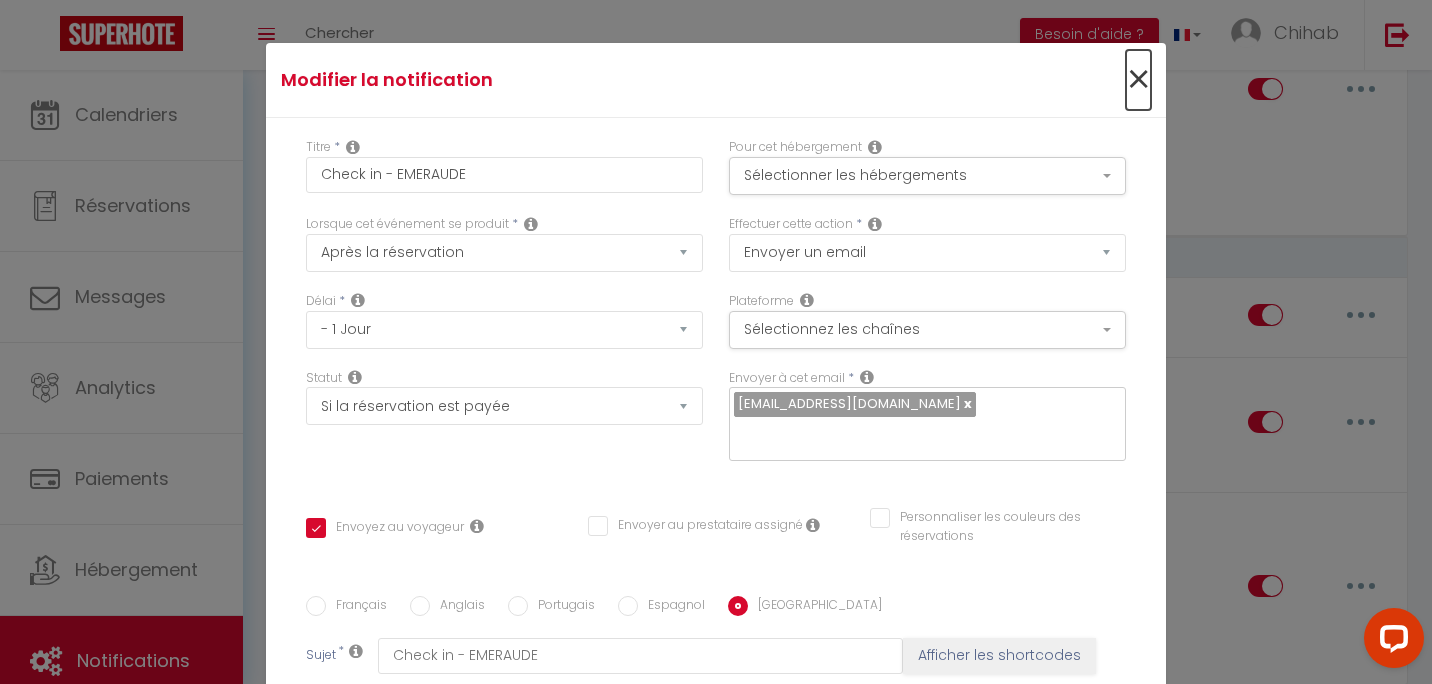 click on "×" at bounding box center [1138, 80] 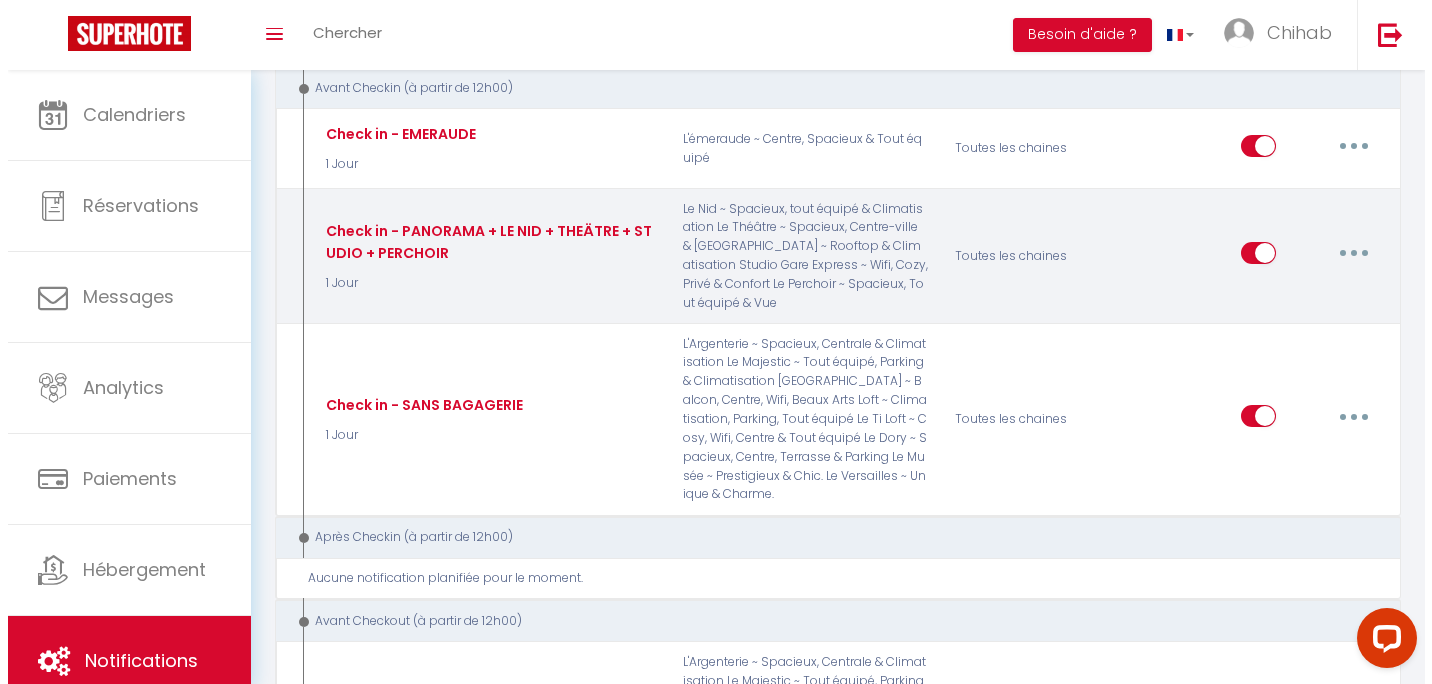 scroll, scrollTop: 600, scrollLeft: 0, axis: vertical 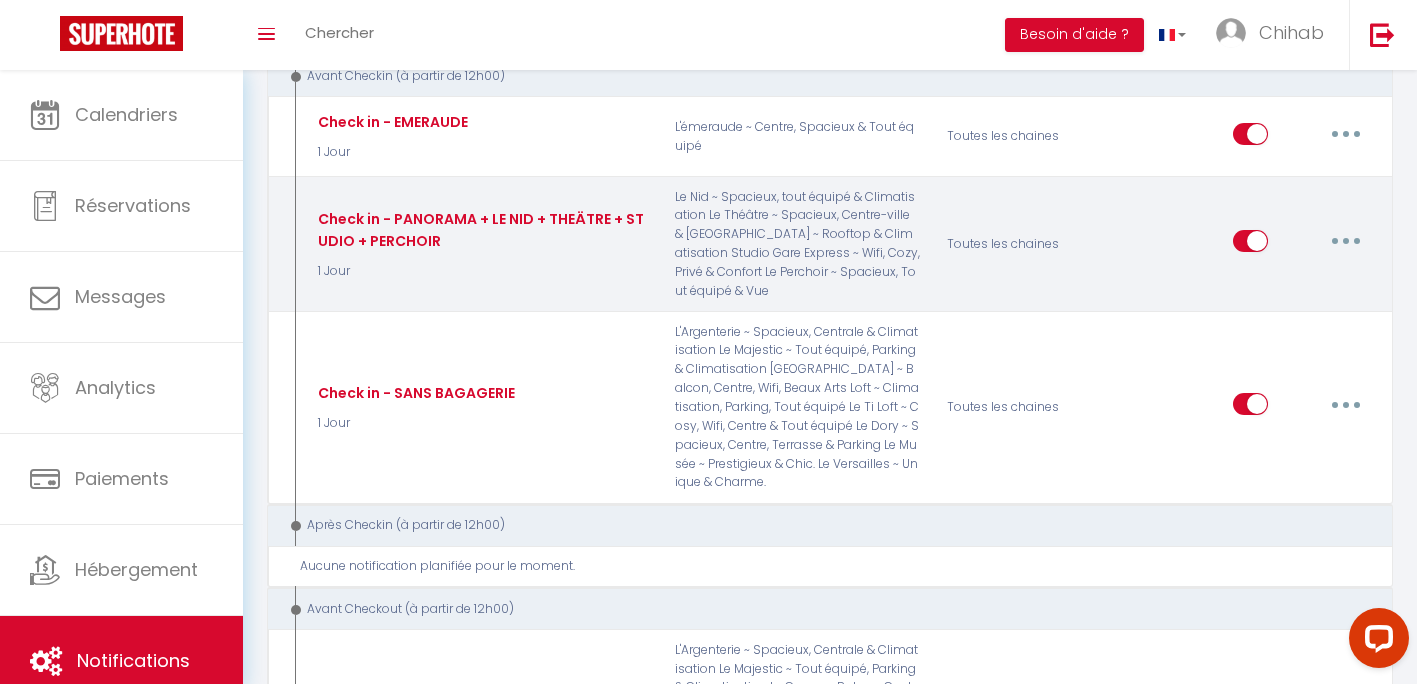 click at bounding box center [1346, 241] 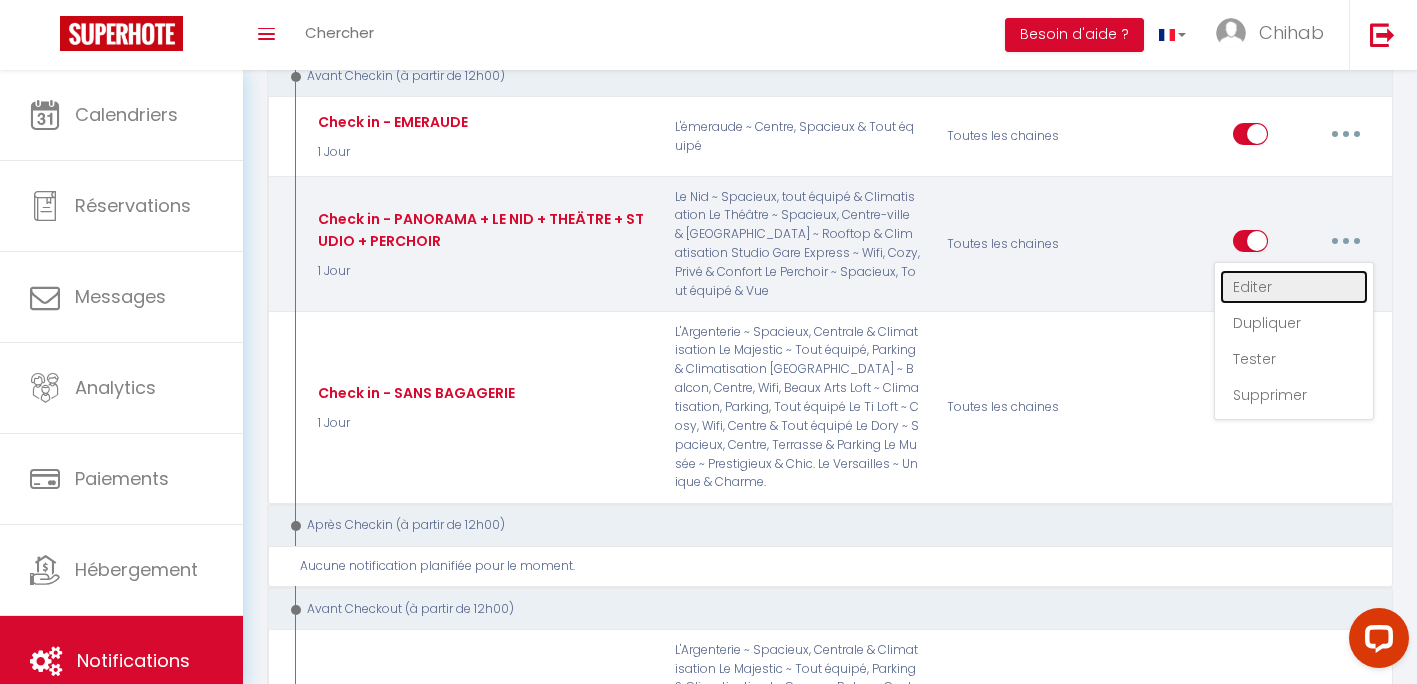 click on "Editer" at bounding box center [1294, 287] 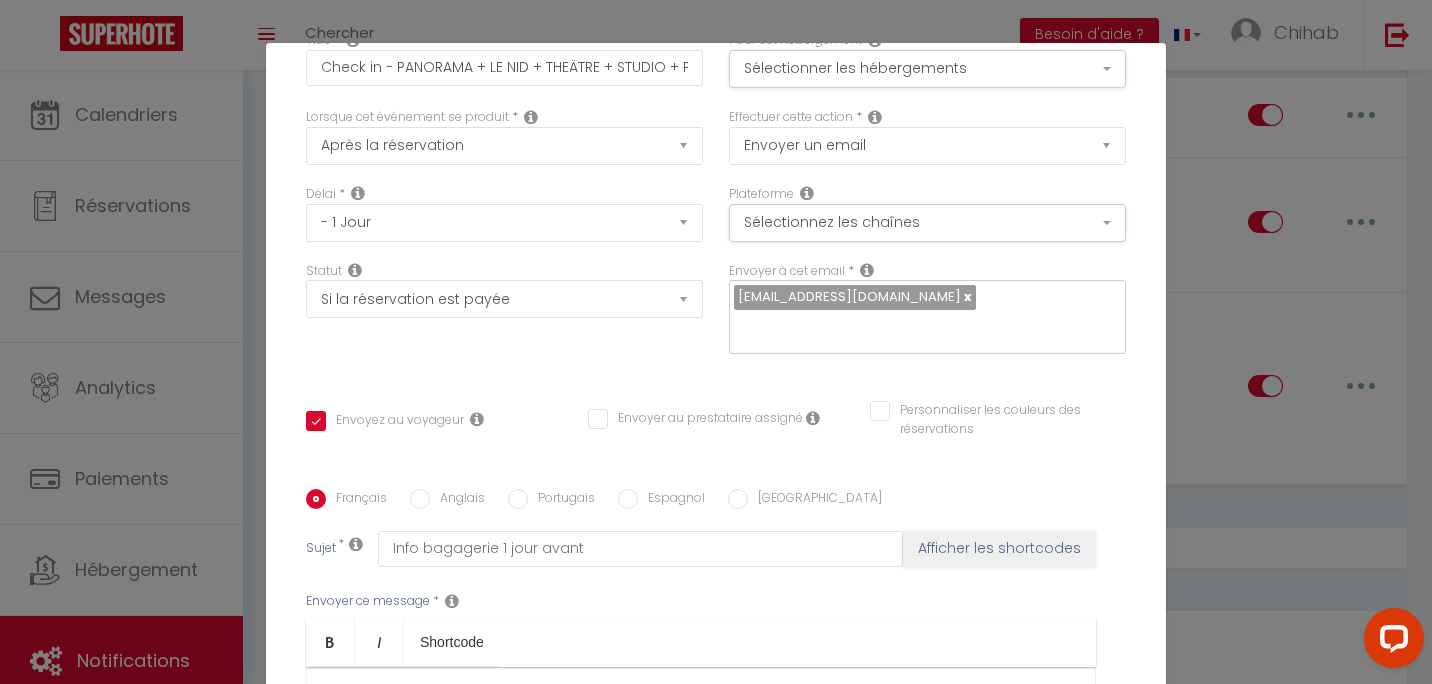 scroll, scrollTop: 400, scrollLeft: 0, axis: vertical 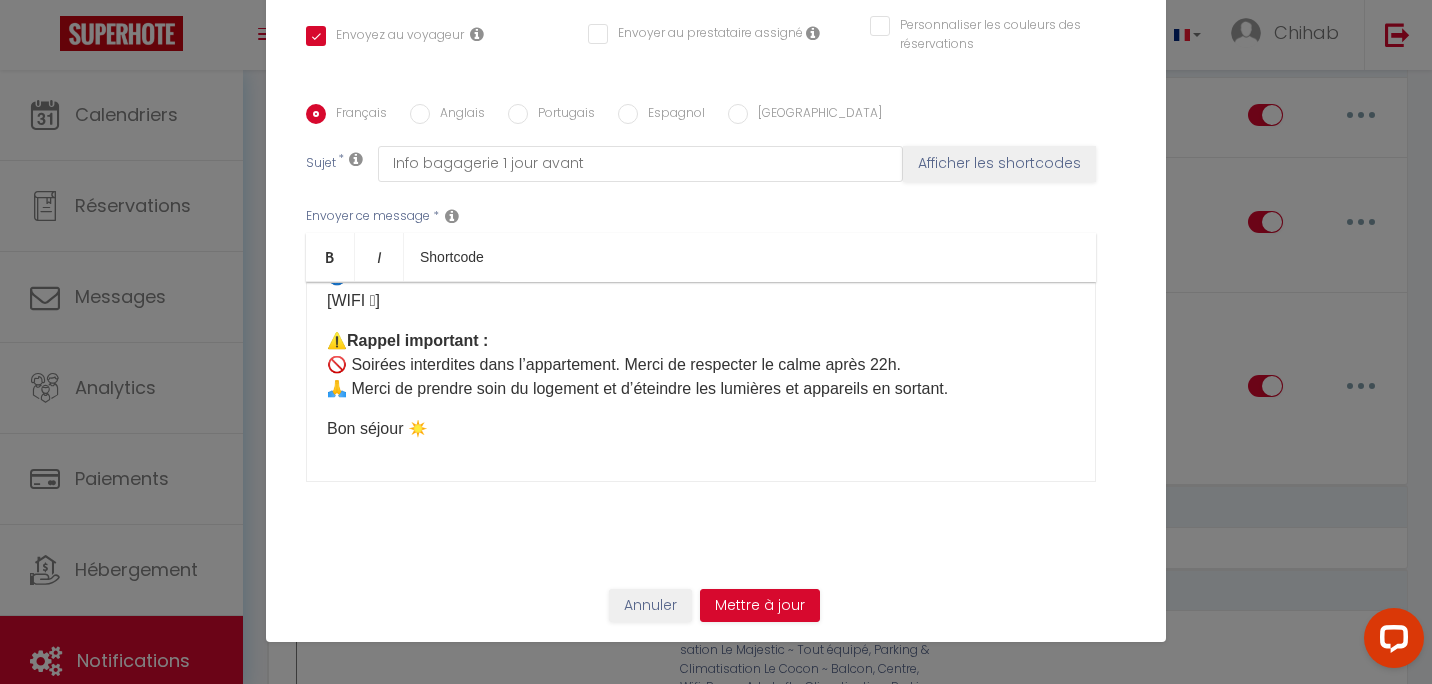 click on "Français     Anglais     Portugais     Espagnol     Italien   Sujet   *     Info bagagerie 1 jour avant   Afficher les shortcodes   Envoyer ce message   *     Bold Italic Shortcode Rich text editor Bonjour ☀️
Voici les informations pour accéder à l'appartement :
⏰ Horaires :
✅ Check-in : 16h00 - 22h00
✅ Check-out : 7h00 - 10h00
Si vous souhaitez arriver et/ou partir en dehors de ces horaires, merci de choisir une option sur notre boutique ici : [Mes Extras] 🛍️
🔑  Accès aux clés :
Les clés sont situées dans la bagagerie à l'adresse suivante :
📍  [STREET_ADDRESS]
(magasin à côté de la [GEOGRAPHIC_DATA], à 15 minutes à pied de l'appartement)
👉 Sur place, rendez-vous sur la borne tactile et cliquez sur :
Récupérer ou déposer la clé d'appartement
Puis sélectionnez ➡️ [Votre casier]
Après avoir récupéré les clés, pensez à bien refermer le casier, s'il vous plaît ! 🙏
🚪
[étage]" at bounding box center [716, 305] 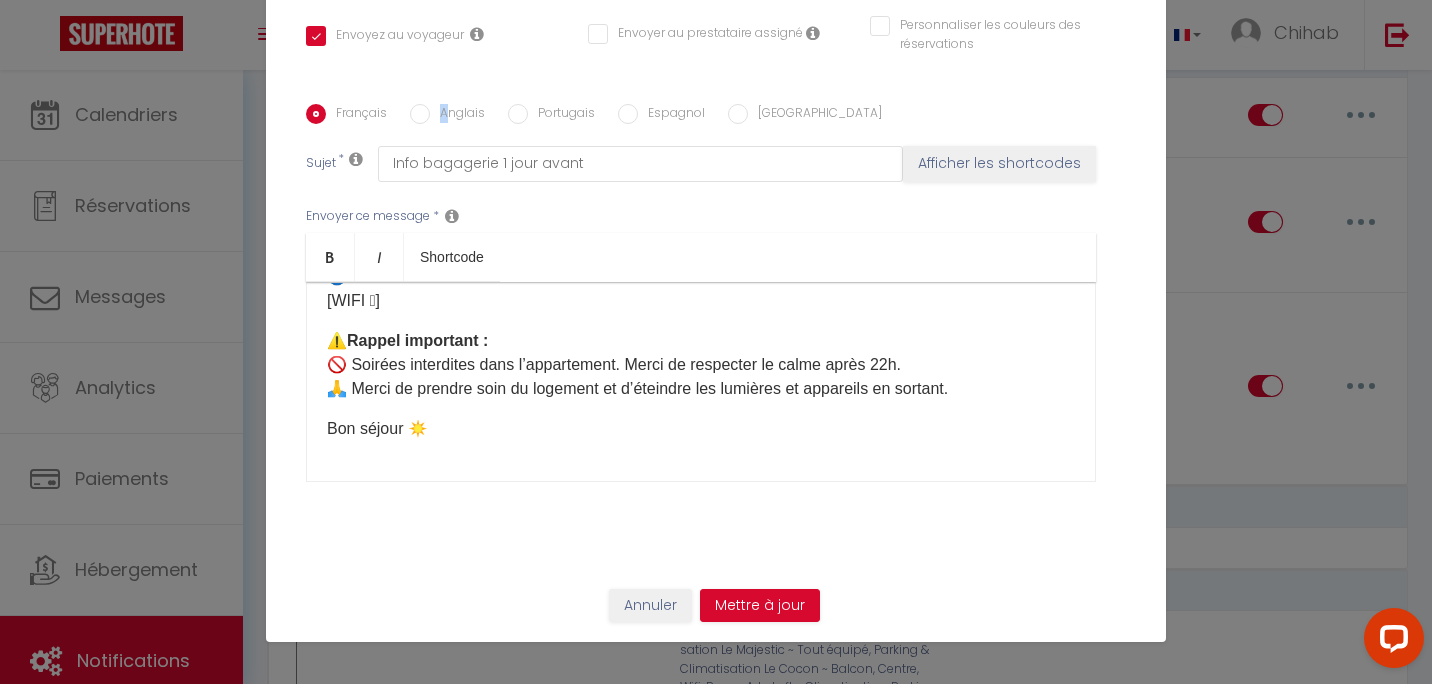 click on "Anglais" at bounding box center (457, 115) 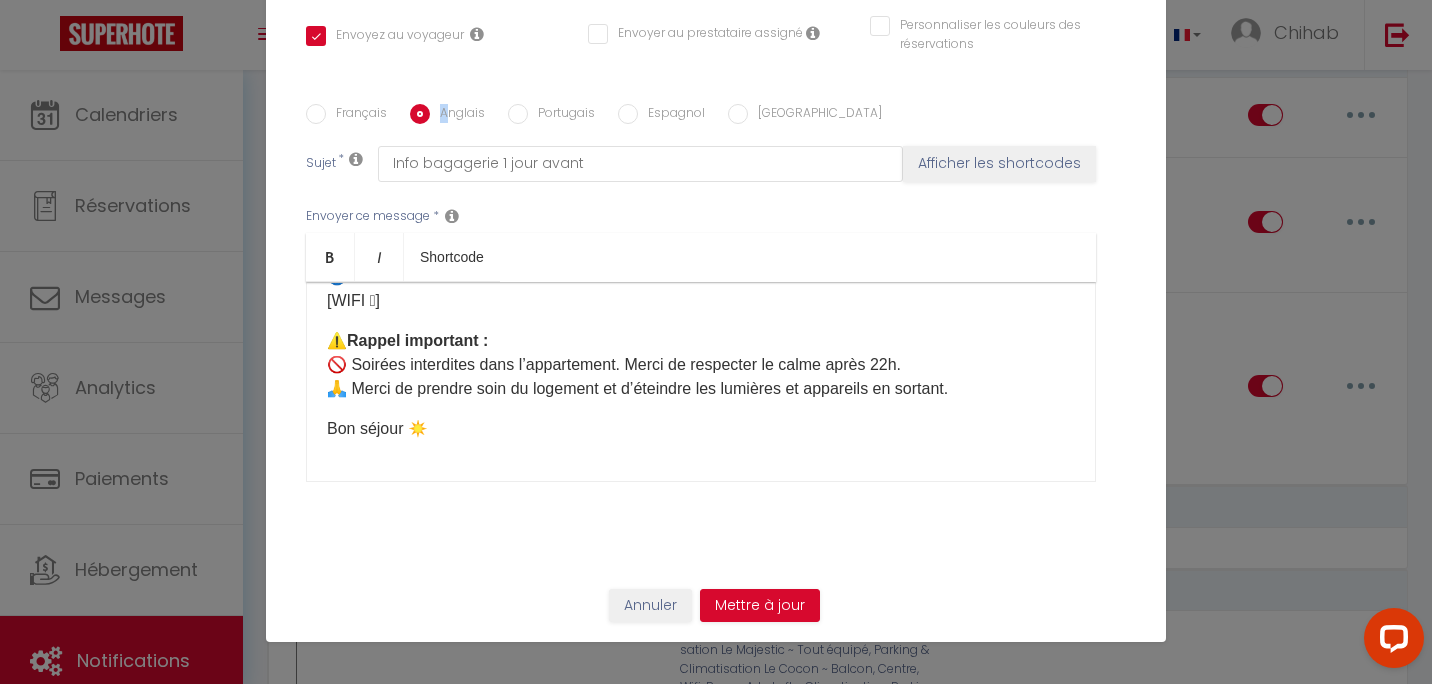 checkbox on "true" 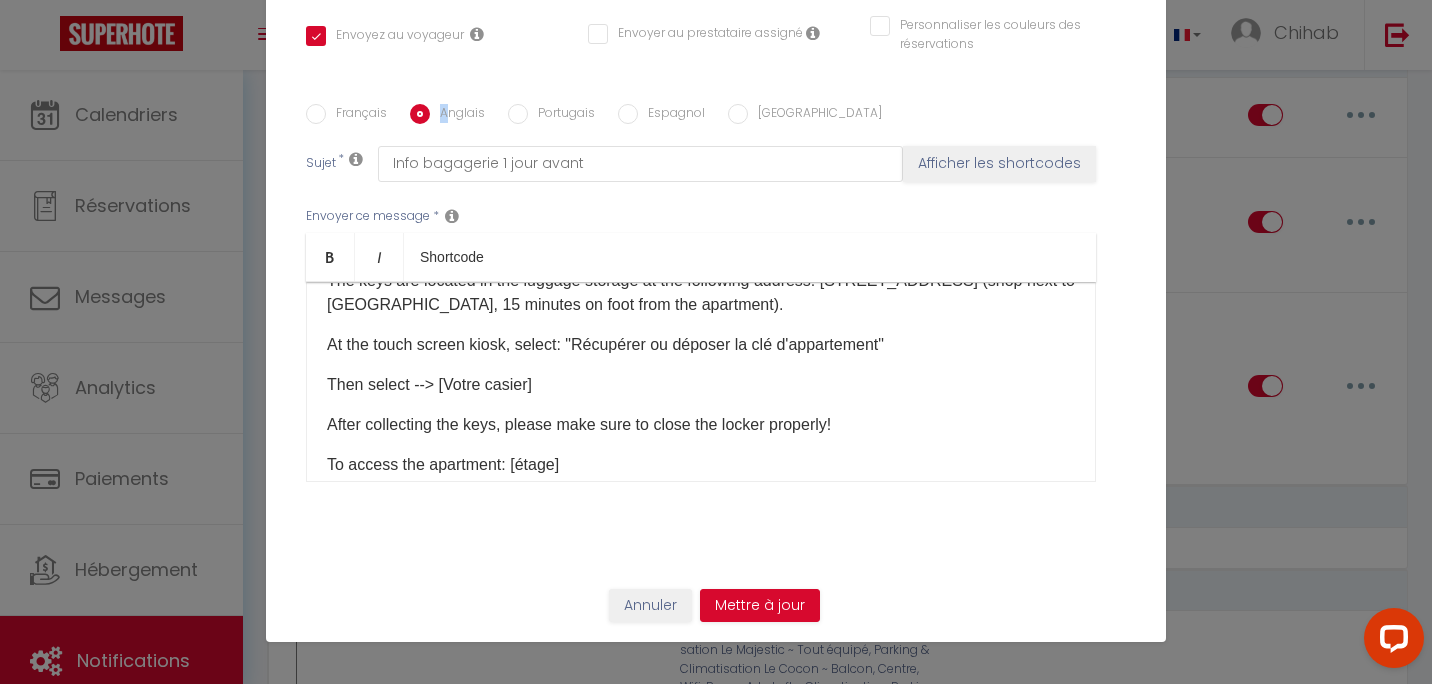 scroll, scrollTop: 0, scrollLeft: 0, axis: both 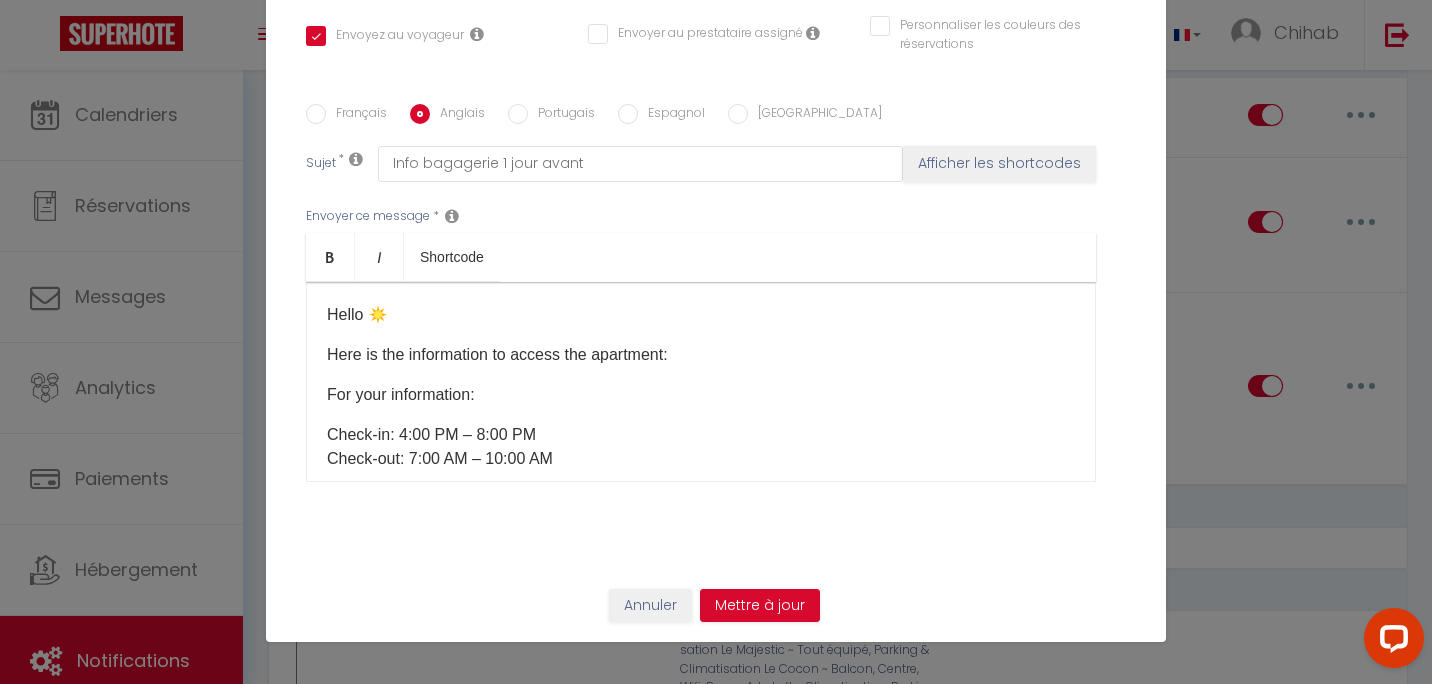 click on "Français" at bounding box center (356, 115) 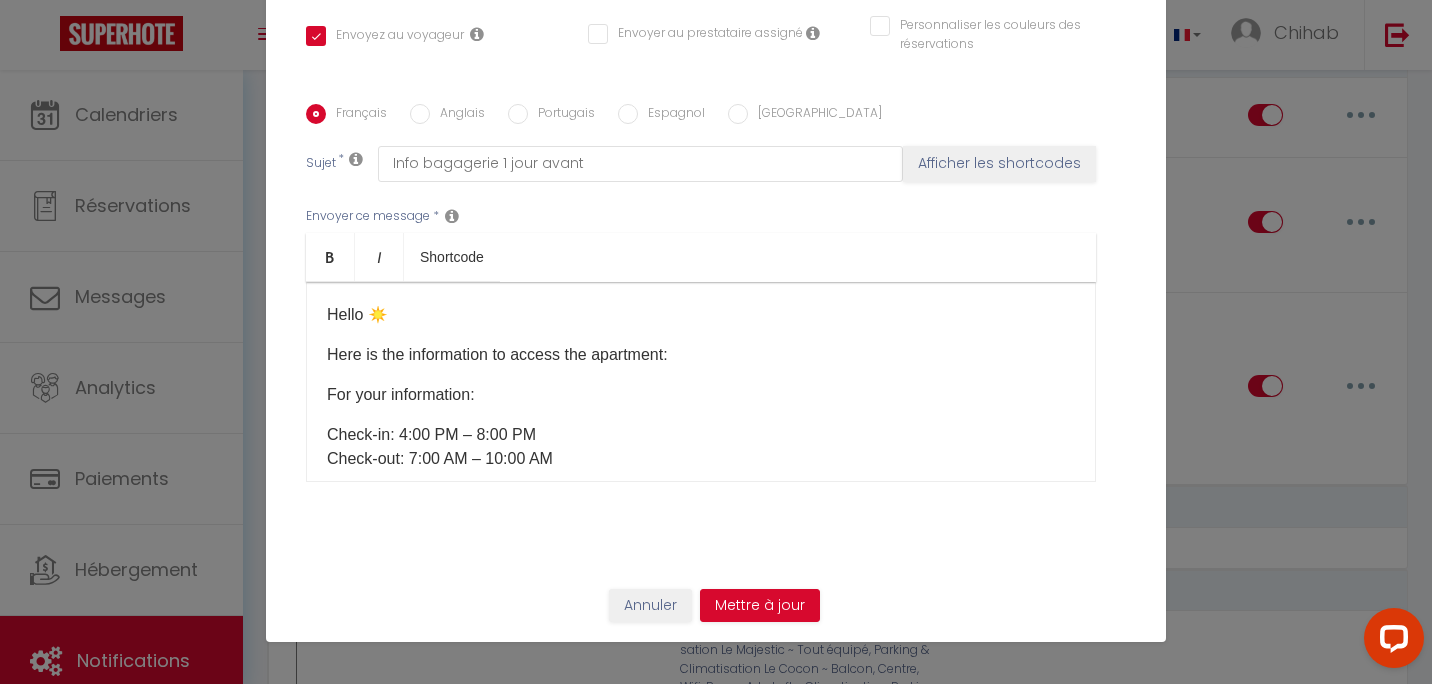 checkbox on "true" 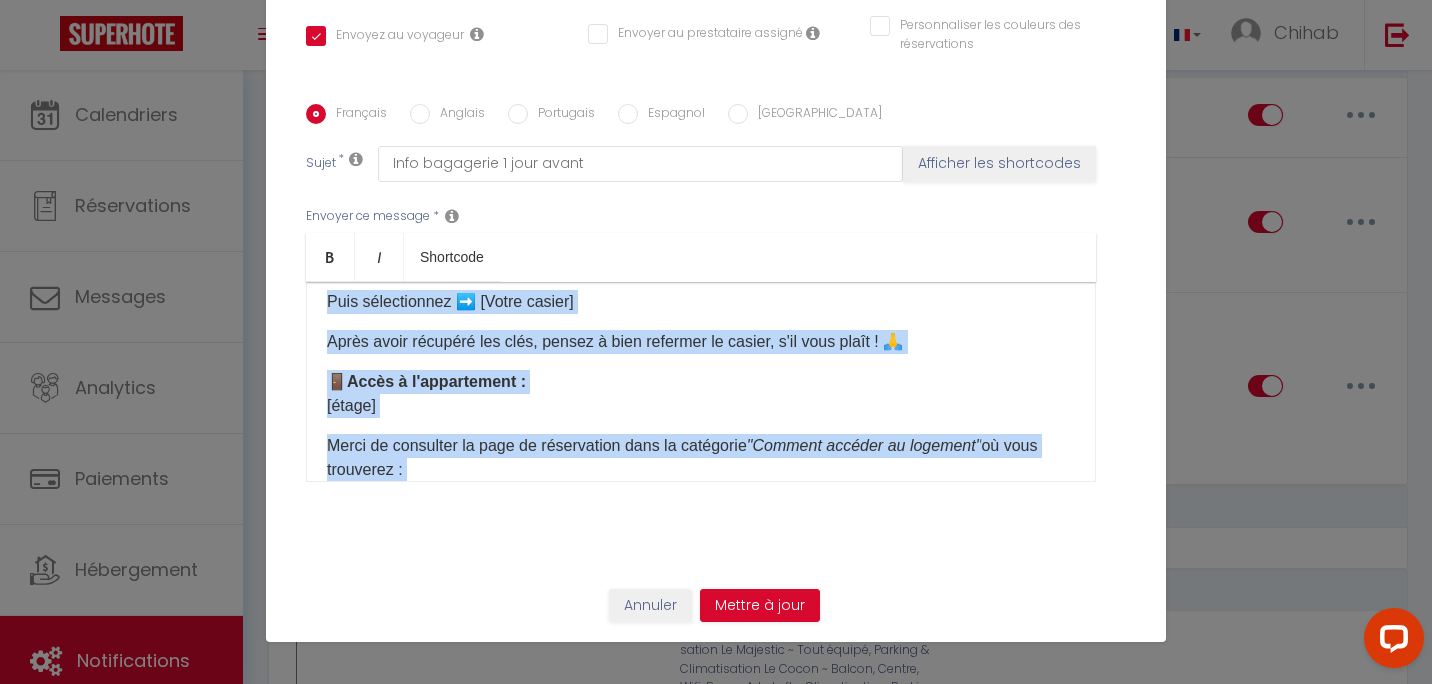 scroll, scrollTop: 990, scrollLeft: 0, axis: vertical 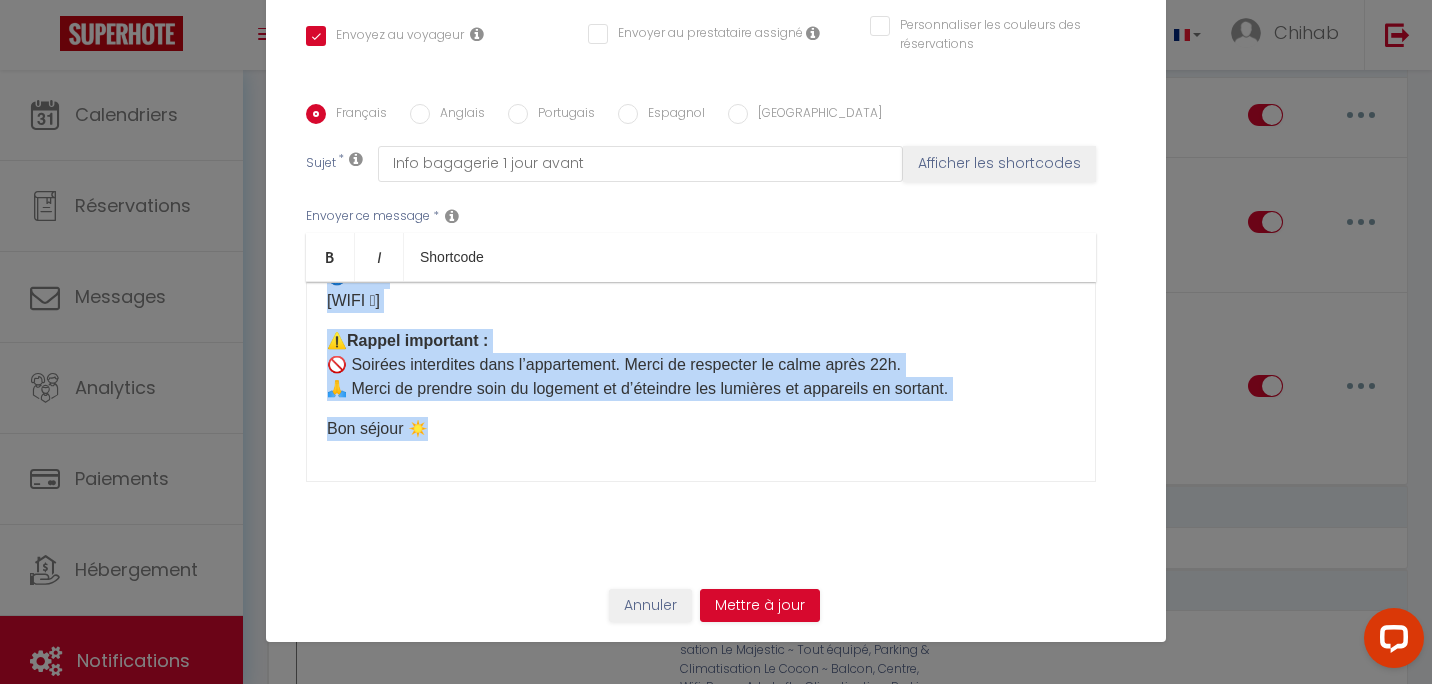 drag, startPoint x: 315, startPoint y: 309, endPoint x: 990, endPoint y: 569, distance: 723.34296 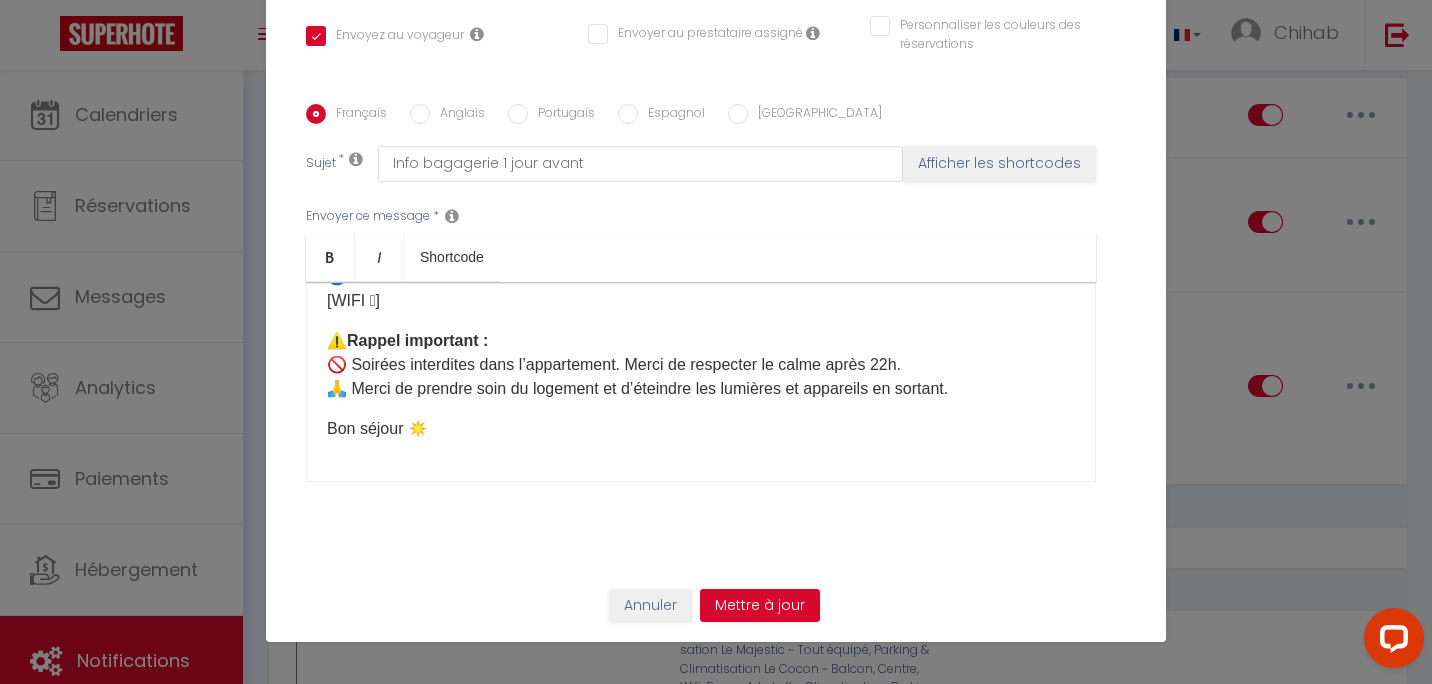 click on "Anglais" at bounding box center (457, 115) 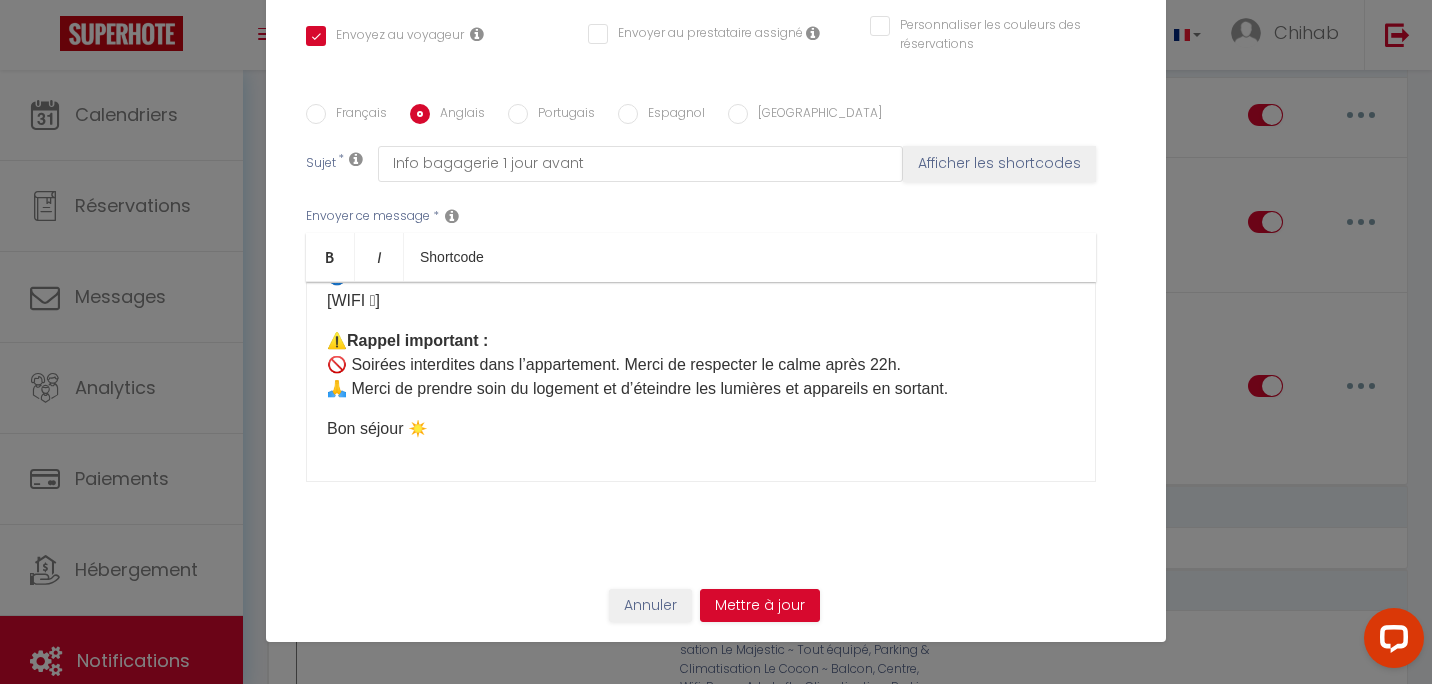 checkbox on "true" 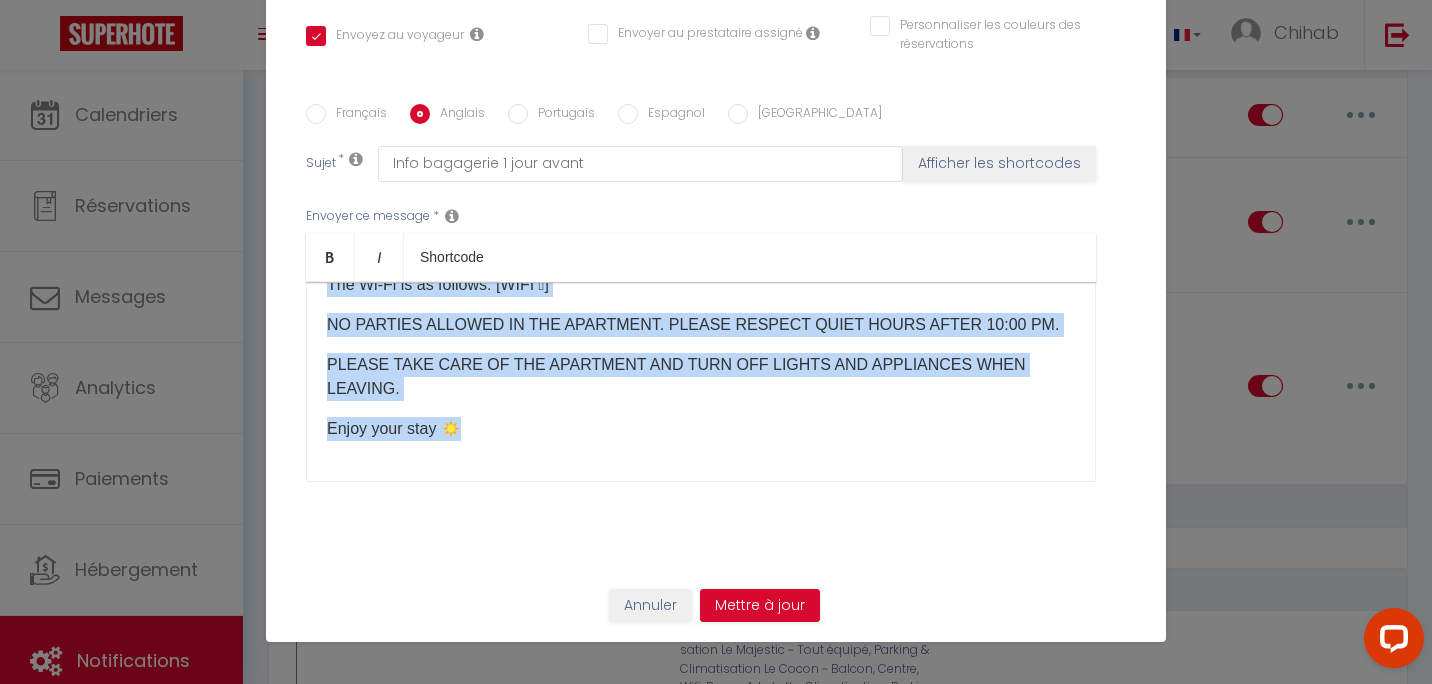 scroll, scrollTop: 0, scrollLeft: 0, axis: both 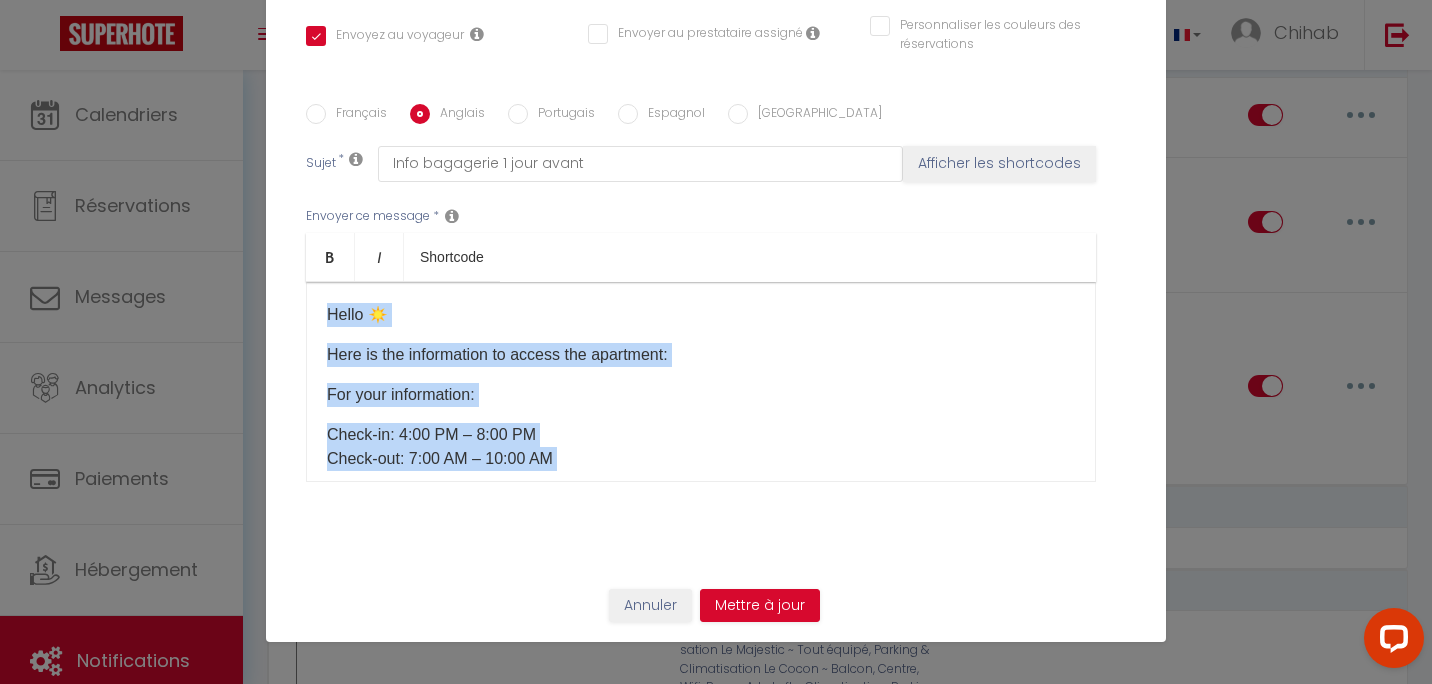 drag, startPoint x: 492, startPoint y: 440, endPoint x: 198, endPoint y: 215, distance: 370.2175 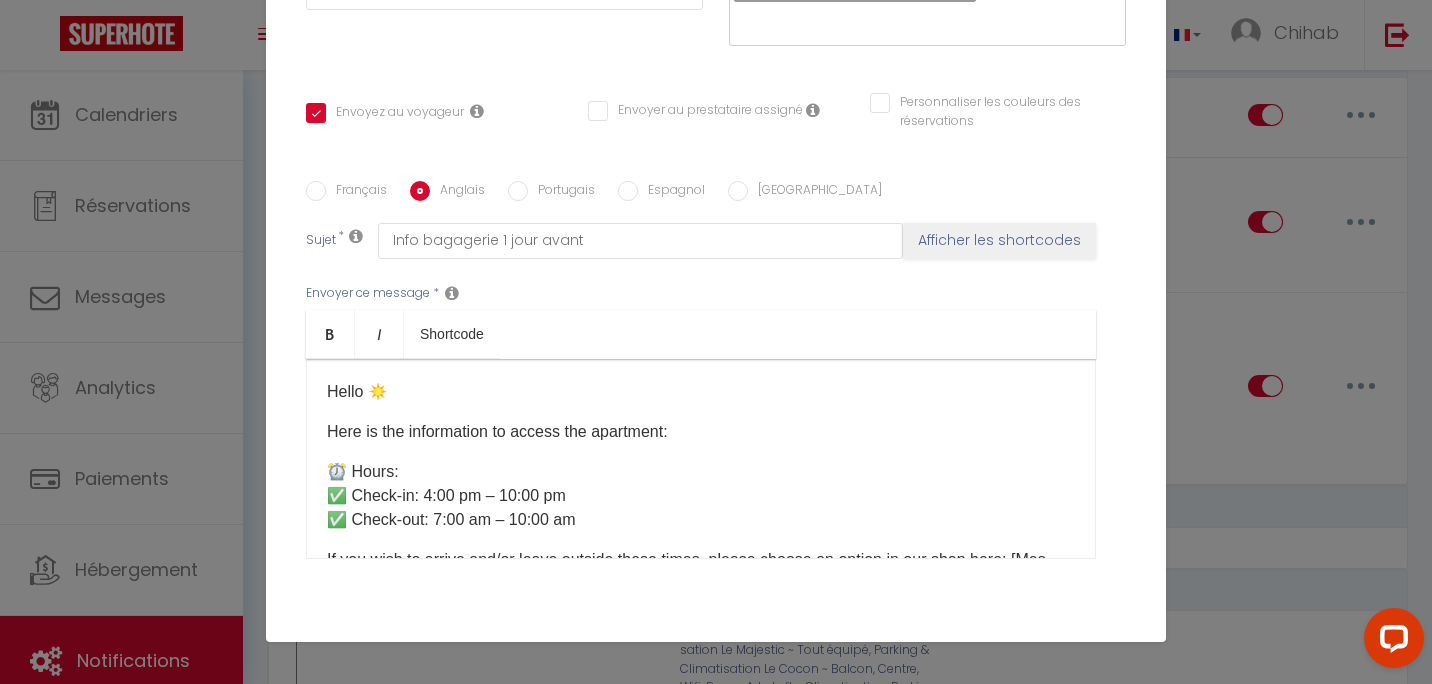 scroll, scrollTop: 409, scrollLeft: 0, axis: vertical 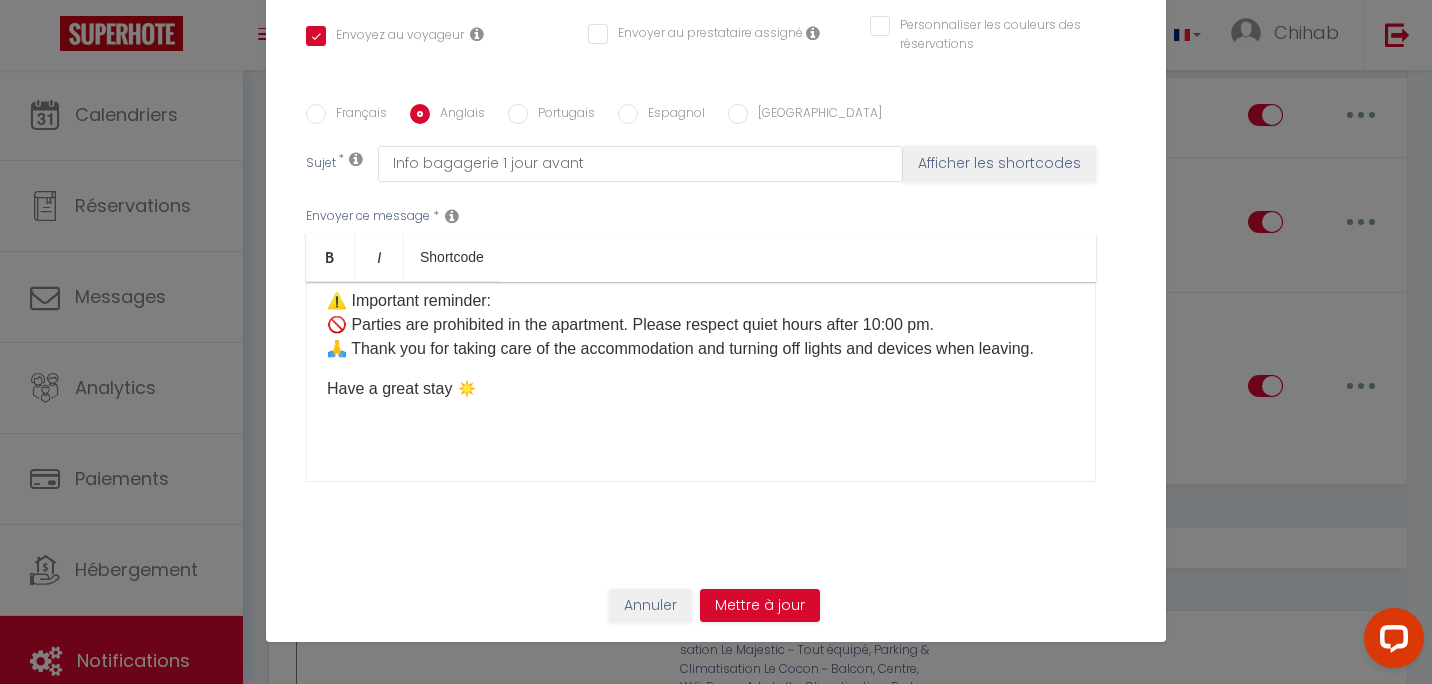click on "Hello ☀️
Here is the information to access the apartment:
⏰ Hours:
✅ Check-in: 4:00 pm – 10:00 pm
✅ Check-out: 7:00 am – 10:00 am
If you wish to arrive and/or leave outside these times, please choose an option in our shop here: [Mes Extras] 🛍️
🔑 Key collection:
The keys are located in the luggage storage at the following address:
[GEOGRAPHIC_DATA][STREET_ADDRESS]
(shop next to [GEOGRAPHIC_DATA], 15 minutes on foot from the apartment)
👉 Once there, go to the touchscreen terminal and click on:
Retrieve or deposit the apartment key
Then select ➡️ [Votre casier]
After collecting the keys, please make sure to close the locker properly! 🙏
🚪 Access to the apartment:
[étage]
Please check the reservation page under the section “How to access the accommodation,” where you will find:
📷 Photos of the apartment
🏢 Floor
🔑 Use of the keys
🗑️ Location of the bins
🔄 Departure:" at bounding box center [701, 382] 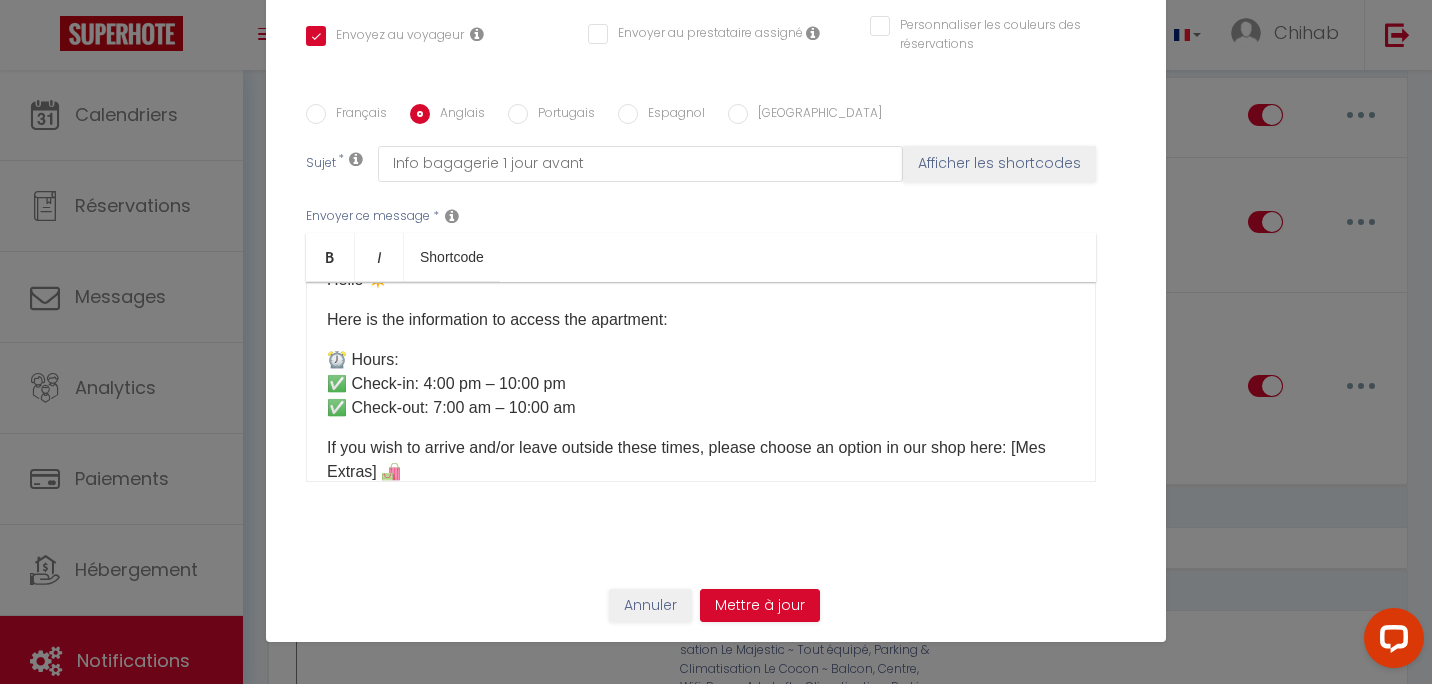 scroll, scrollTop: 14, scrollLeft: 0, axis: vertical 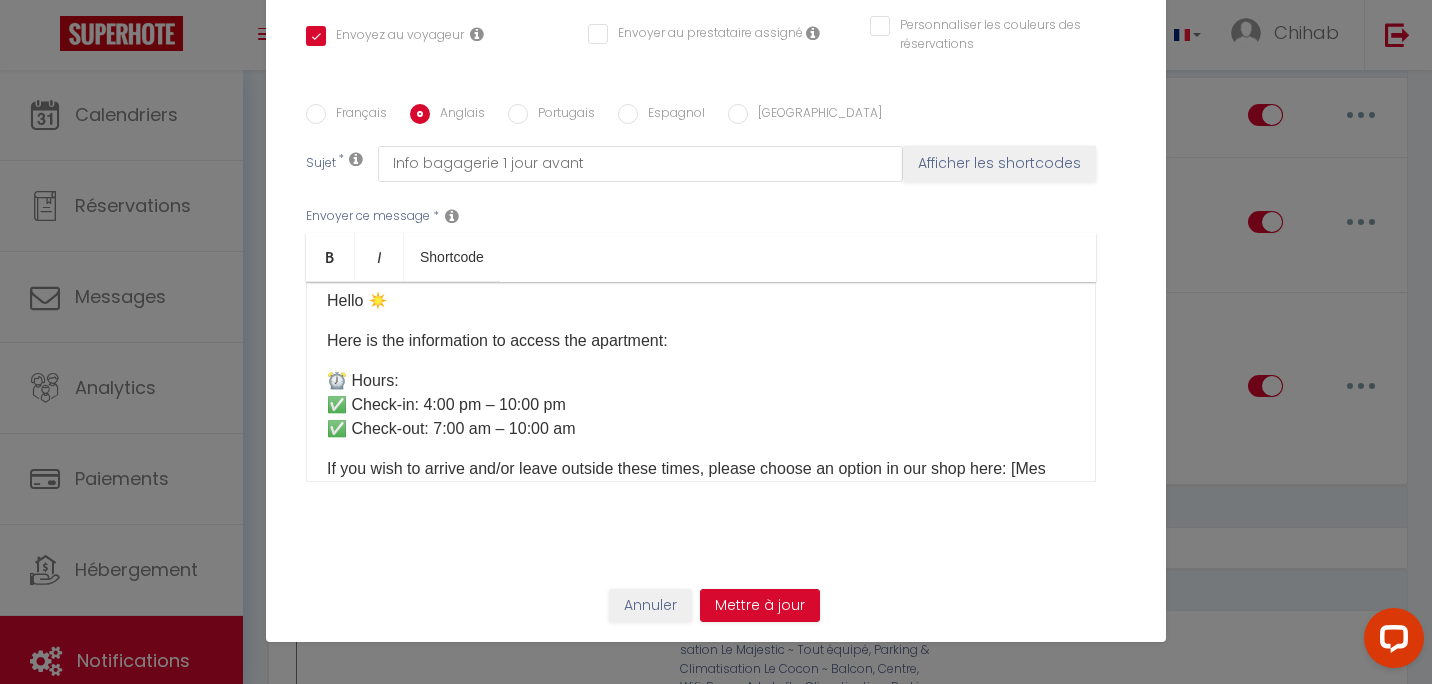 click on "Français     Anglais     Portugais     Espagnol     Italien   Sujet   *     Info bagagerie 1 jour avant   Afficher les shortcodes   Envoyer ce message   *     Bold Italic Shortcode Rich text editor Hello ☀️
Here is the information to access the apartment:
⏰ Hours:
✅ Check-in: 4:00 pm – 10:00 pm
✅ Check-out: 7:00 am – 10:00 am
If you wish to arrive and/or leave outside these times, please choose an option in our shop here: [Mes Extras] 🛍️
🔑 Key collection:
The keys are located in the luggage storage at the following address:
[GEOGRAPHIC_DATA][STREET_ADDRESS]
(shop next to [GEOGRAPHIC_DATA], 15 minutes on foot from the apartment)
👉 Once there, go to the touchscreen terminal and click on:
Retrieve or deposit the apartment key
Then select ➡️ [Votre casier]
After collecting the keys, please make sure to close the locker properly! 🙏
🚪 Access to the apartment:
[étage]
📷 Photos of the apartment
🏢 Floor" at bounding box center [716, 305] 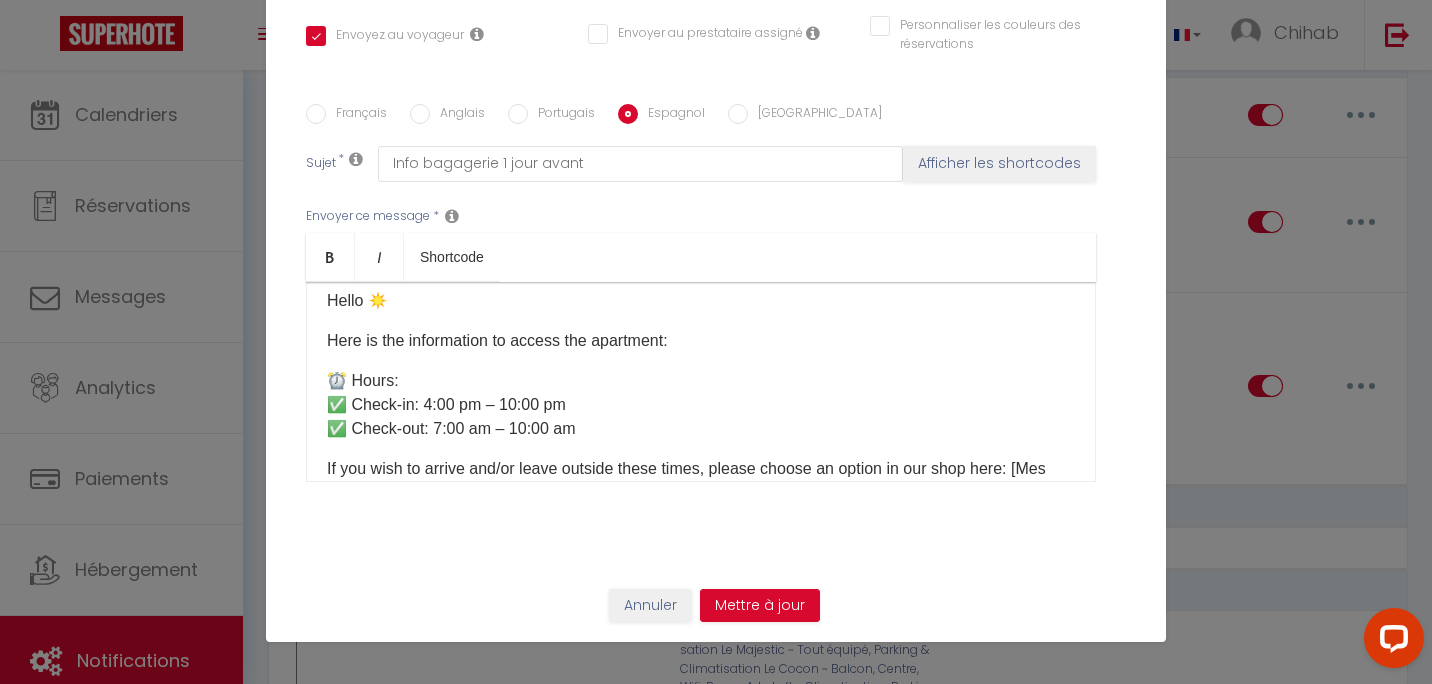 checkbox on "true" 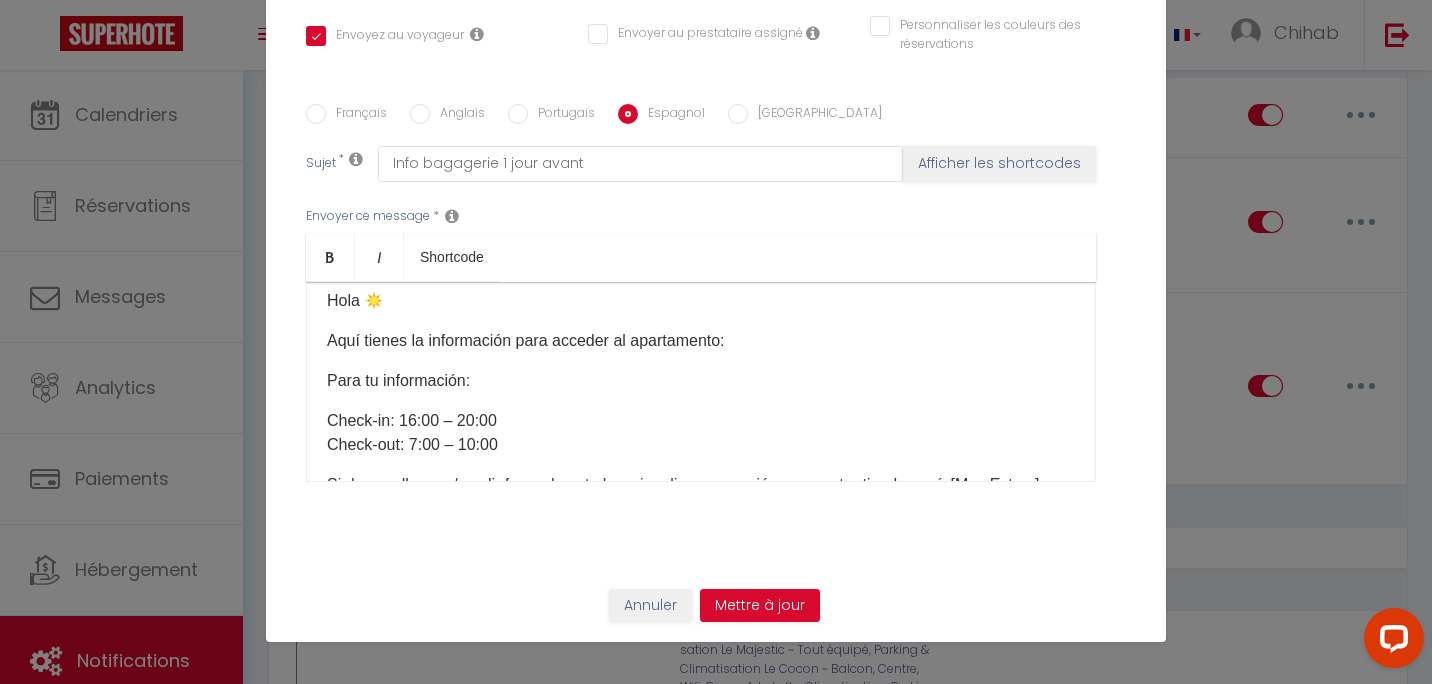 click on "​Hola ☀️" at bounding box center [701, 301] 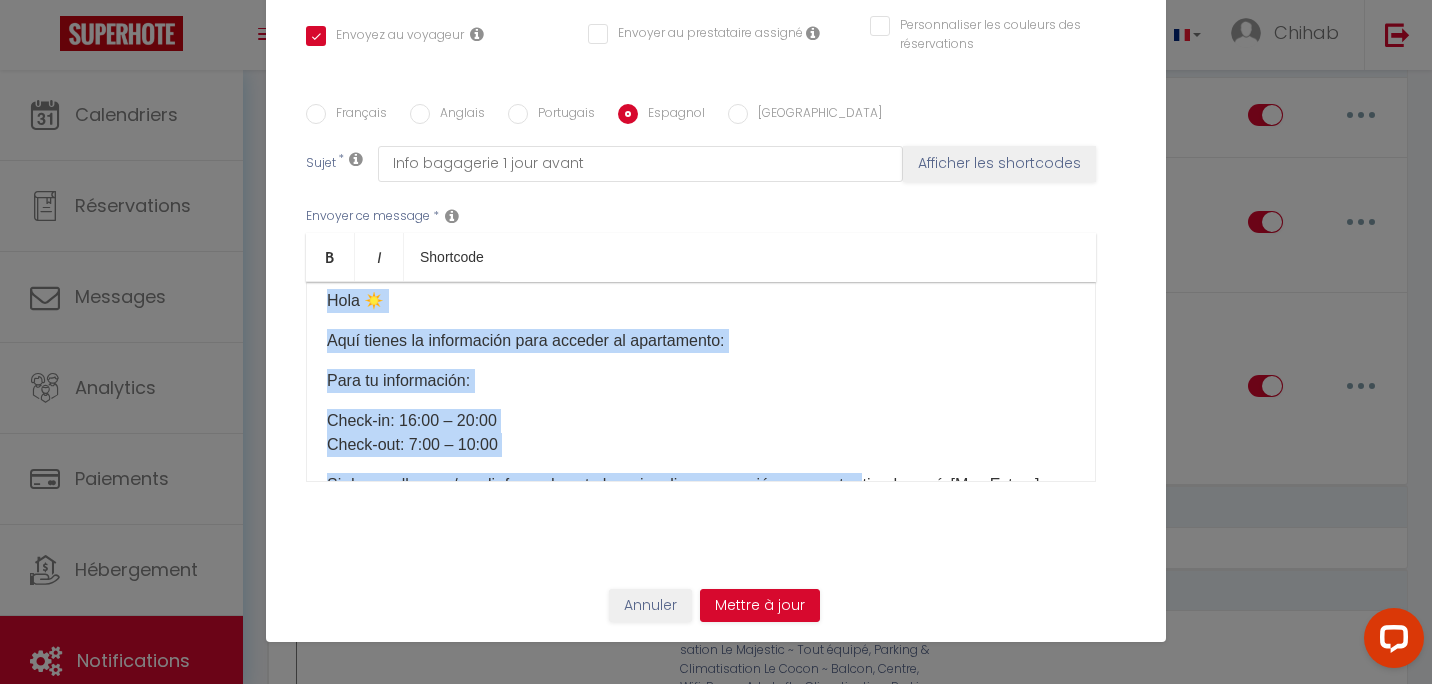 drag, startPoint x: 313, startPoint y: 299, endPoint x: 864, endPoint y: 466, distance: 575.7517 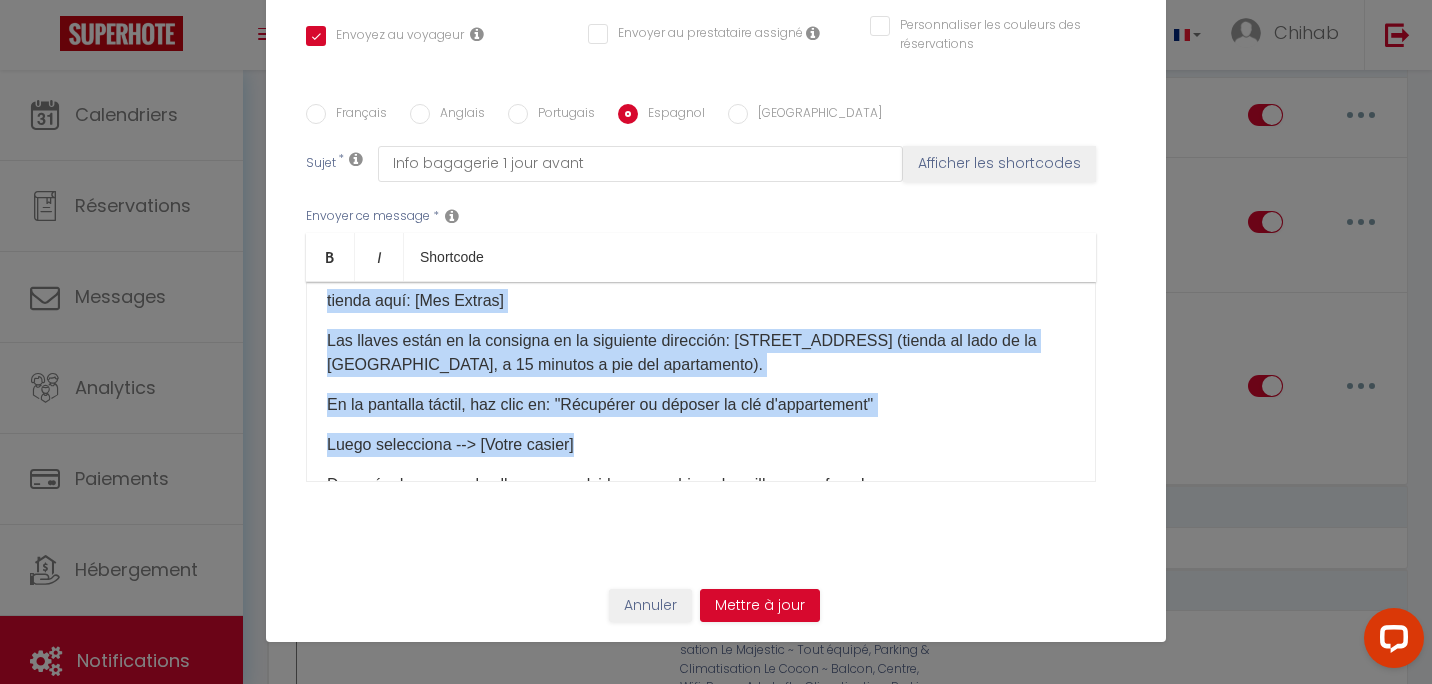 scroll, scrollTop: 0, scrollLeft: 0, axis: both 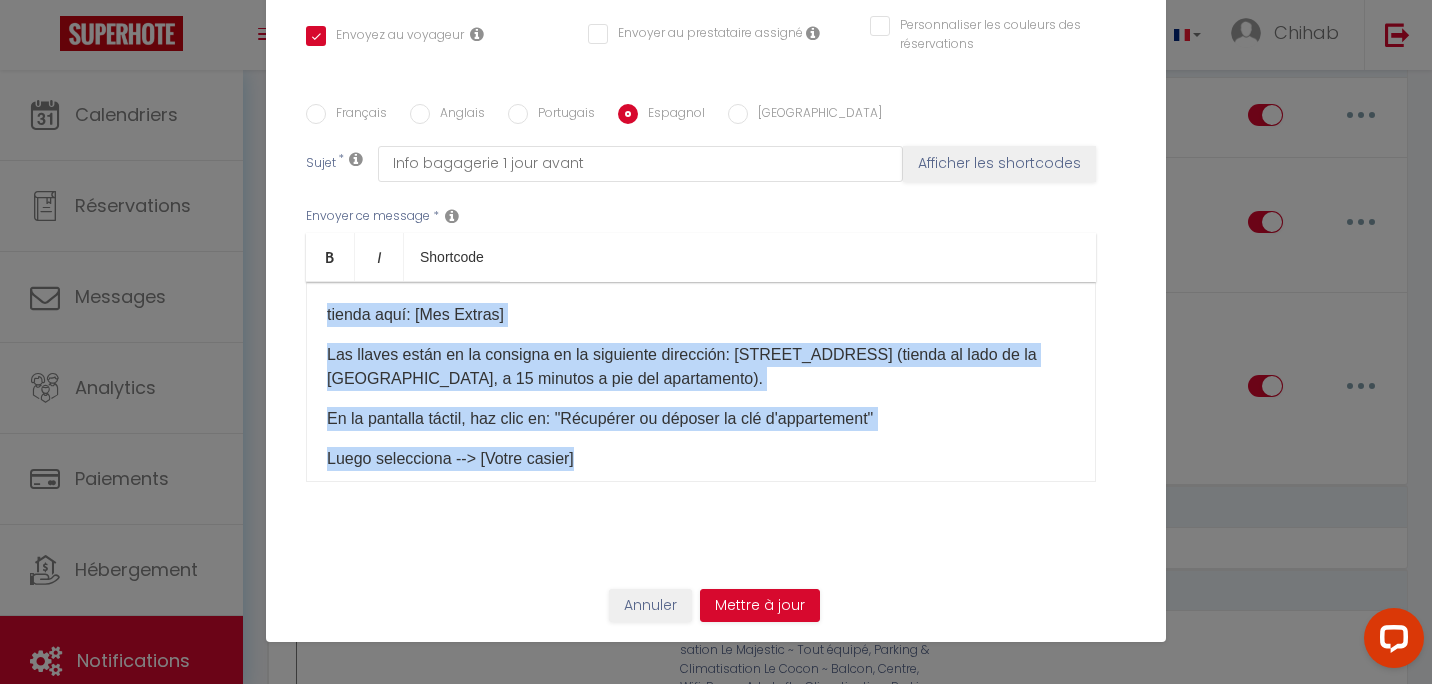 drag, startPoint x: 641, startPoint y: 435, endPoint x: 175, endPoint y: 215, distance: 515.3213 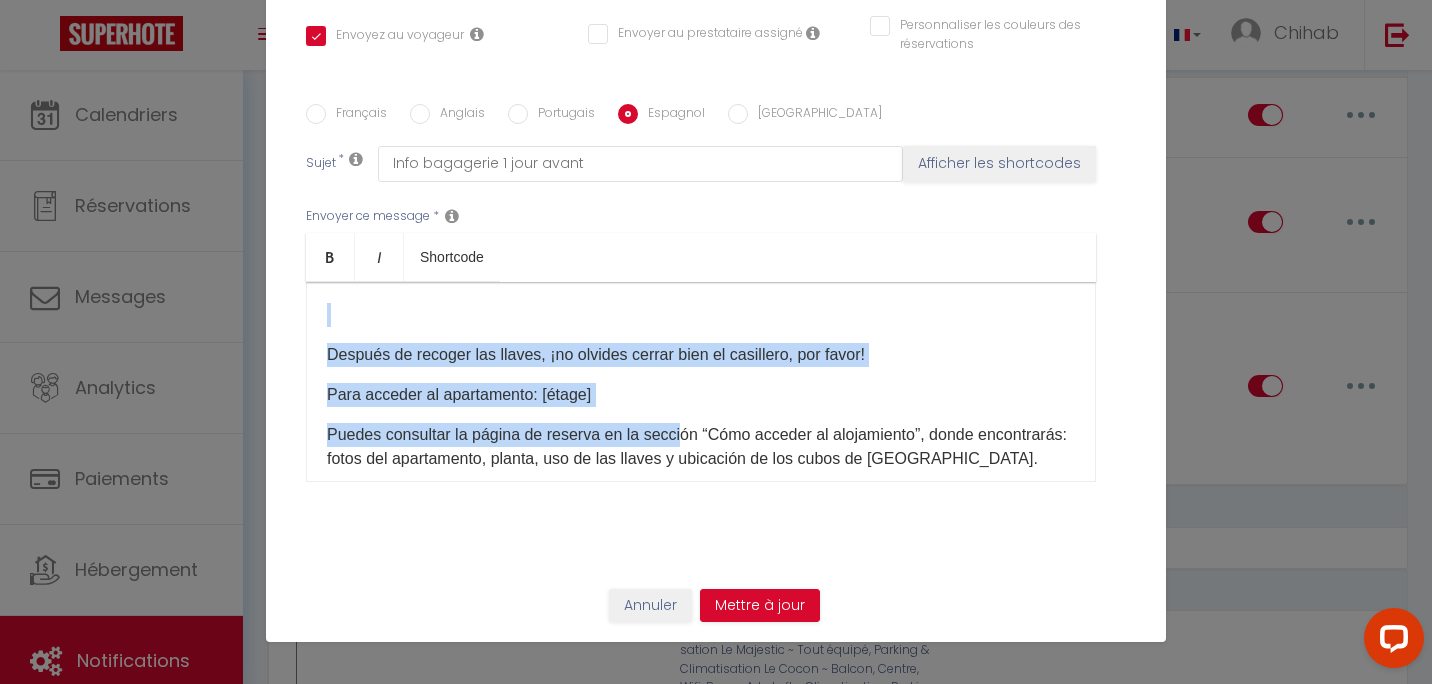 drag, startPoint x: 584, startPoint y: 394, endPoint x: 170, endPoint y: 288, distance: 427.35464 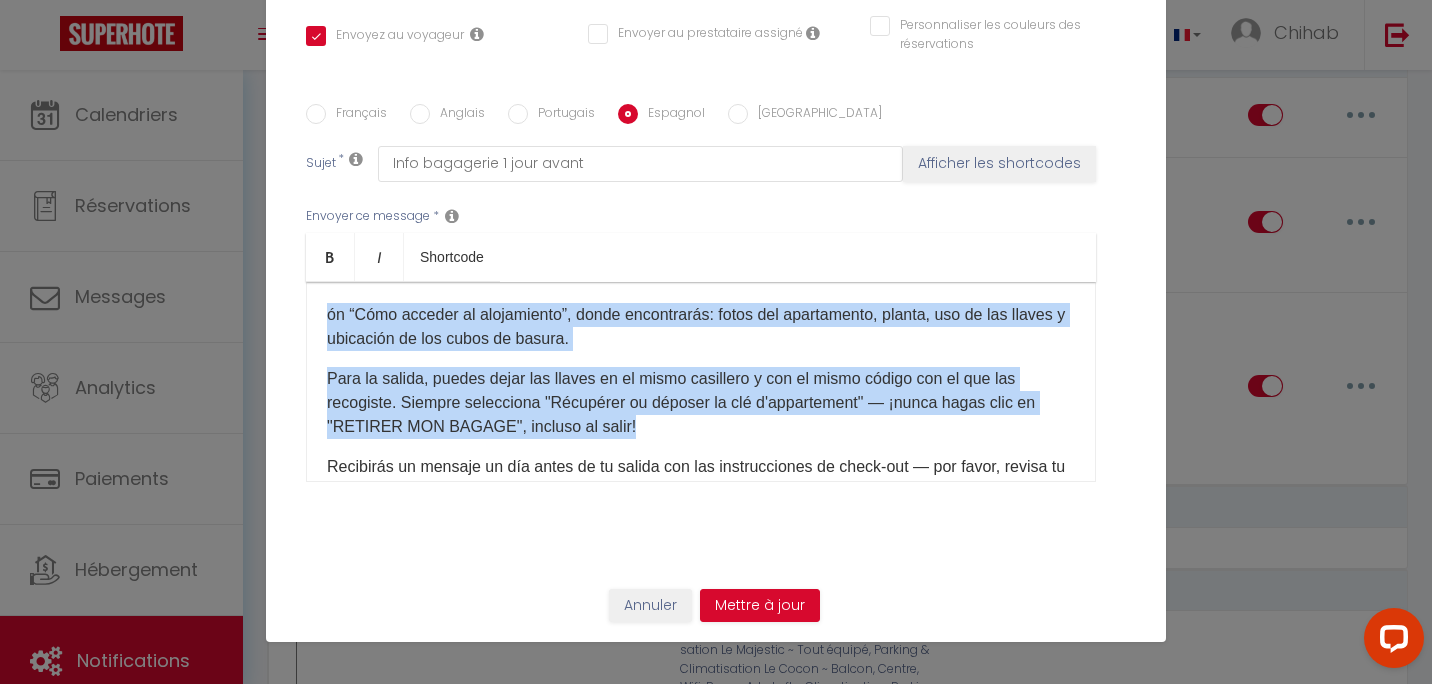 drag, startPoint x: 91, startPoint y: 249, endPoint x: 72, endPoint y: 246, distance: 19.235384 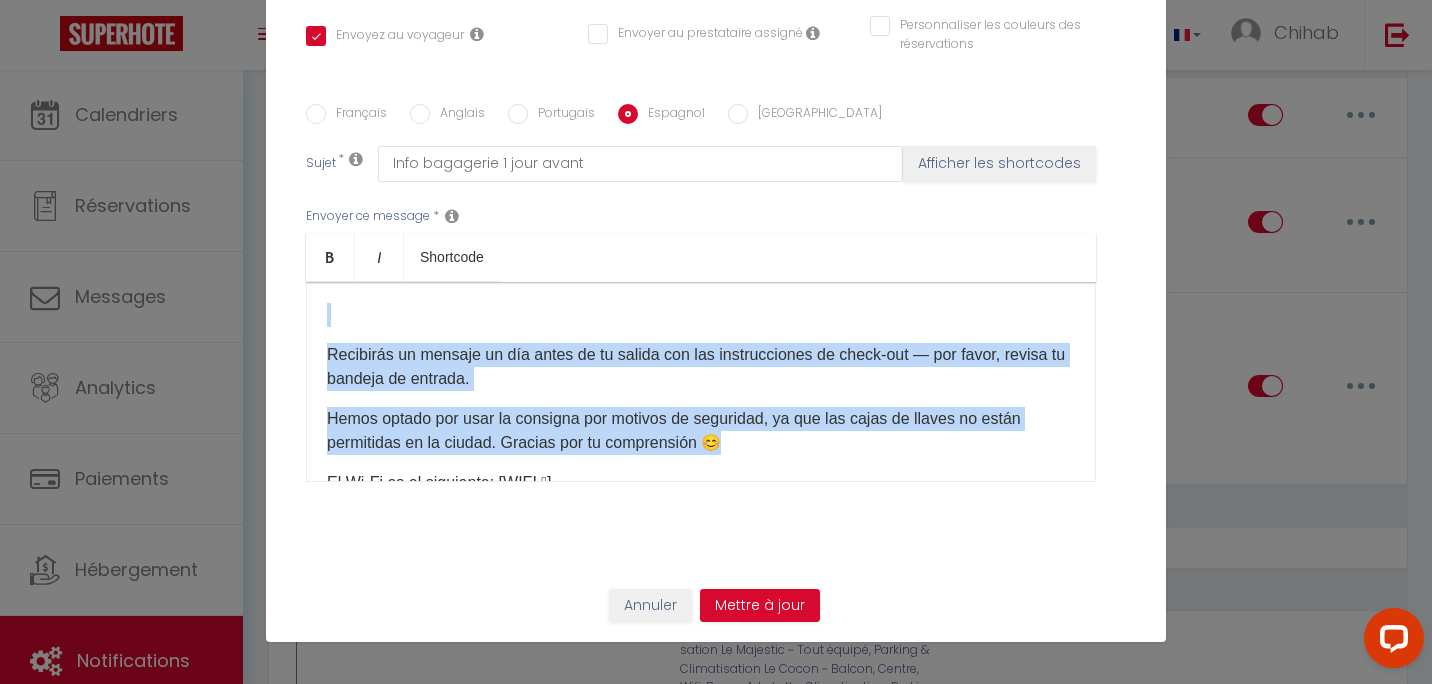 drag, startPoint x: 782, startPoint y: 438, endPoint x: 0, endPoint y: 236, distance: 807.6683 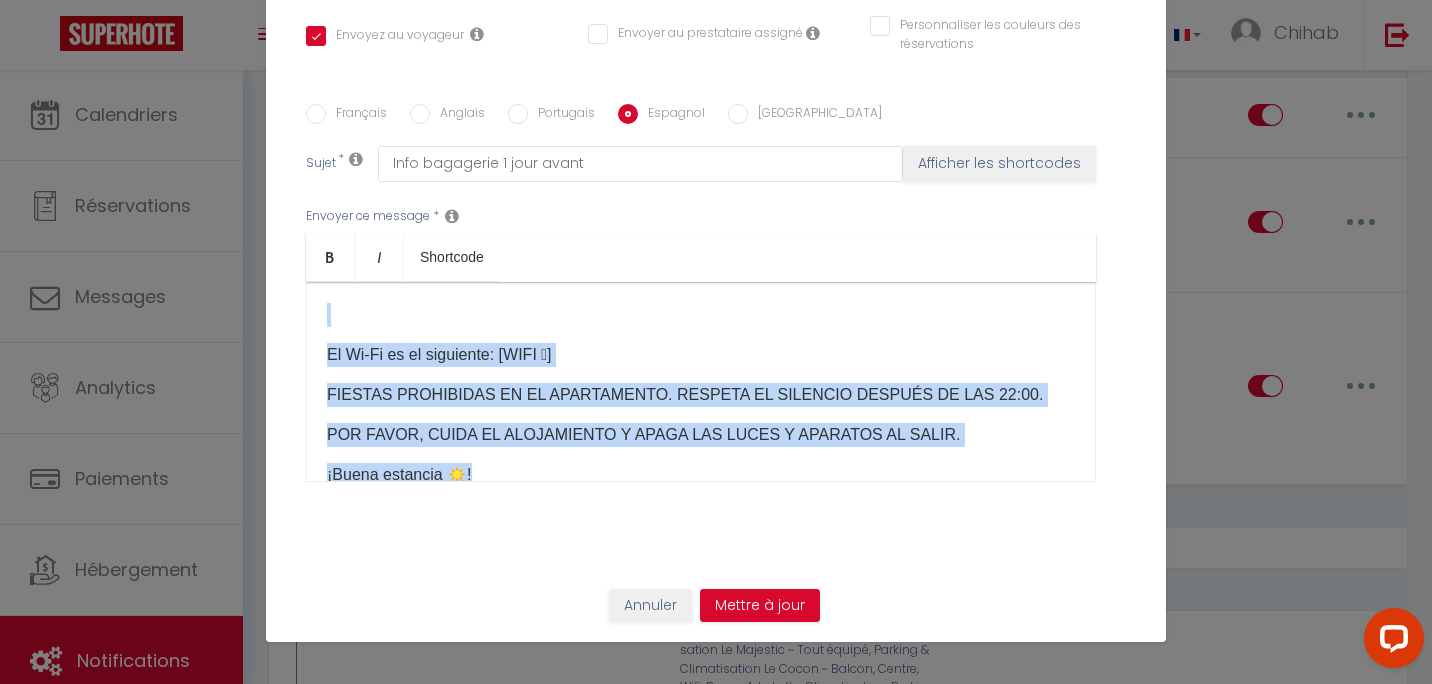 drag, startPoint x: 154, startPoint y: 333, endPoint x: 23, endPoint y: 253, distance: 153.49593 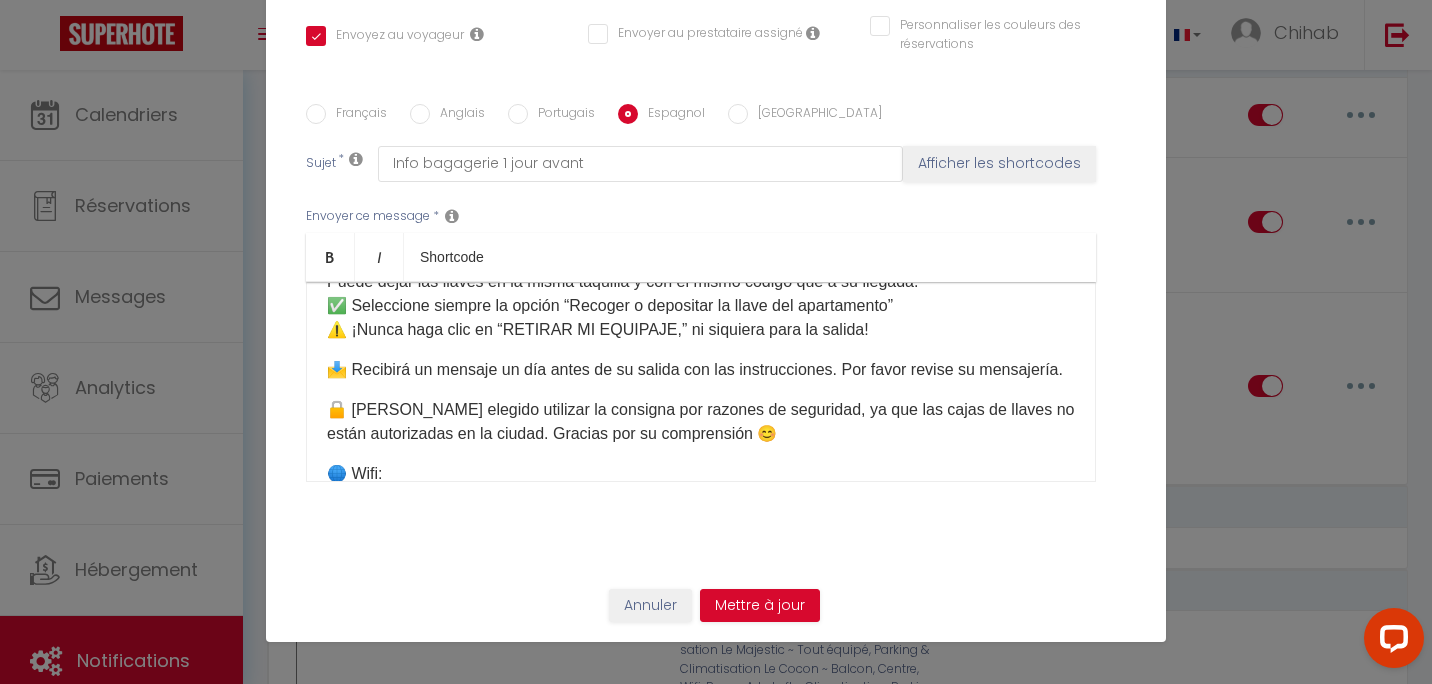 scroll, scrollTop: 1030, scrollLeft: 0, axis: vertical 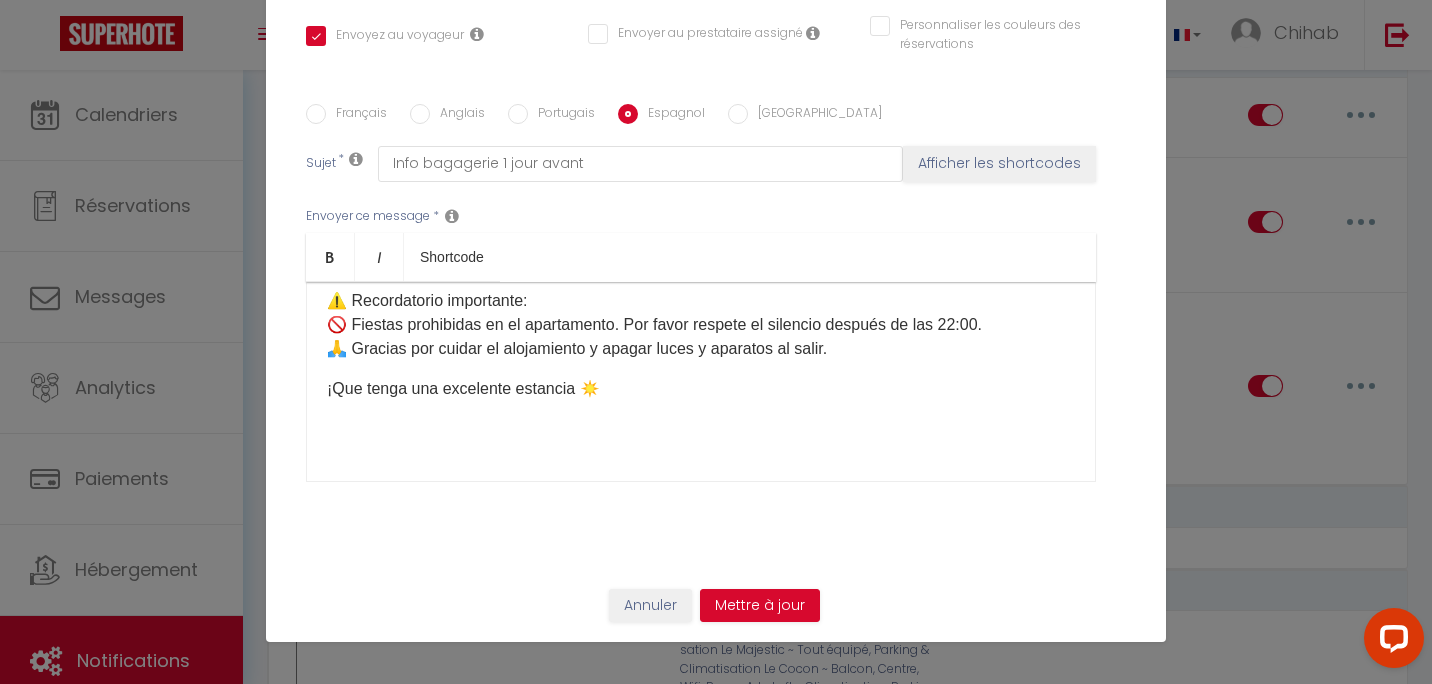 click on "Hola ☀️
Aquí tiene la información para acceder al apartamento:
⏰ Horarios:
✅ Check-in: 16:00 – 22:00
✅ Check-out: 7:00 – 10:00
Si desea llegar y/o salir fuera de estos horarios, por favor elija una opción en nuestra tienda aquí: [Mes Extras] 🛍️
🔑 Recogida de llaves:
Las llaves se encuentran en la consigna de equipaje en la siguiente dirección:
📍 [STREET_ADDRESS]
(tienda junto a la [GEOGRAPHIC_DATA], a 15 minutos a pie del apartamento)
👉 Una vez allí, diríjase al terminal táctil y haga clic en:
Recoger o depositar la llave del apartamento
Luego seleccione ➡️ [Votre casier]
Después de recoger las llaves, ¡por favor asegúrese de cerrar bien la taquilla! 🙏
🚪 Acceso al apartamento:
[étage]
Por favor, consulte la página de la reserva en la categoría “Cómo acceder al alojamiento,” donde encontrará:
📷 Fotos del apartamento
🏢 Planta
🔑 Uso de las llaves
🔄 Salida:" at bounding box center [701, 382] 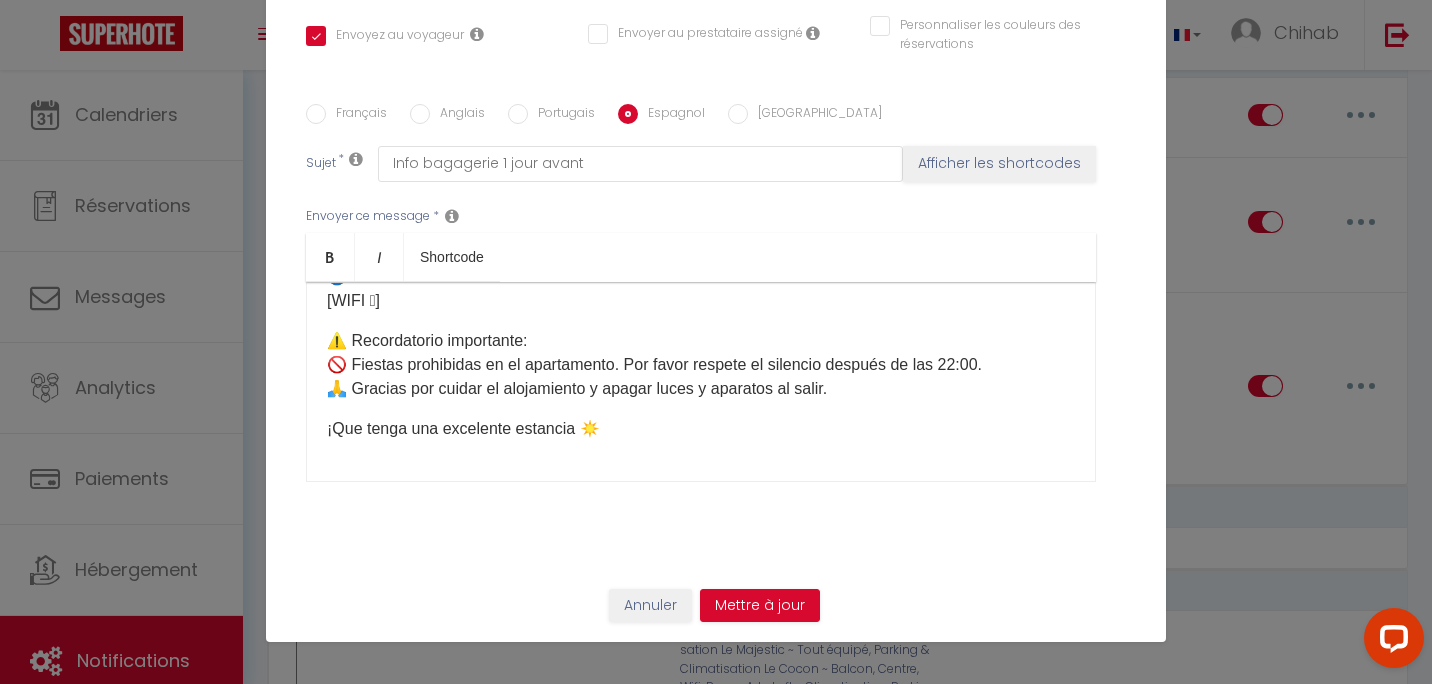 click on "[GEOGRAPHIC_DATA]" at bounding box center (738, 114) 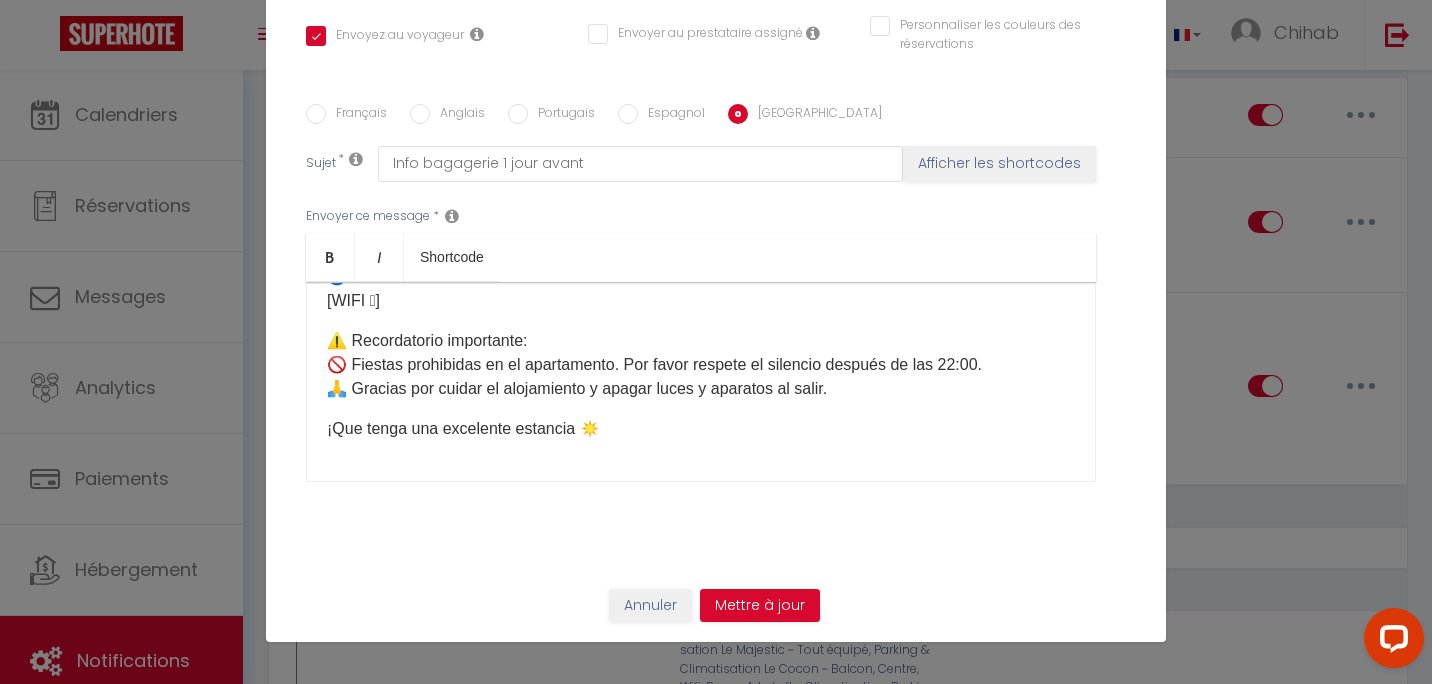 checkbox on "true" 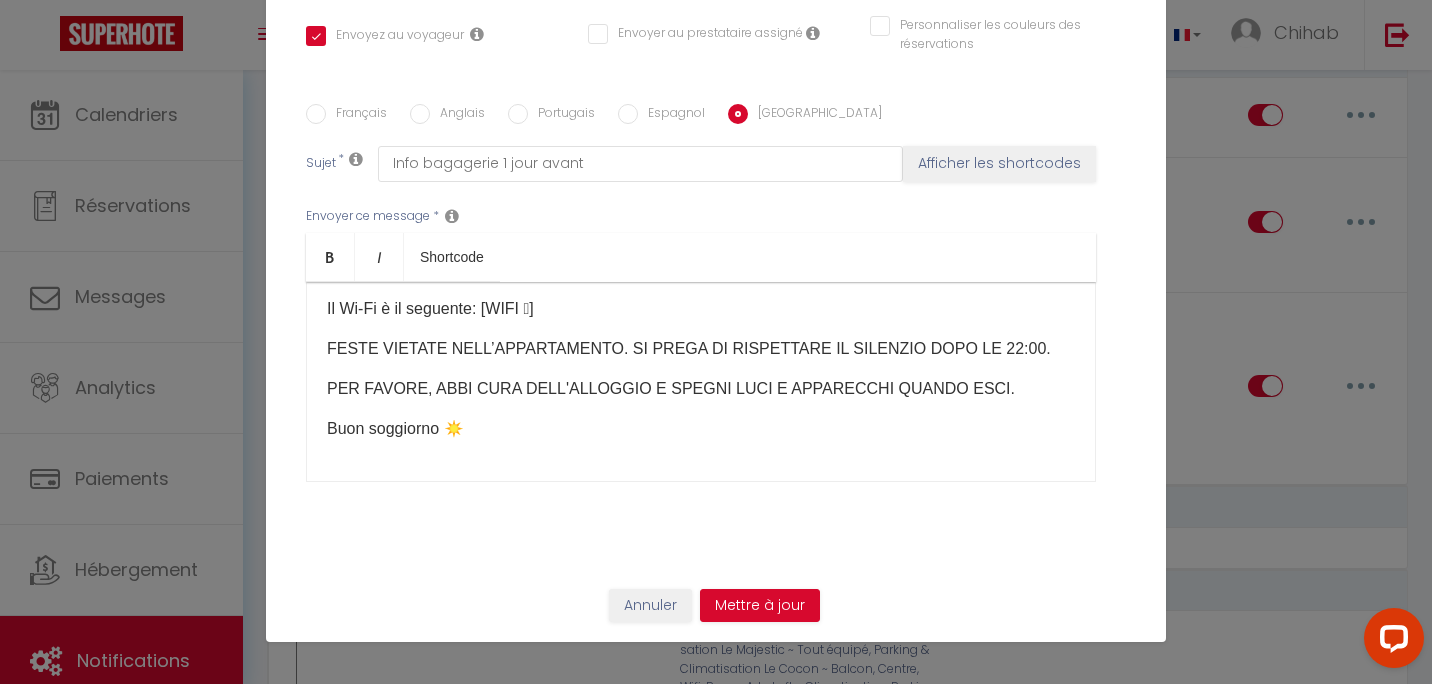 scroll, scrollTop: 758, scrollLeft: 0, axis: vertical 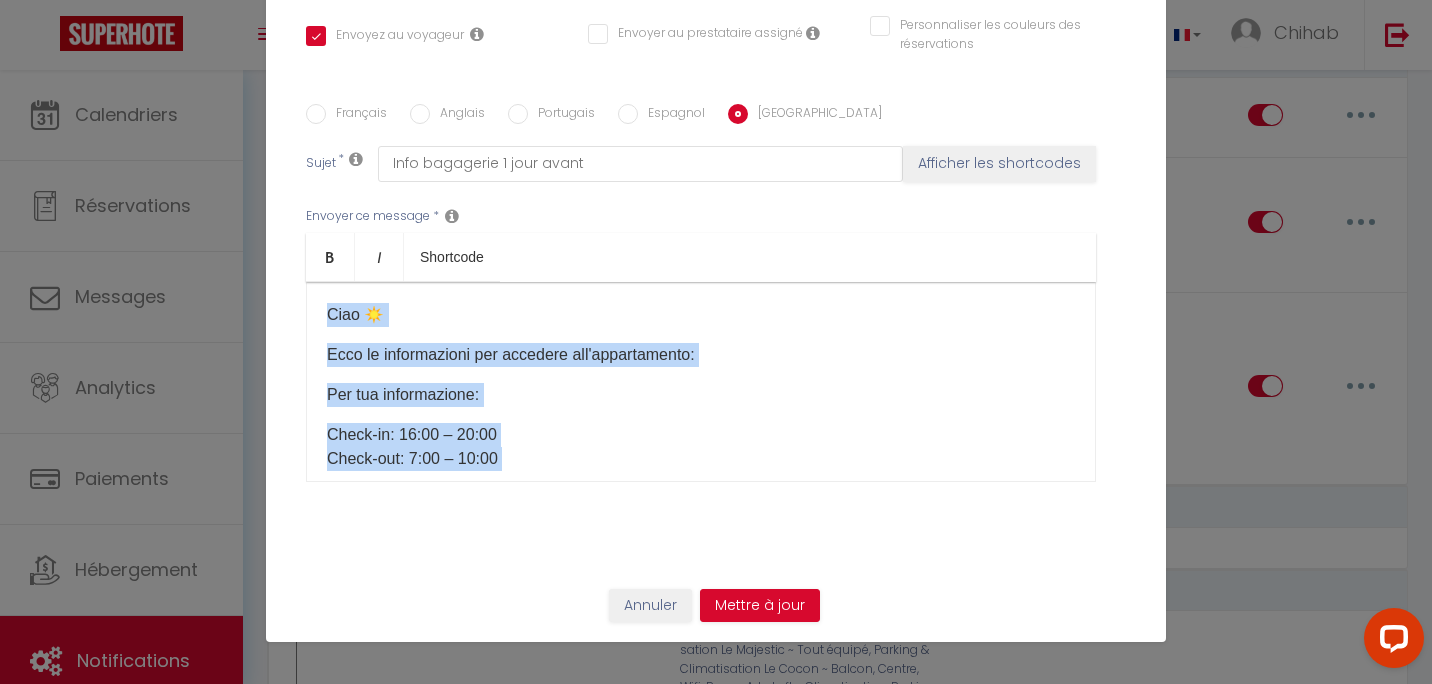 drag, startPoint x: 336, startPoint y: 322, endPoint x: 122, endPoint y: 184, distance: 254.637 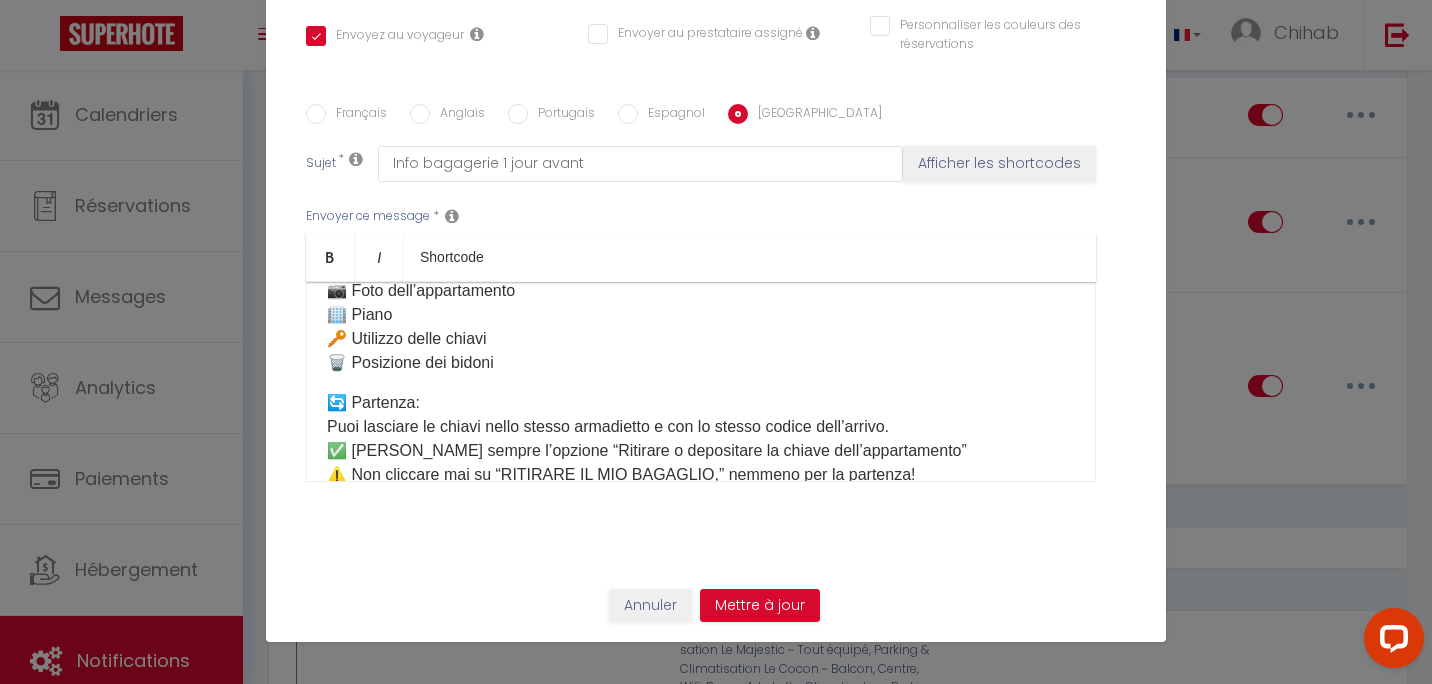 scroll, scrollTop: 1006, scrollLeft: 0, axis: vertical 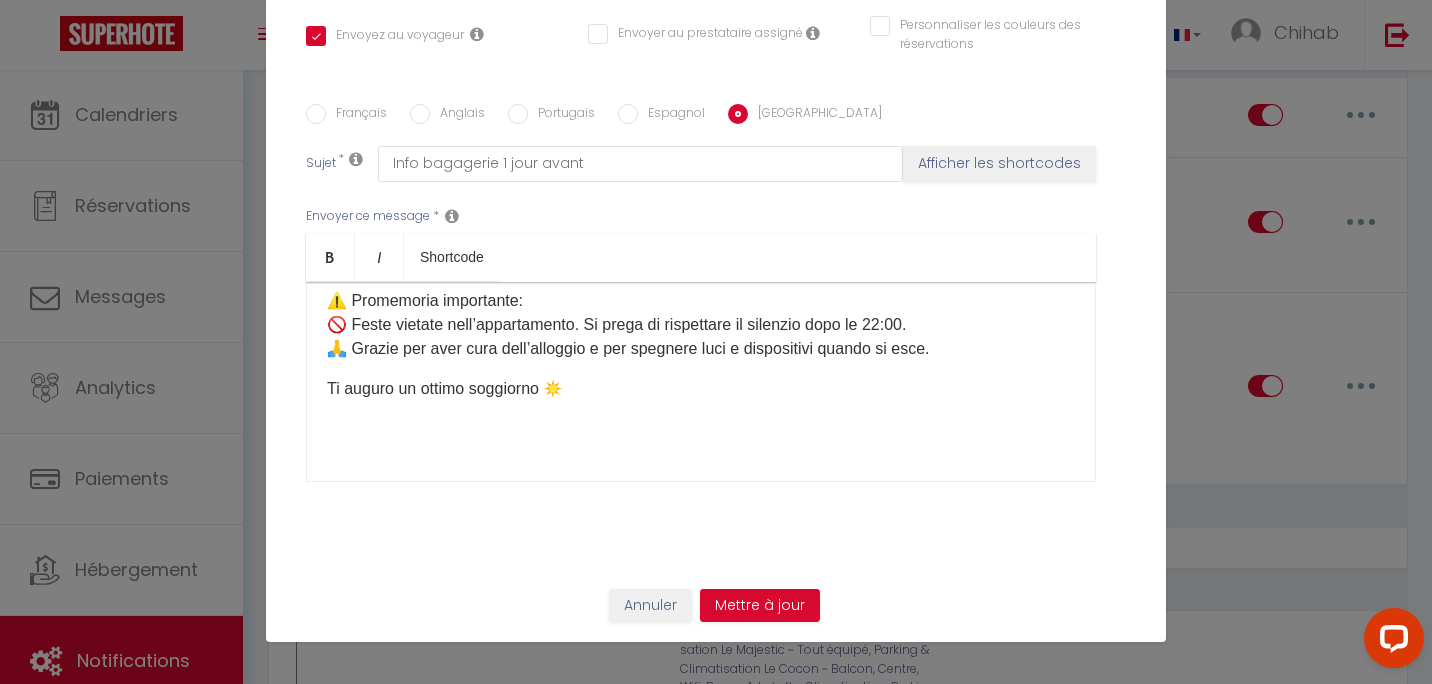 click on "Ciao ☀️
Ecco le informazioni per accedere all’appartamento:
⏰ Orari:
✅ Check-in: 16:00 – 22:00
✅ Check-out: 7:00 – 10:00
Se desideri arrivare e/o partire al di fuori di questi orari, scegli un’opzione nel nostro shop qui: [Mes Extras] 🛍️
🔑 Ritiro delle chiavi:
Le chiavi si trovano nel deposito bagagli al seguente indirizzo:
📍 [STREET_ADDRESS]
(negozio accanto alla [GEOGRAPHIC_DATA], a 15 minuti a piedi dall’appartamento)
👉 Una volta arrivato, vai al terminal touch screen e clicca su:
Ritirare o depositare la chiave dell’appartamento
Poi seleziona ➡️ [Votre casier]
Dopo aver ritirato le chiavi, ricordati di chiudere bene l’armadietto, per favore! 🙏
🚪 Accesso all’appartamento:
[étage]
Consulta la pagina della prenotazione nella sezione “Come accedere all’alloggio” dove troverai:
📷 Foto dell’appartamento
🏢 Piano
🔑 Utilizzo delle chiavi
🗑️ Posizione dei bidoni" at bounding box center [701, 382] 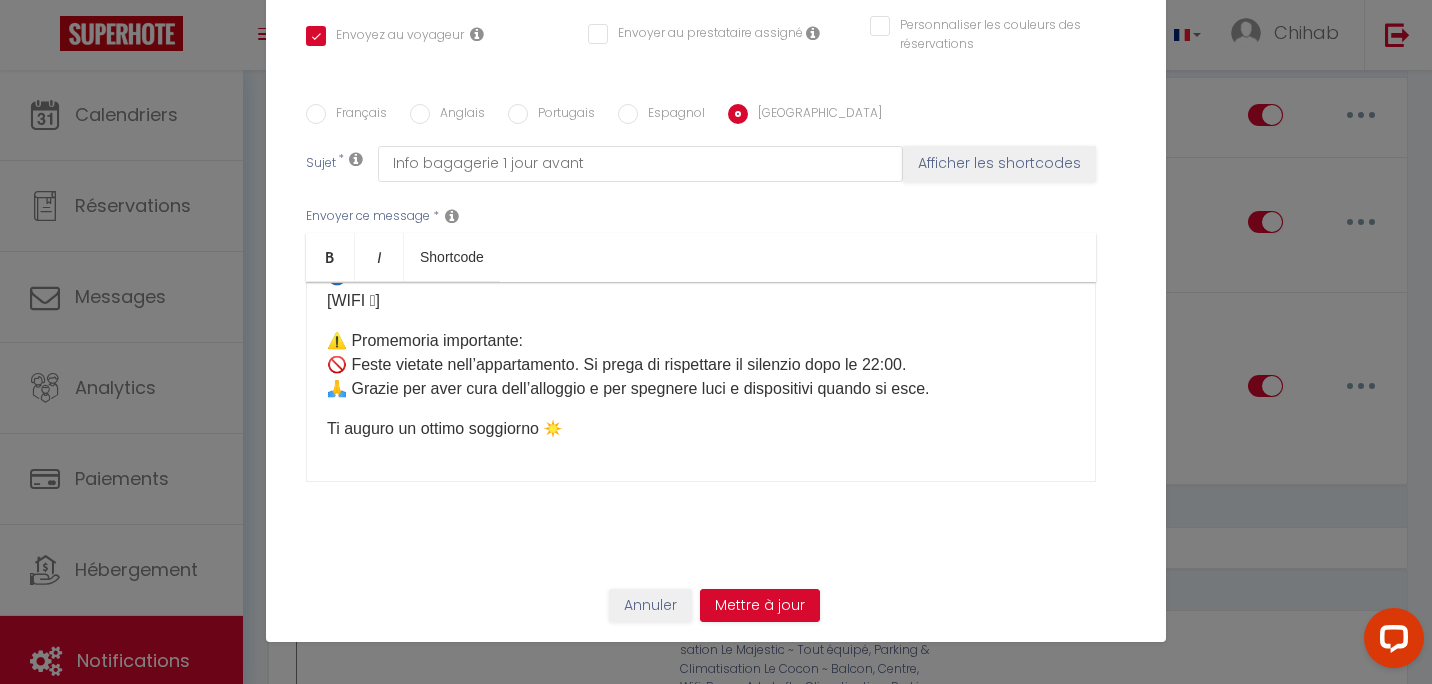 scroll, scrollTop: 966, scrollLeft: 0, axis: vertical 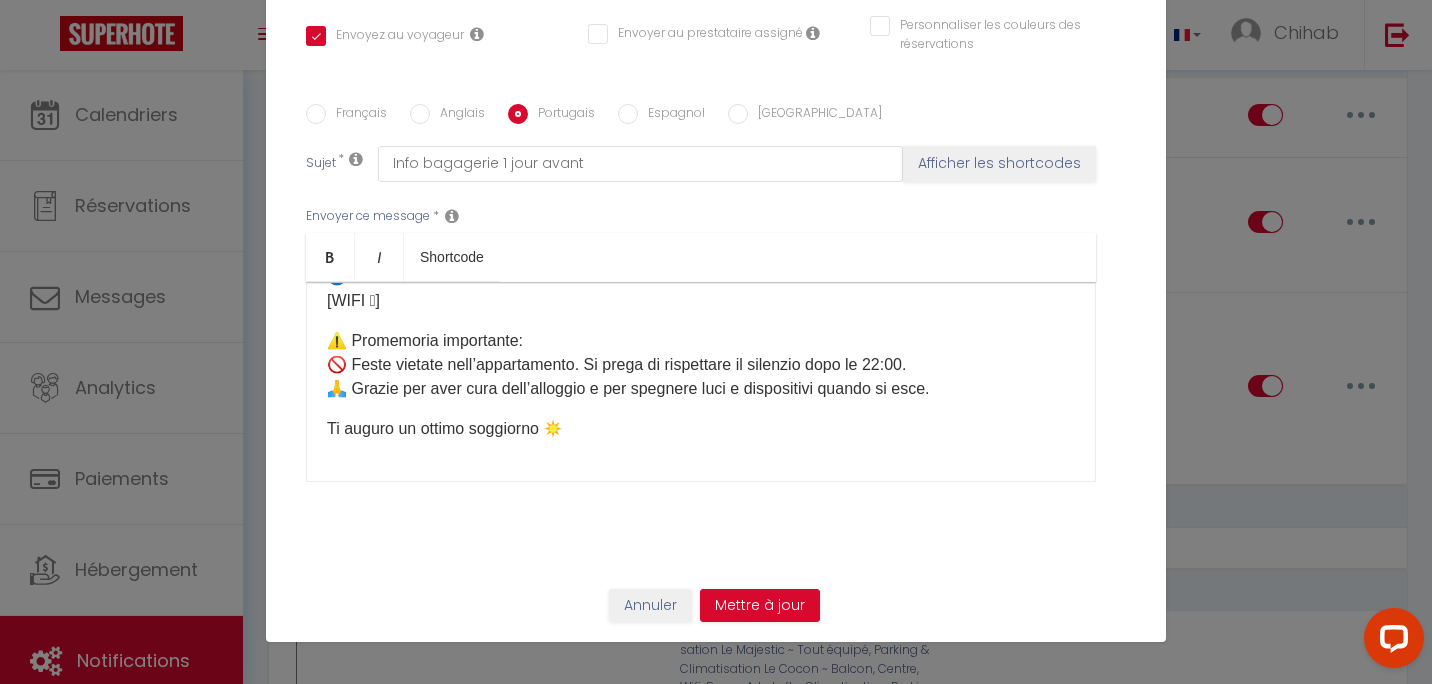 checkbox on "true" 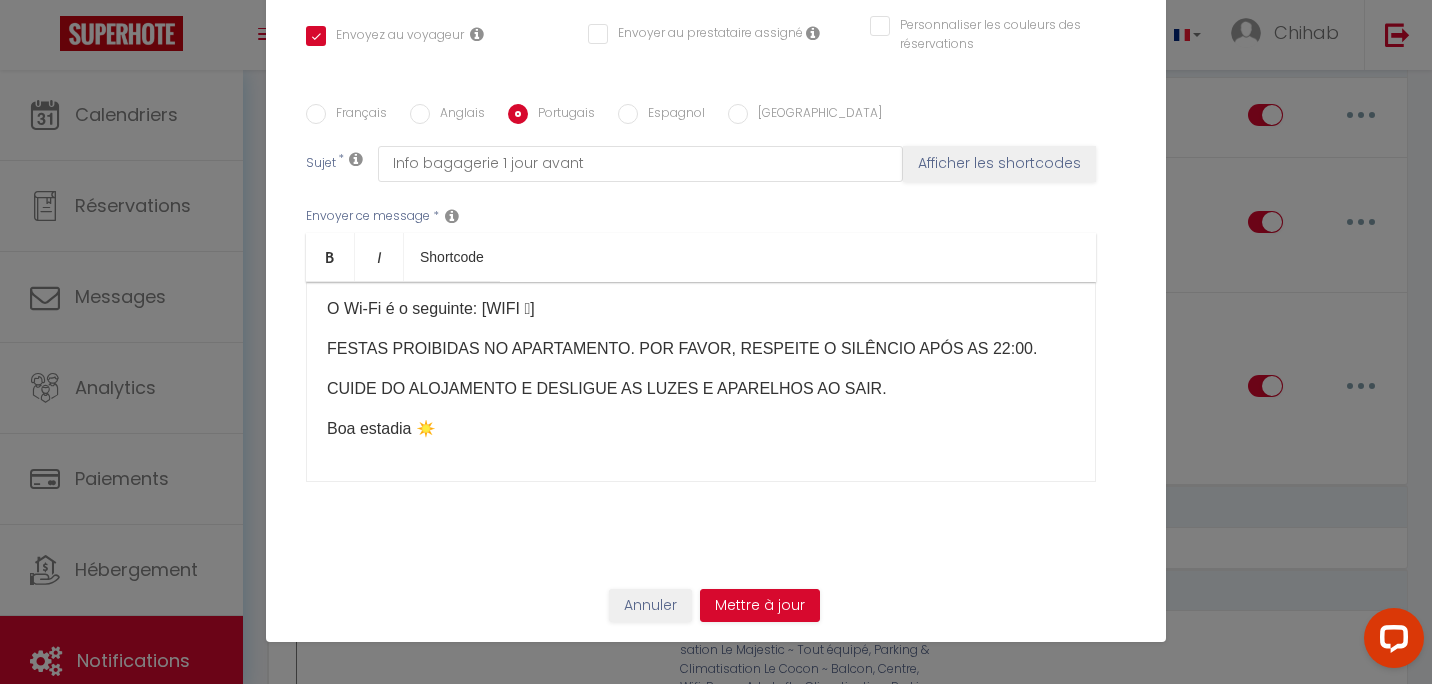 scroll, scrollTop: 758, scrollLeft: 0, axis: vertical 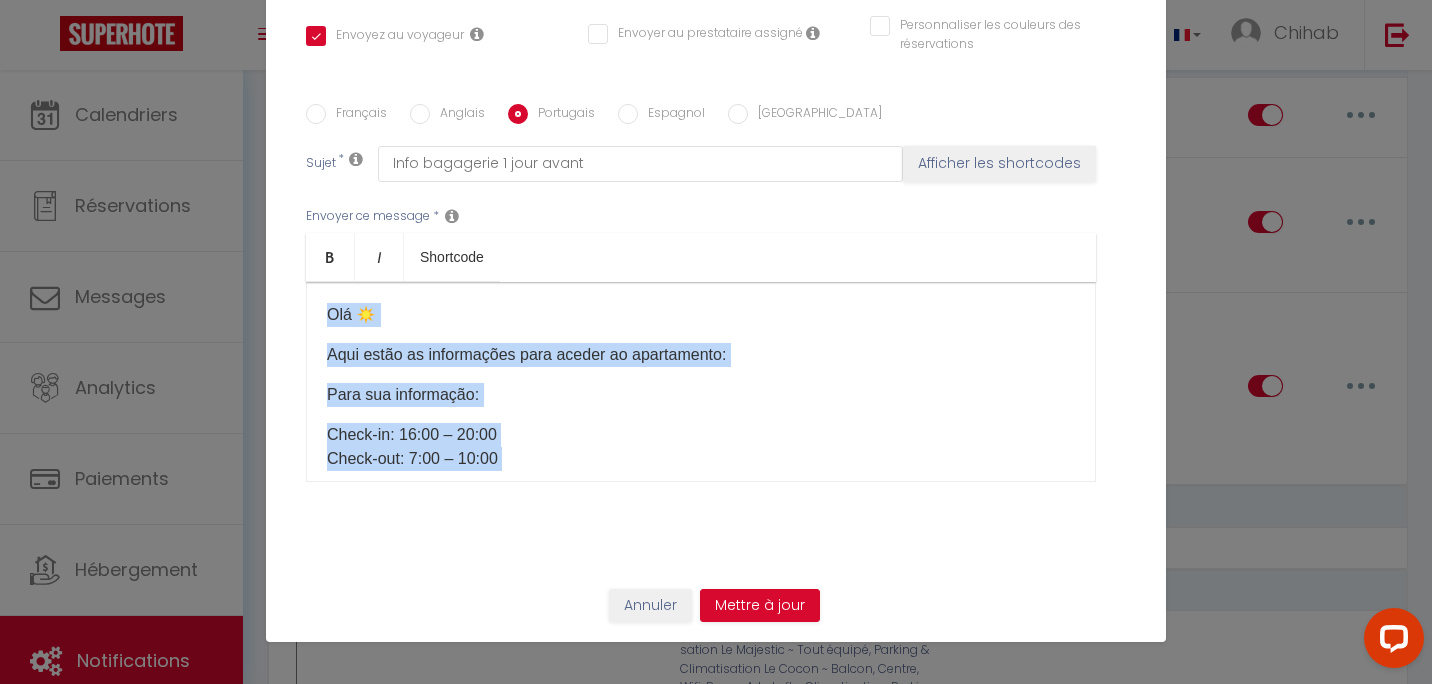 drag, startPoint x: 529, startPoint y: 415, endPoint x: 102, endPoint y: 178, distance: 488.36258 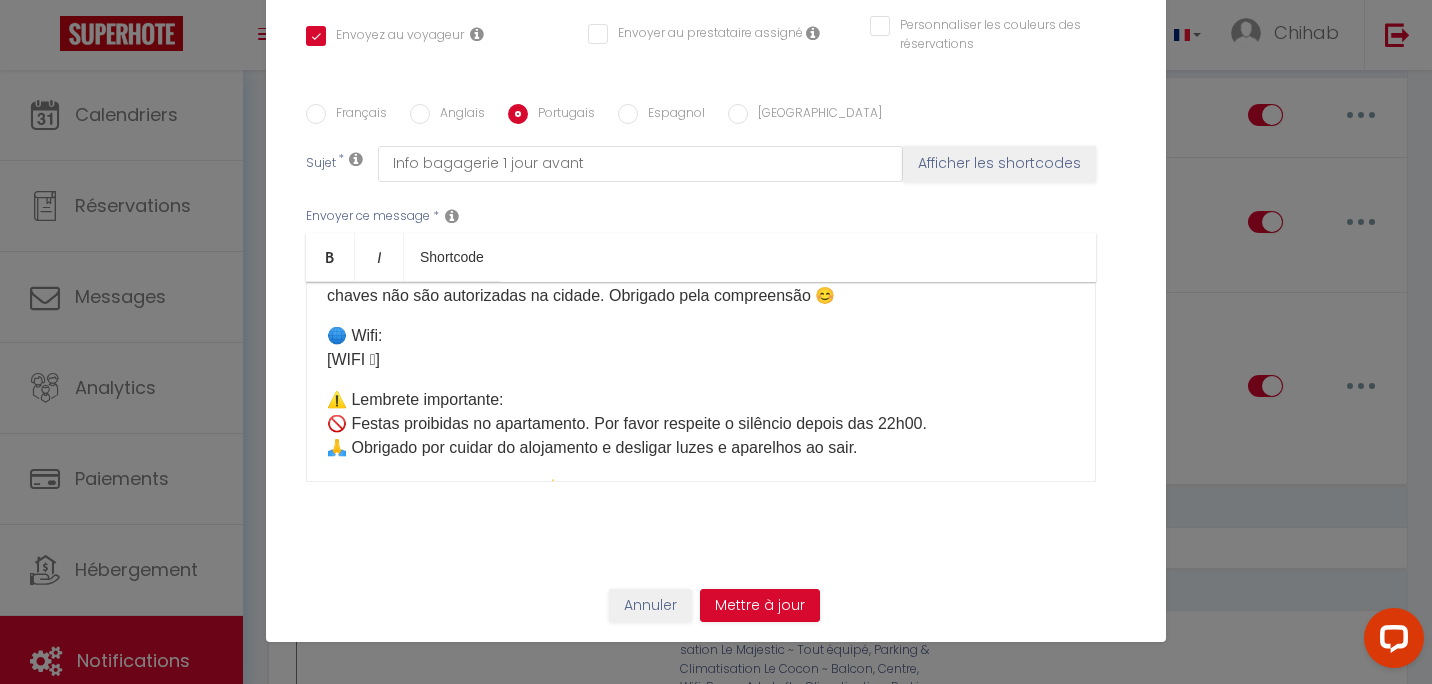 scroll, scrollTop: 1006, scrollLeft: 0, axis: vertical 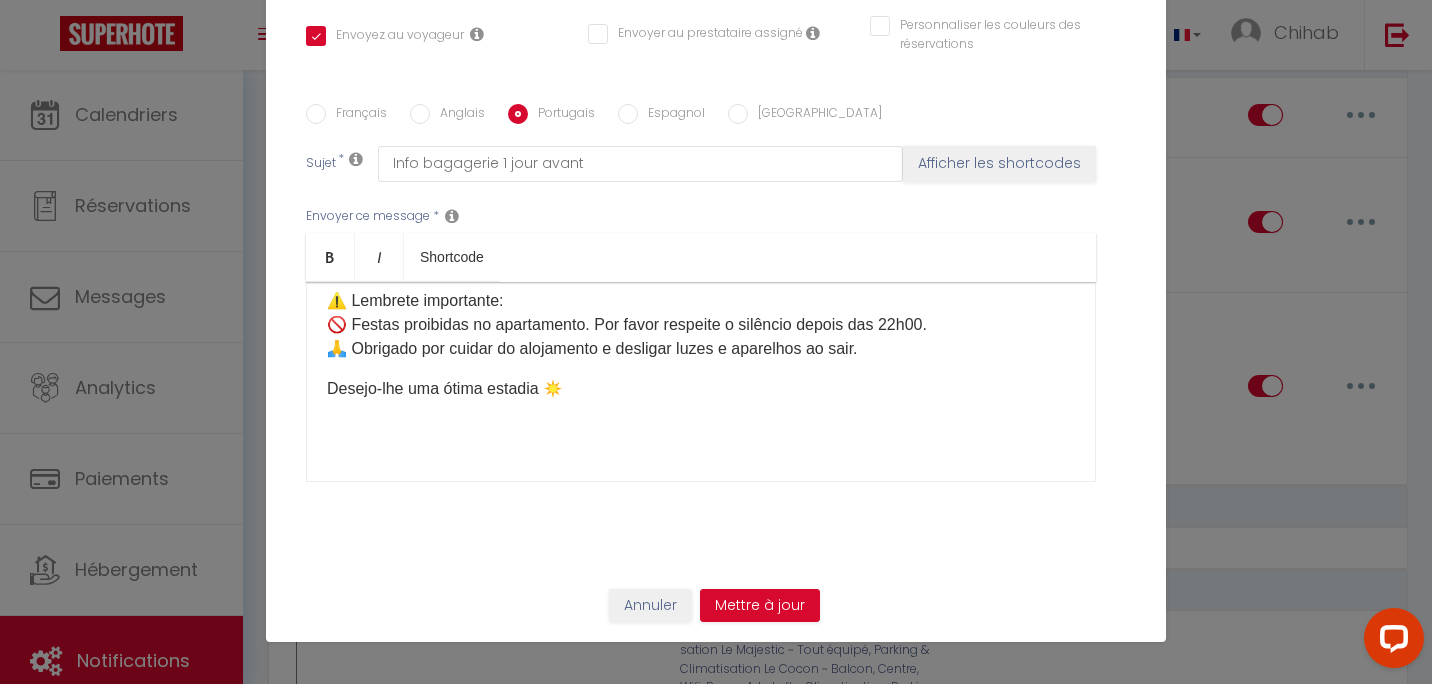 click on "Olá ☀️
Aqui estão as informações para aceder ao apartamento:
⏰ Horários:
✅ Check-in: 16h00 – 22h00
✅ Check-out: 7h00 – 10h00
Se quiser chegar e/ou sair fora destes horários, por favor escolha uma opção na nossa loja aqui: [Mes Extras] 🛍️
🔑 Recolha das [PERSON_NAME]:
As [PERSON_NAME] estão no depósito de bagagens no seguinte endereço:
📍 [STREET_ADDRESS]
(loja ao lado da estação [GEOGRAPHIC_DATA], a 15 minutos a pé do apartamento)
👉 No local, vá ao terminal tátil e clique em:
Recolher ou depositar a chave do apartamento
Depois selecione ➡️ [Votre casier]
Após recolher as [PERSON_NAME], certifique-se de fechar bem o cacifo, por favor! 🙏
🚪 Acesso ao apartamento:
[étage]
Por favor consulte a página da reserva na secção “Como aceder ao alojamento” onde encontrará:
📷 Fotografias do apartamento
🏢 Piso
🔑 Utilização das [PERSON_NAME]
🗑️ Localização dos caixotes do lixo
🔄 Saída:" at bounding box center [701, 382] 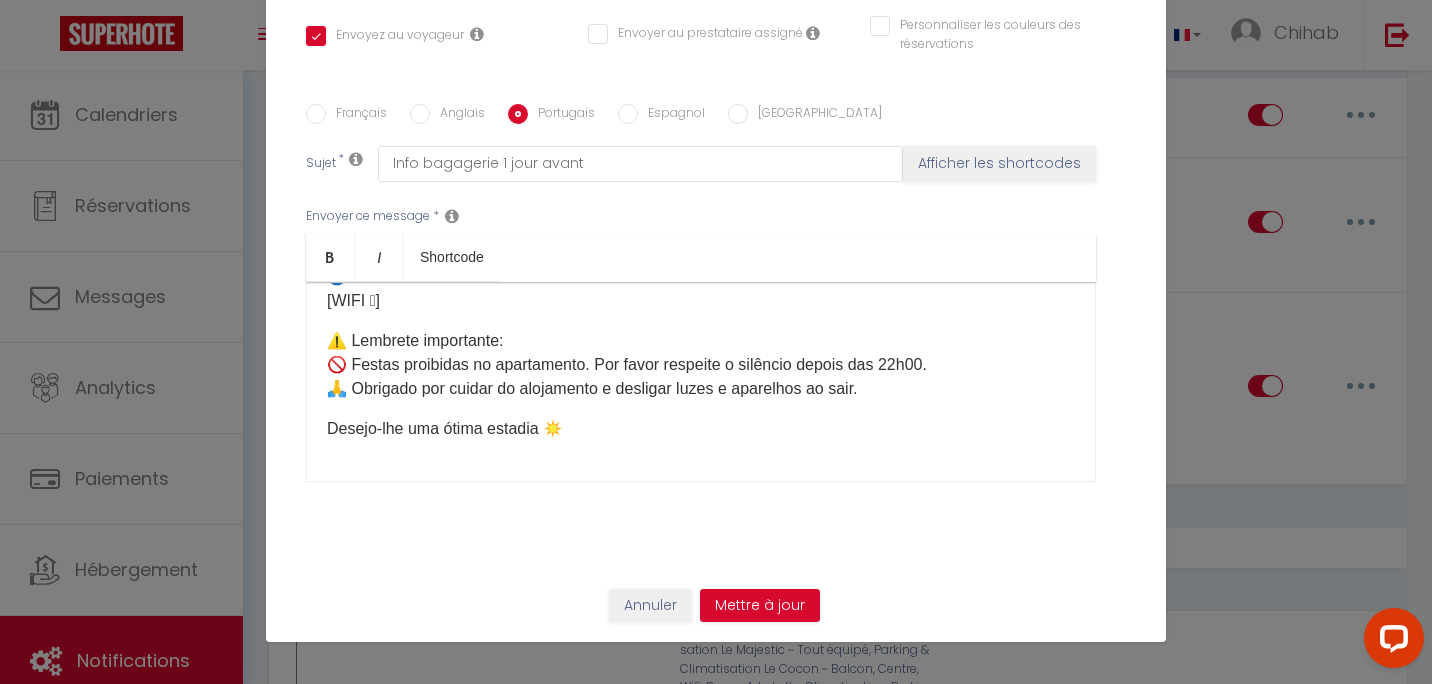 scroll, scrollTop: 966, scrollLeft: 0, axis: vertical 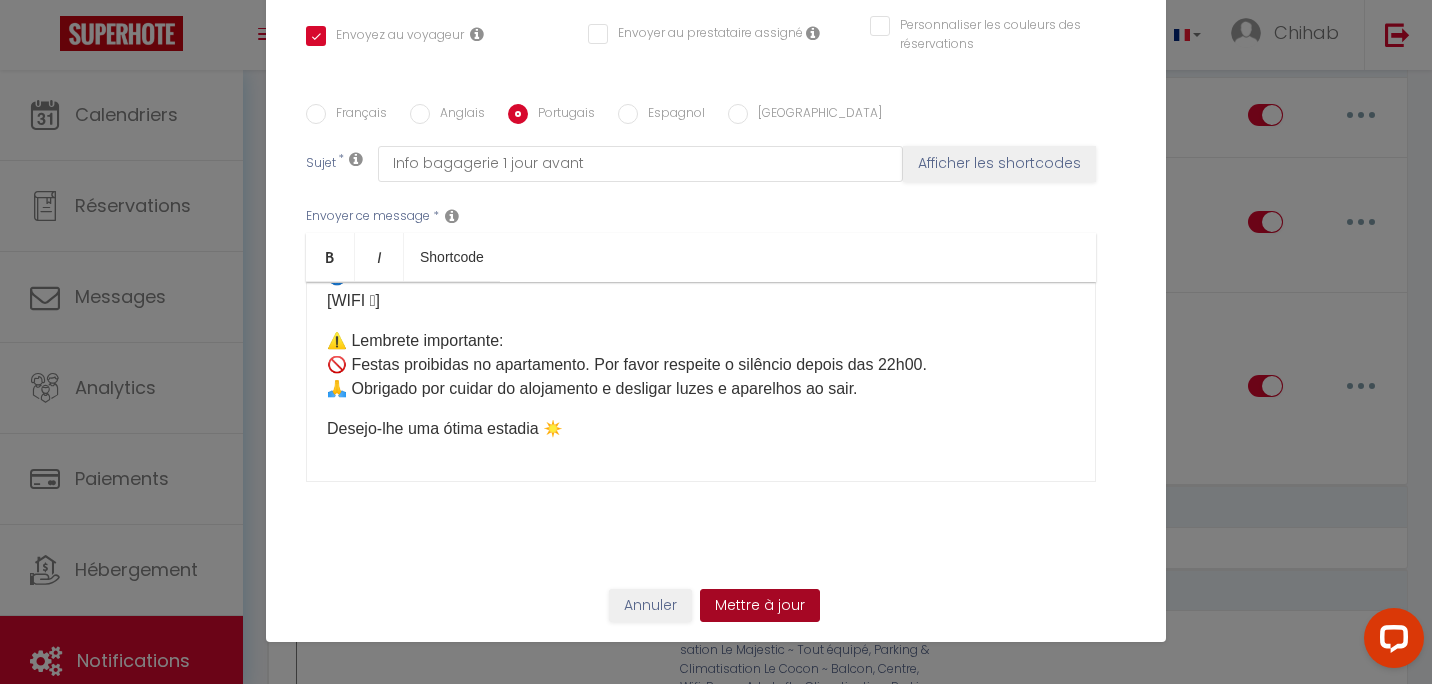click on "Mettre à jour" at bounding box center (760, 606) 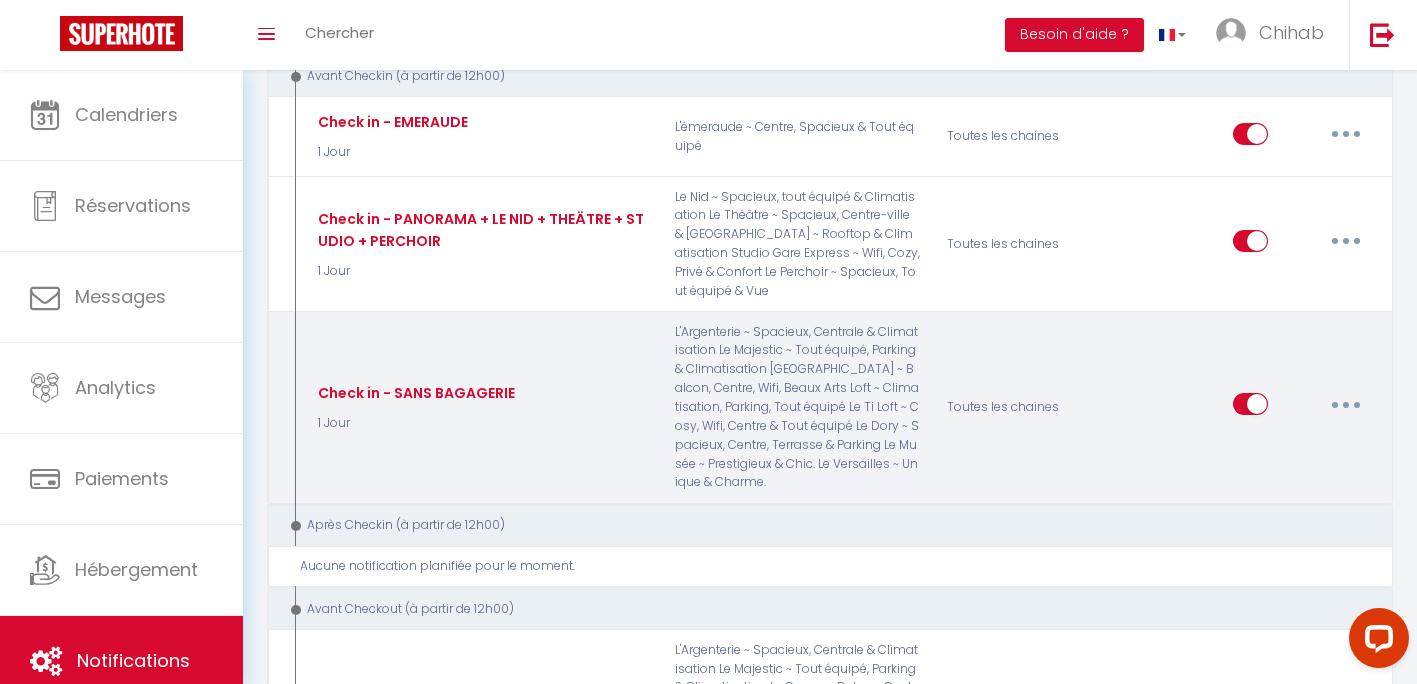 click at bounding box center (1346, 404) 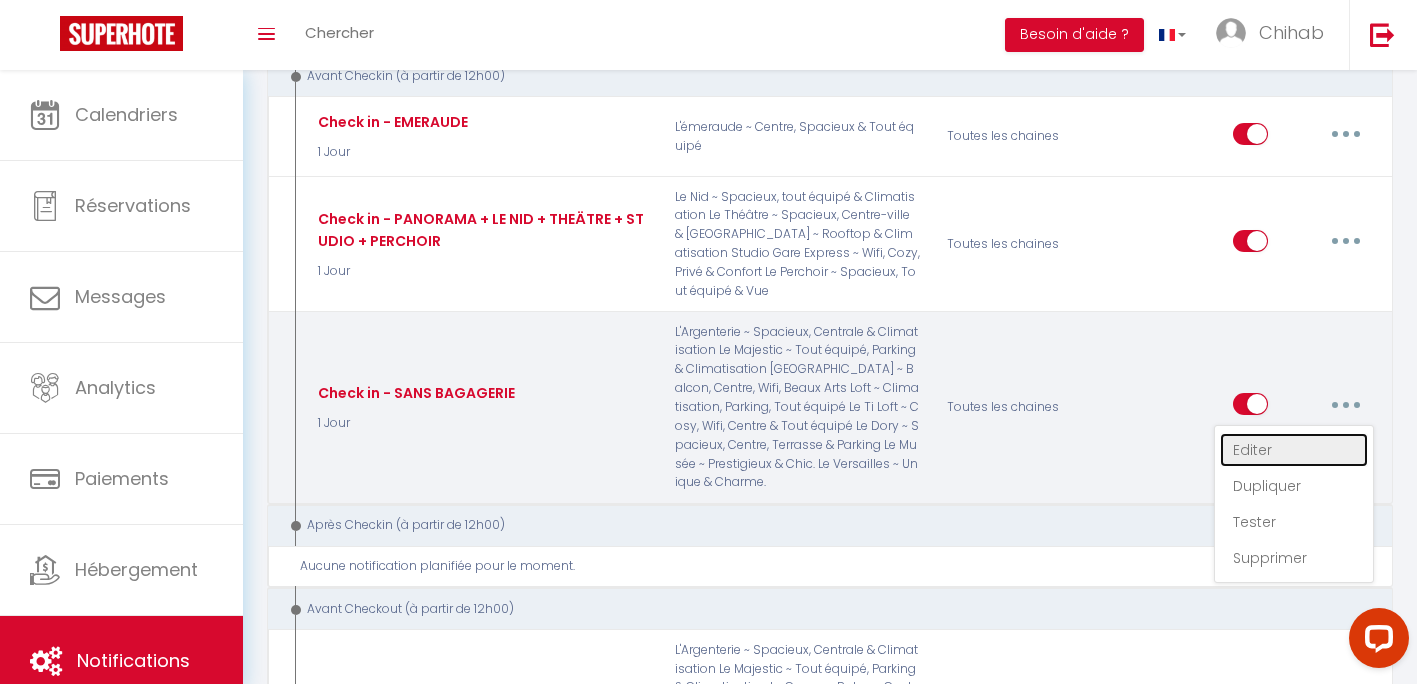 click on "Editer" at bounding box center [1294, 450] 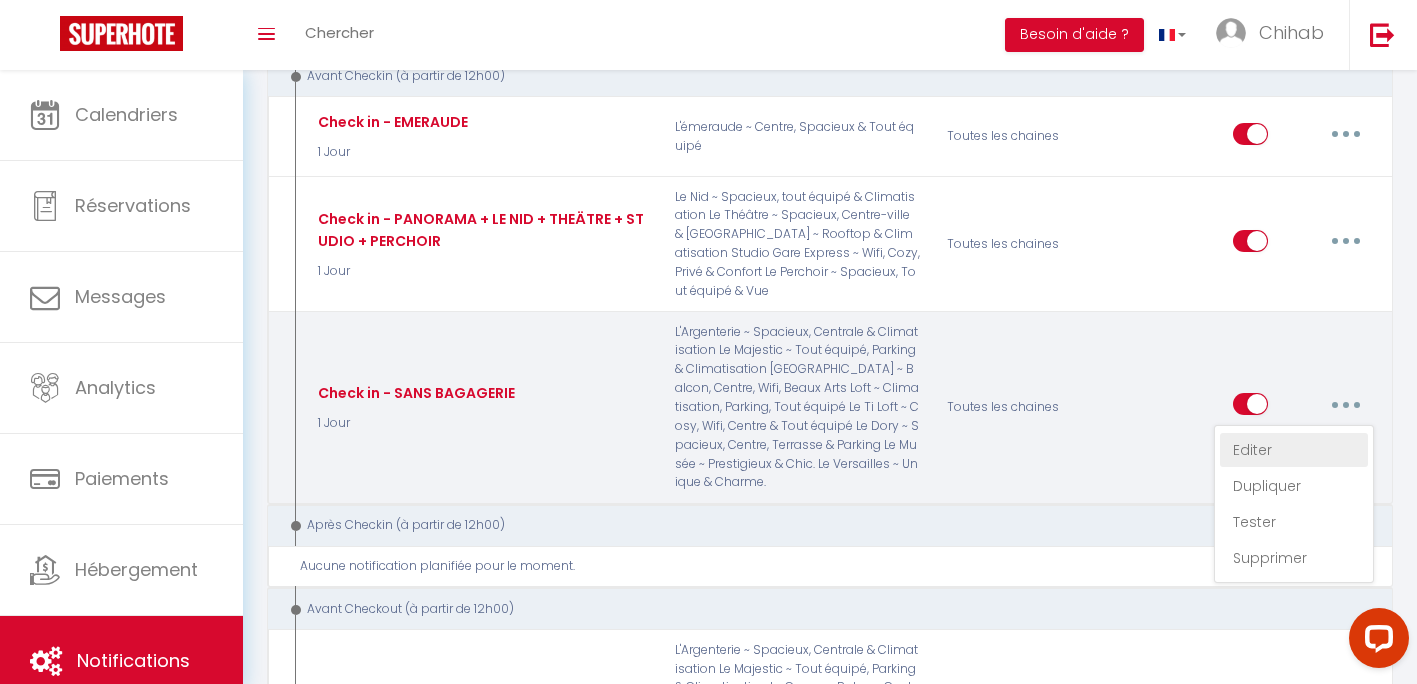 select on "1 Jour" 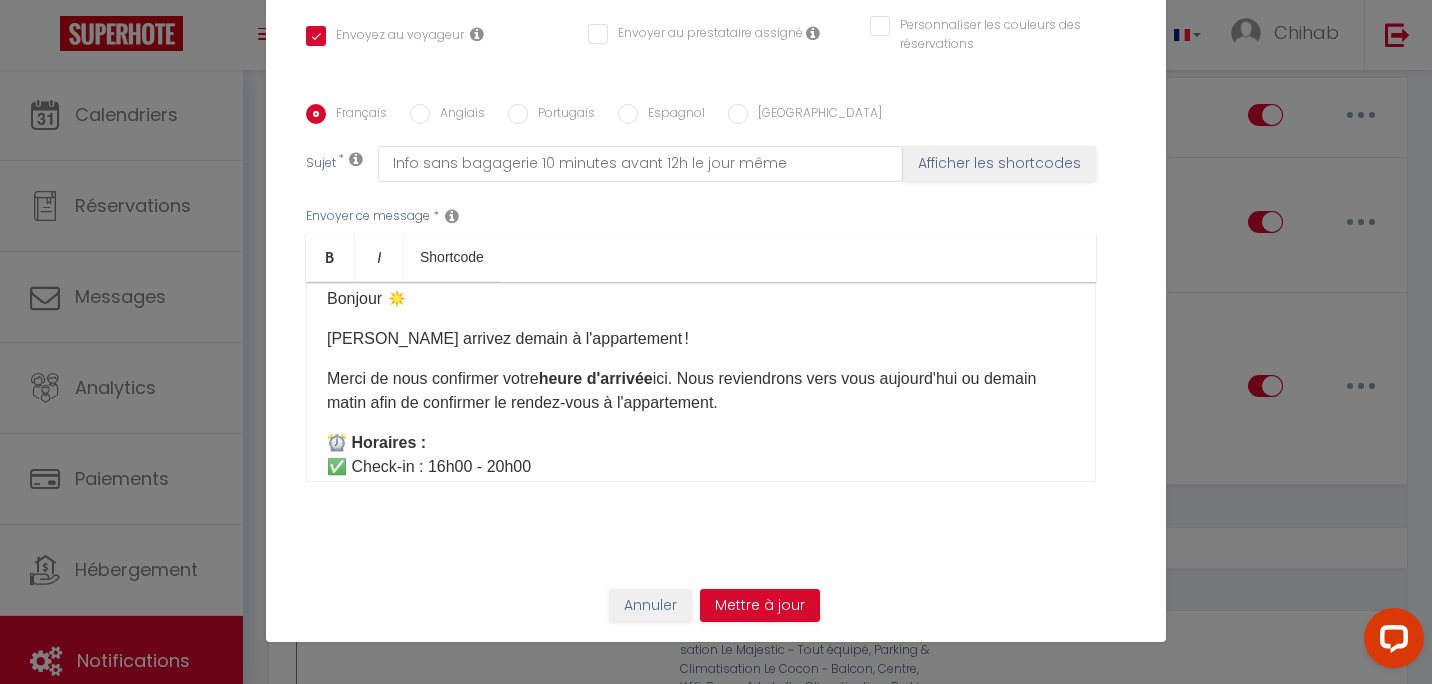 scroll, scrollTop: 0, scrollLeft: 0, axis: both 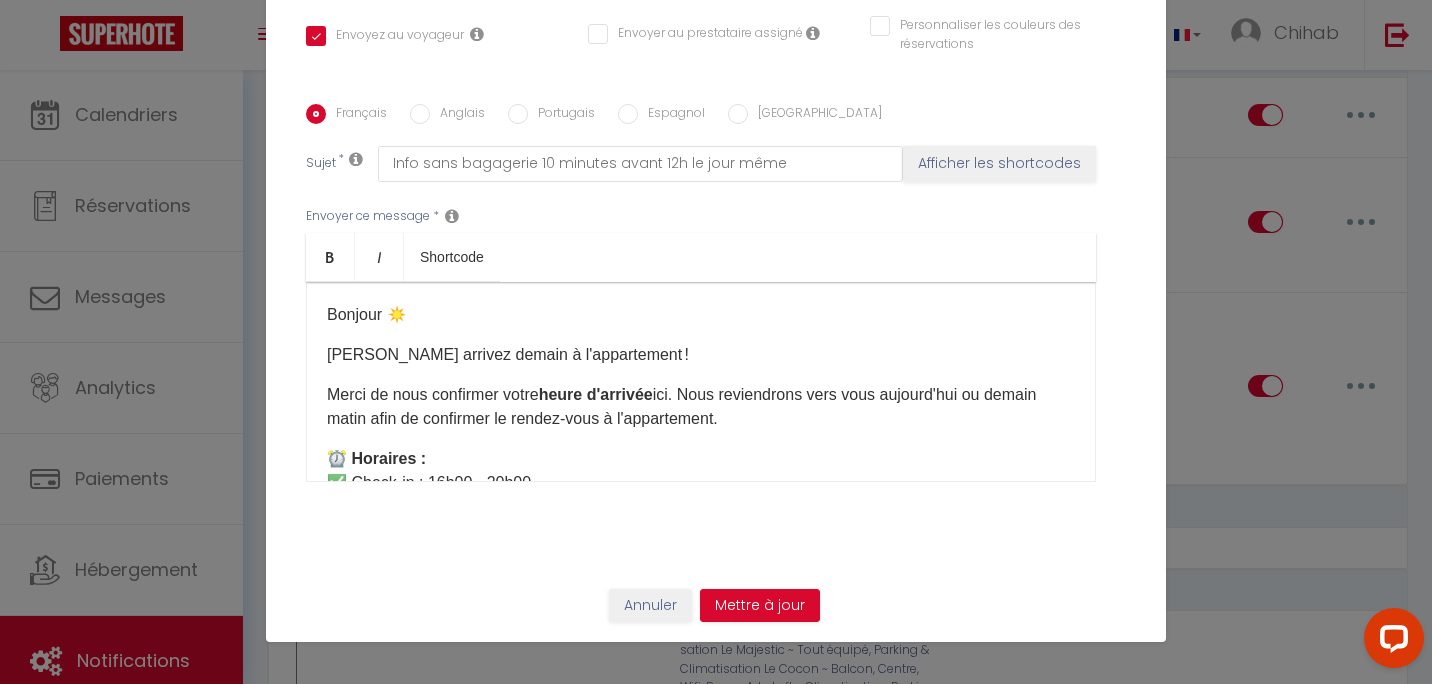 click on "Anglais" at bounding box center [457, 115] 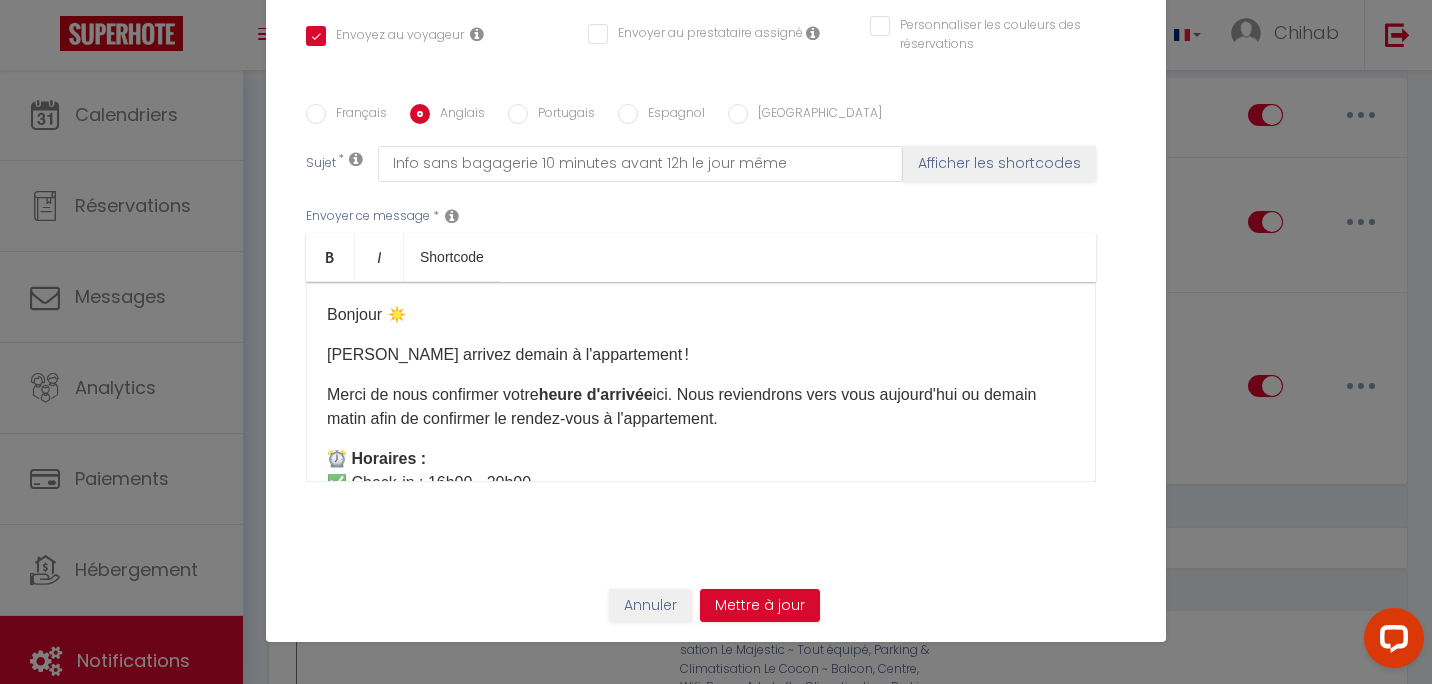 checkbox on "true" 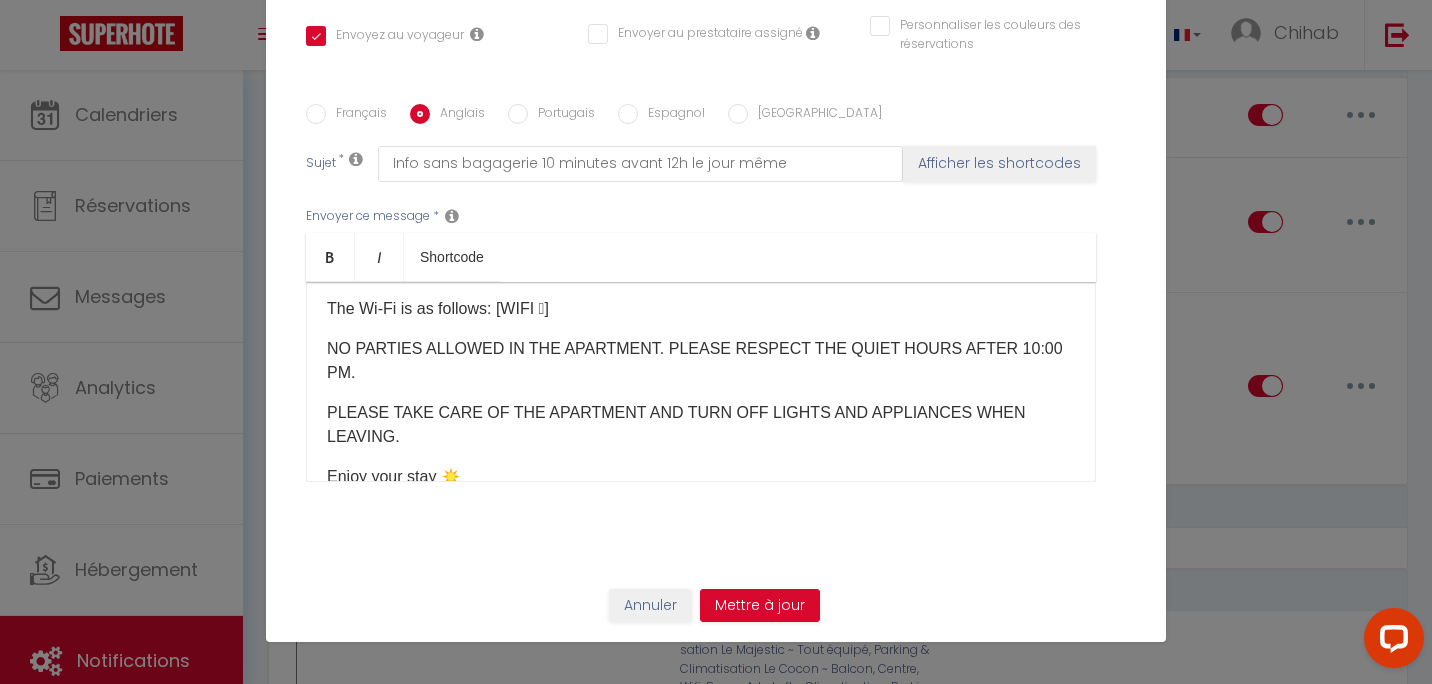 scroll, scrollTop: 0, scrollLeft: 0, axis: both 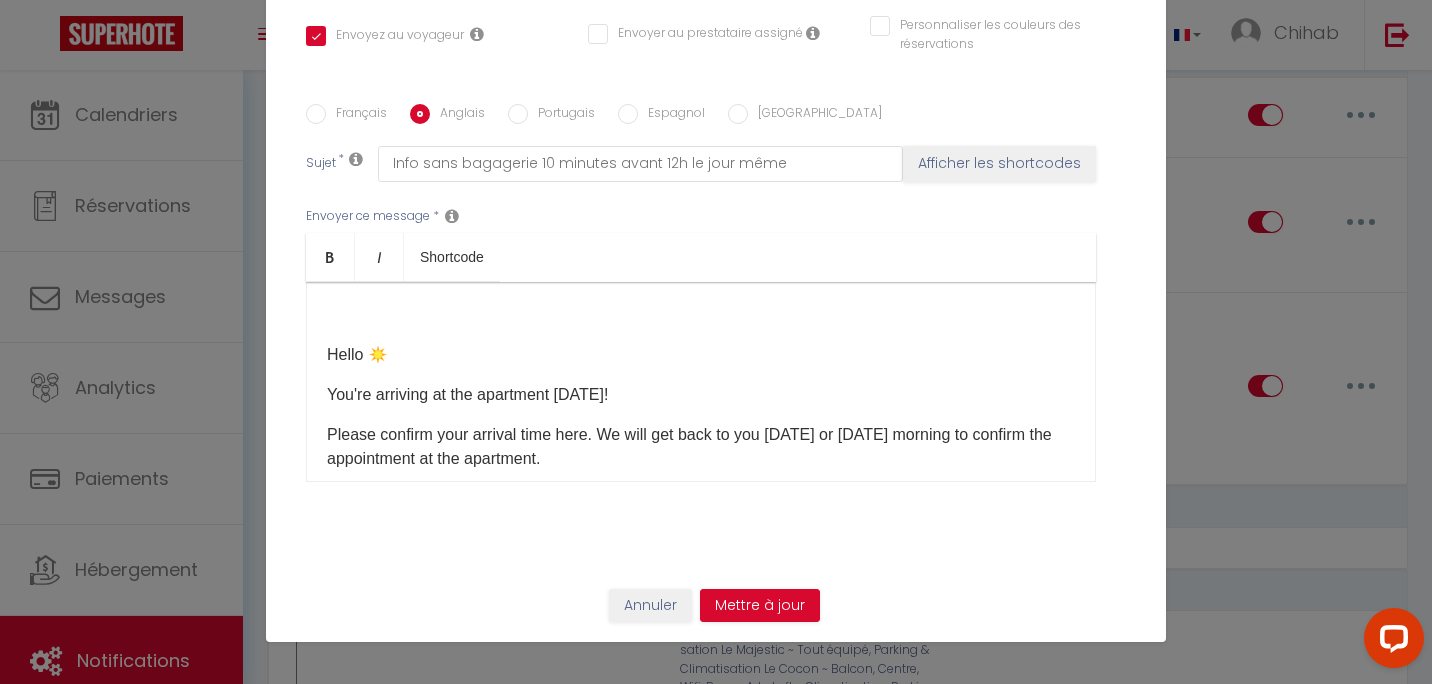 click on "Portugais" at bounding box center [561, 115] 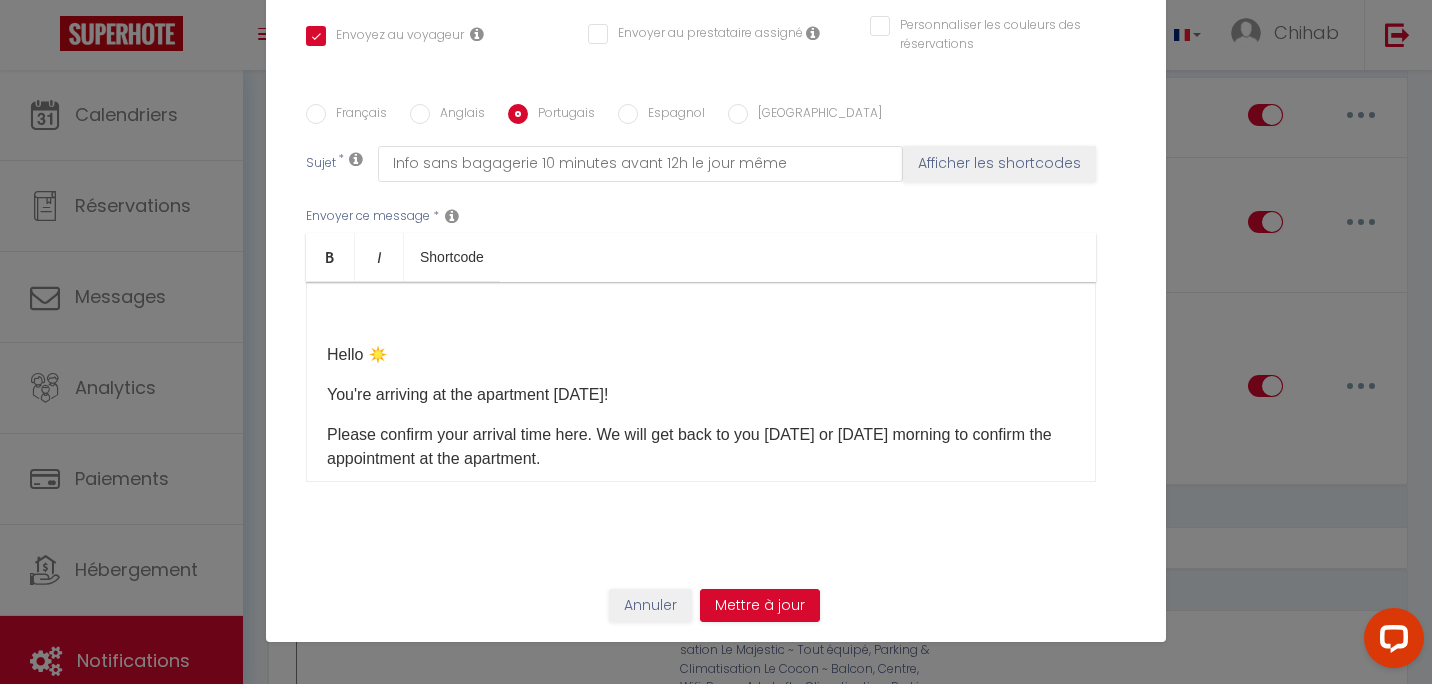 checkbox on "true" 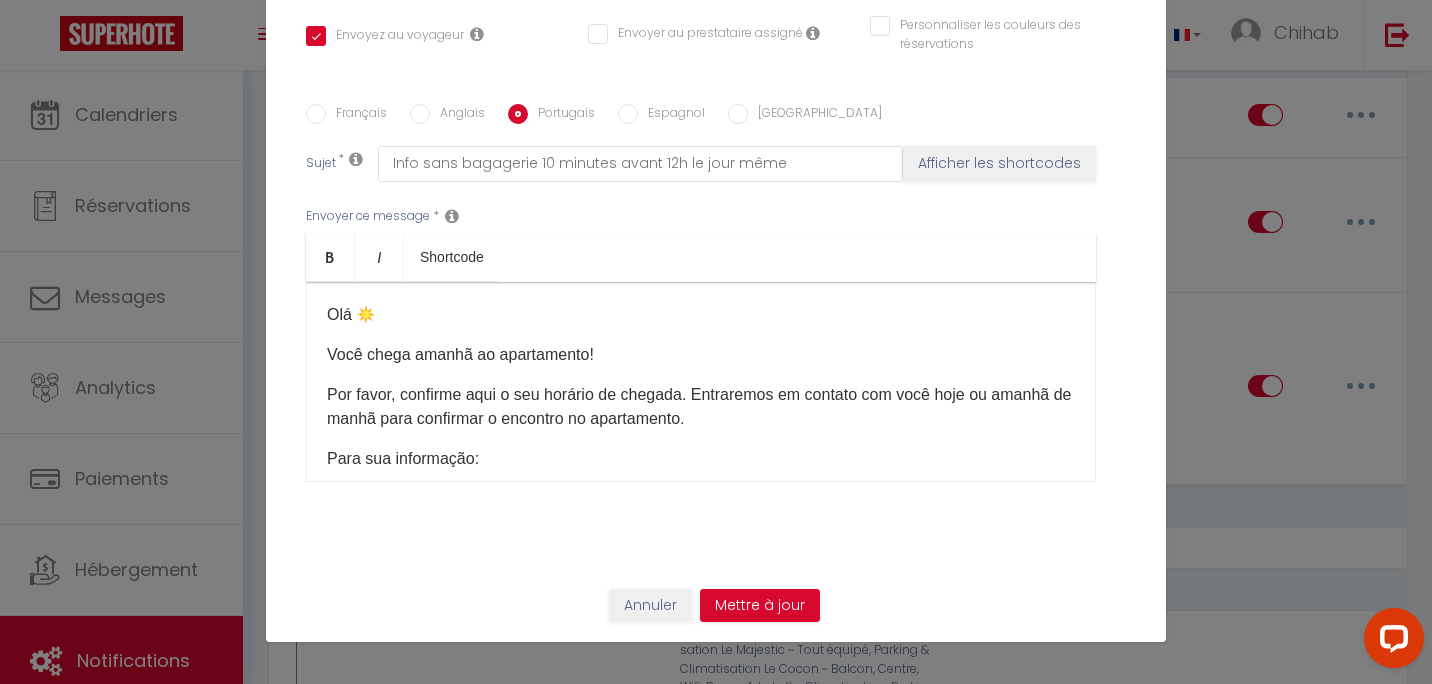 click on "Français" at bounding box center (356, 115) 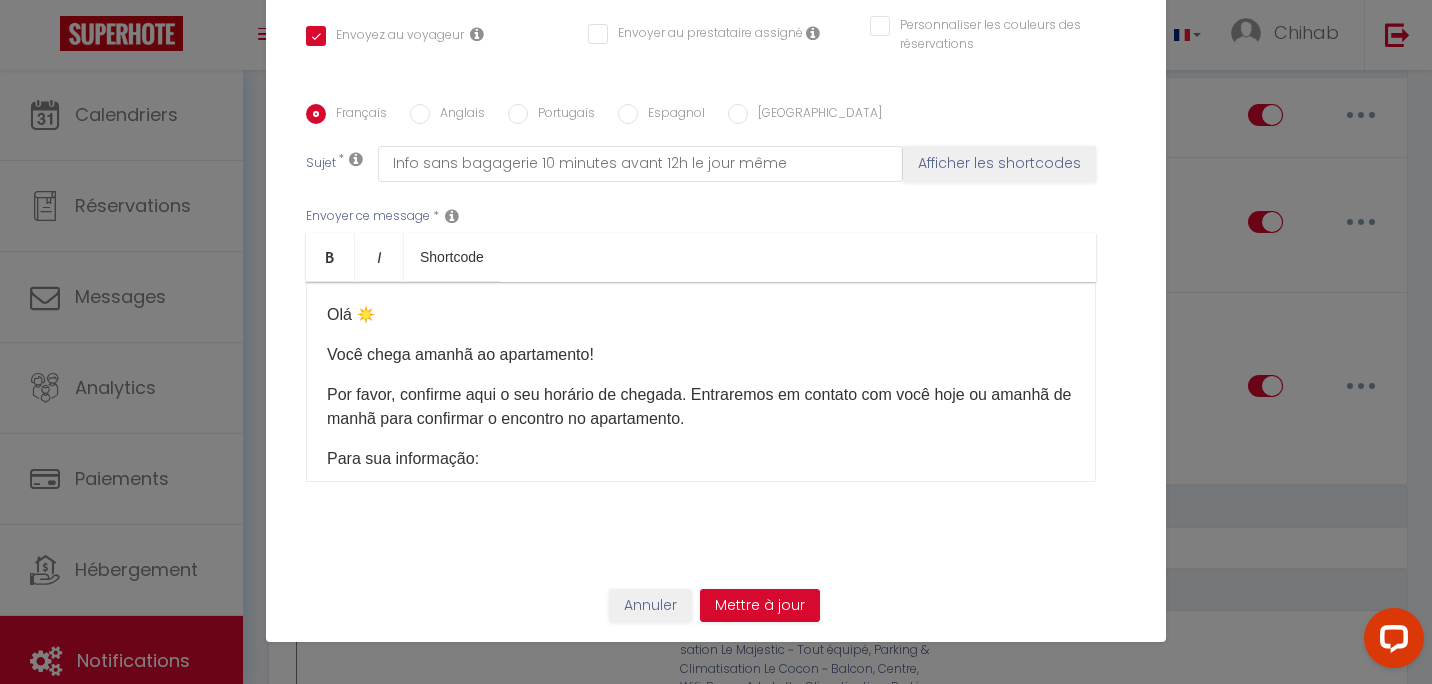 checkbox on "true" 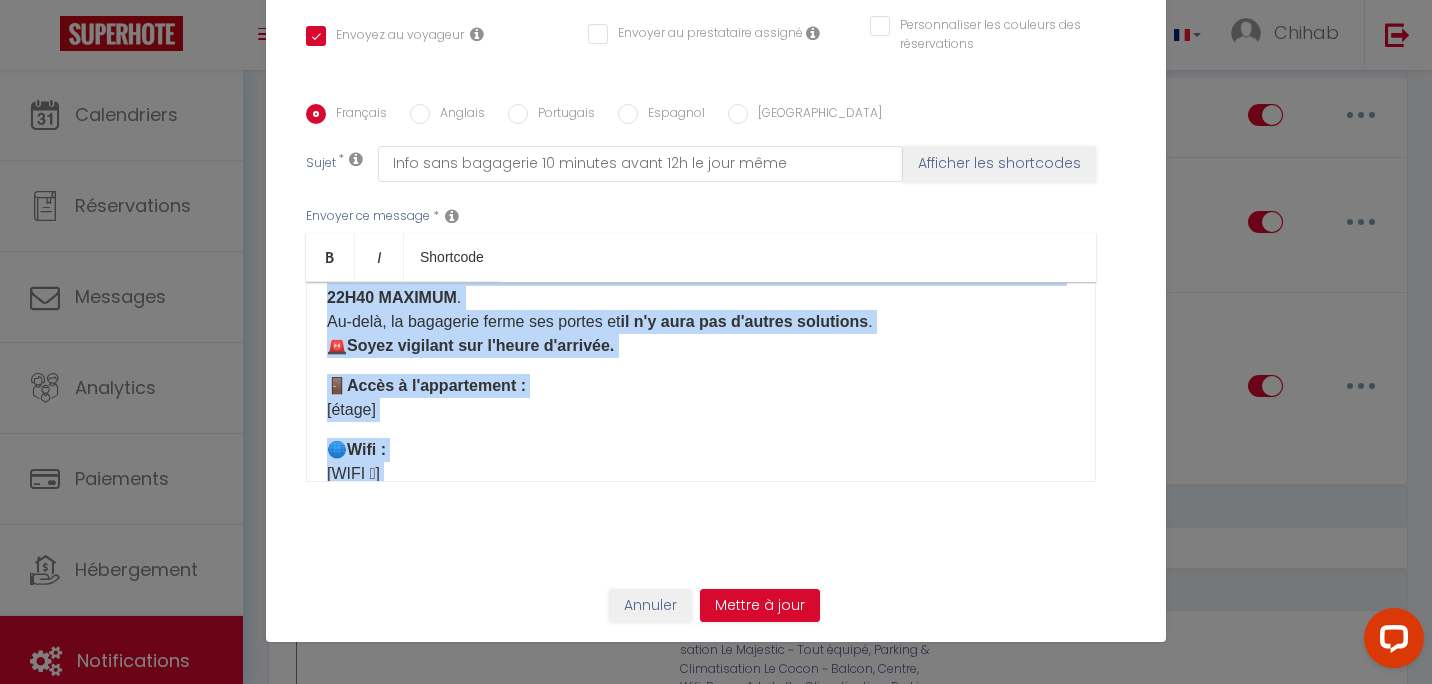 scroll, scrollTop: 534, scrollLeft: 0, axis: vertical 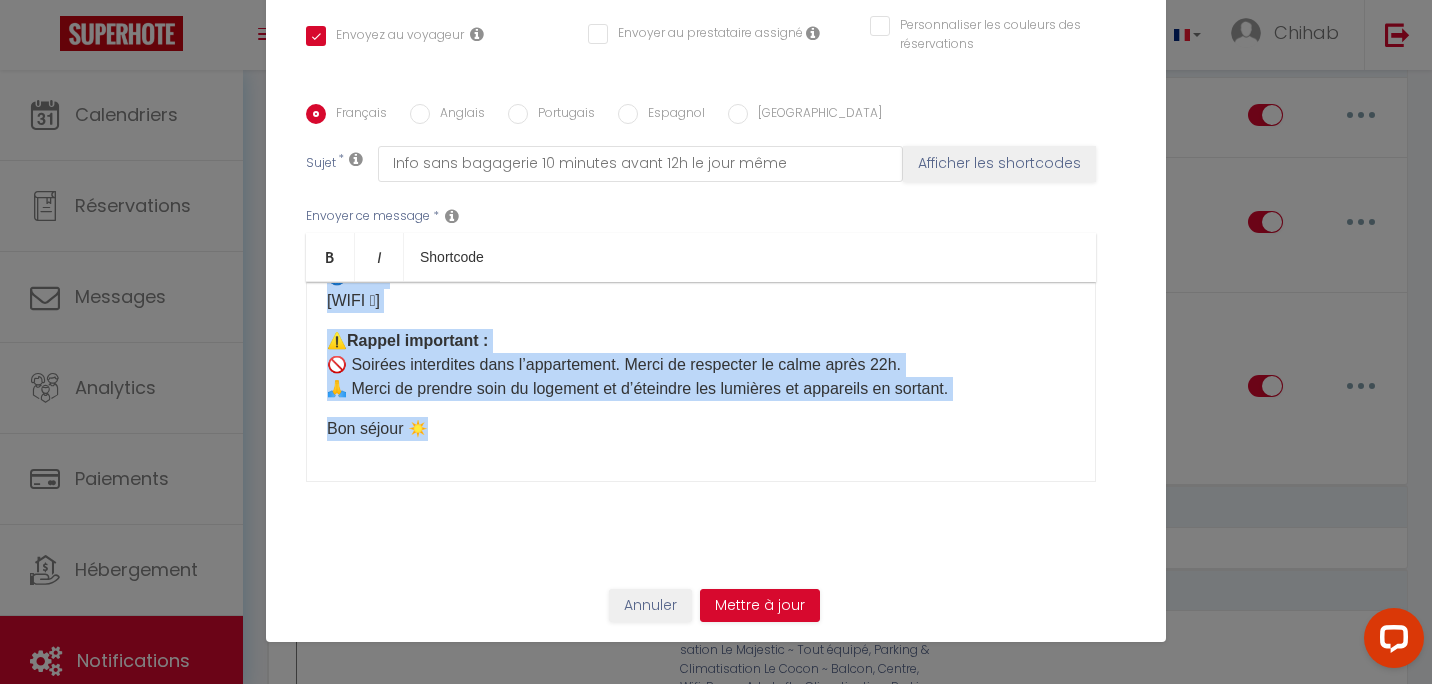 drag, startPoint x: 319, startPoint y: 312, endPoint x: 748, endPoint y: 528, distance: 480.30927 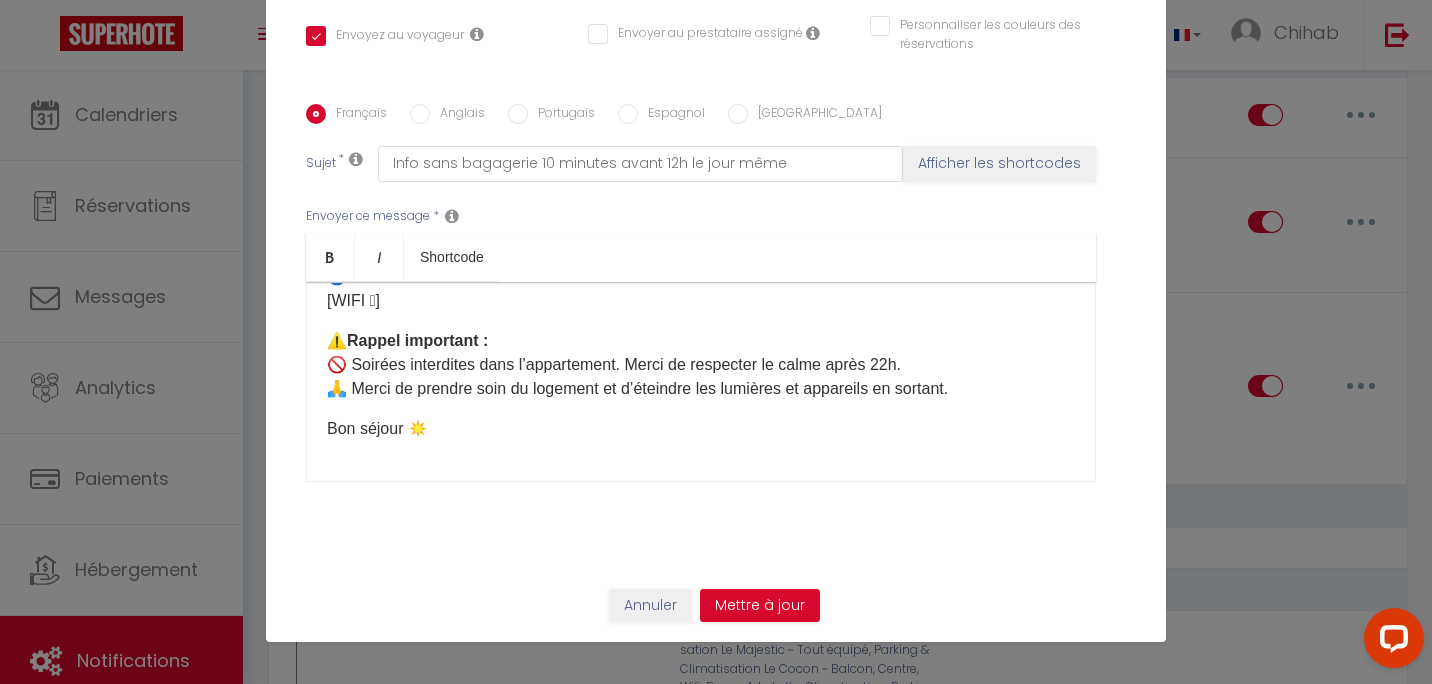 click on "Anglais" at bounding box center (457, 115) 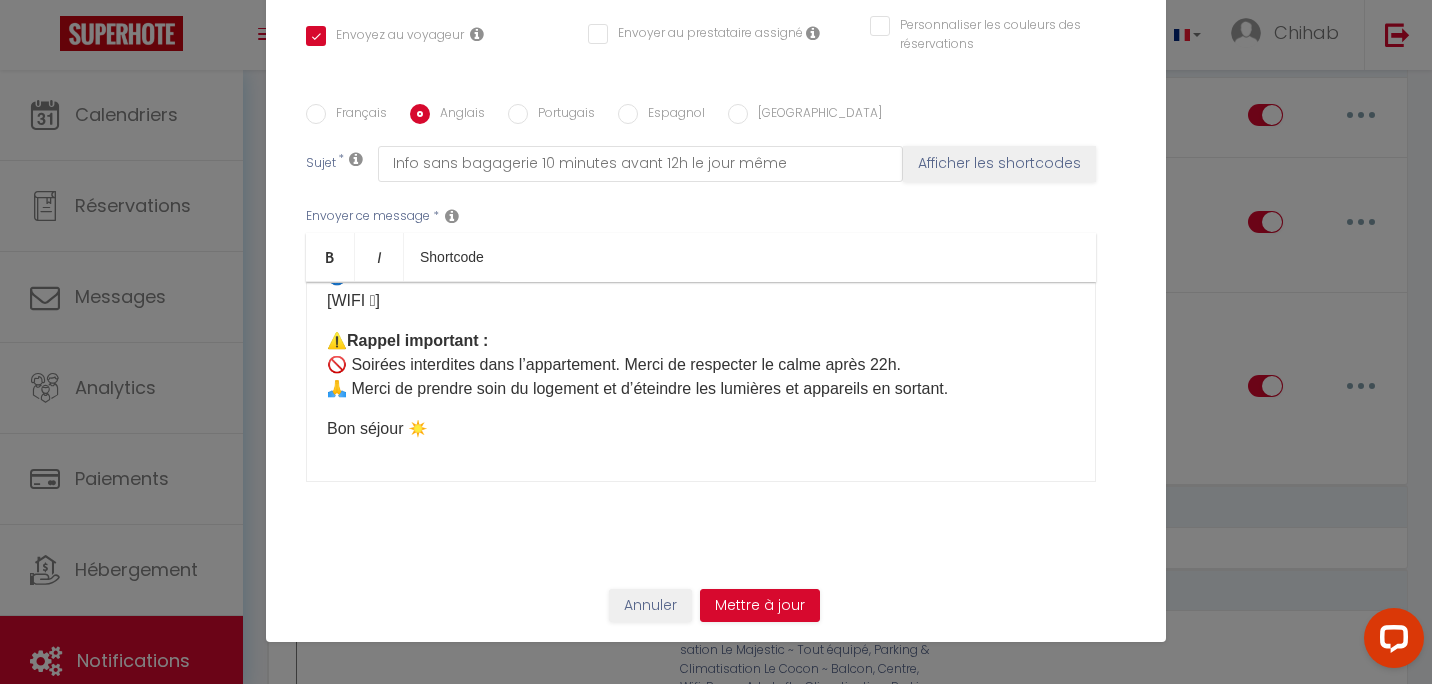 checkbox on "true" 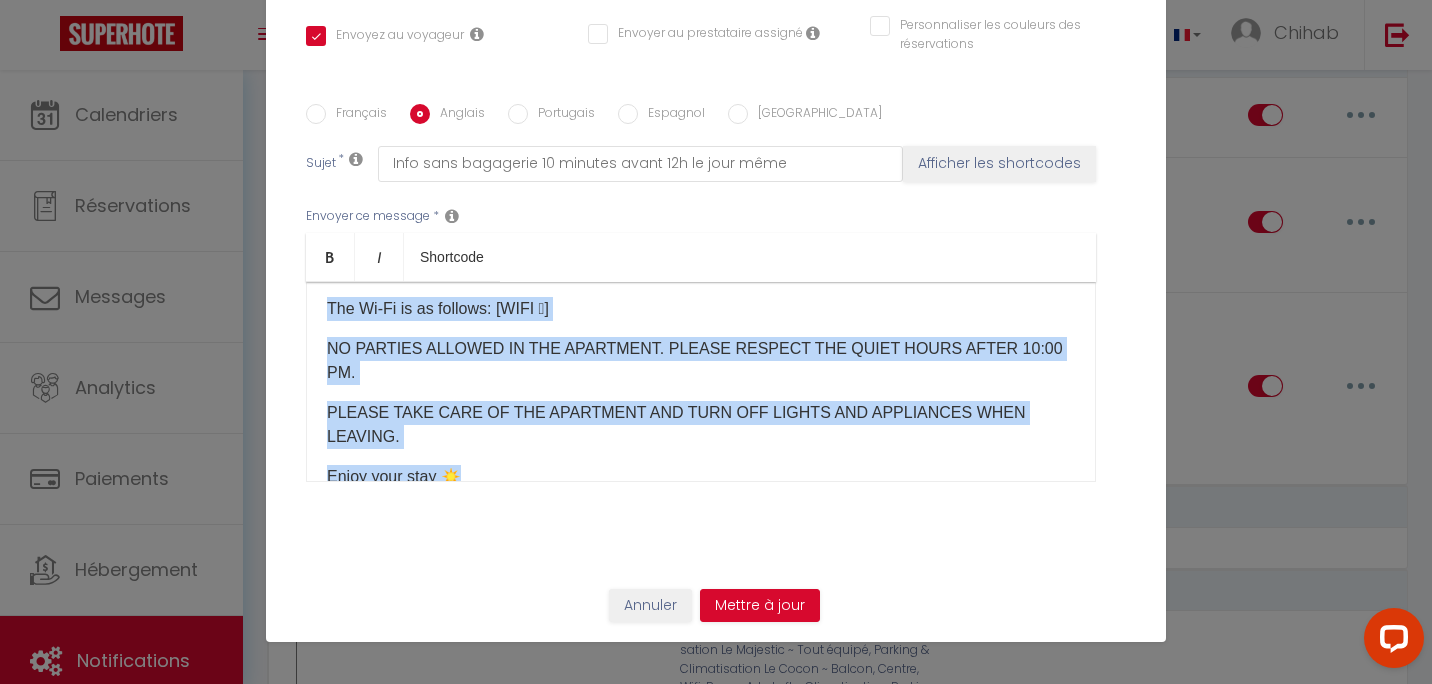 scroll, scrollTop: 0, scrollLeft: 0, axis: both 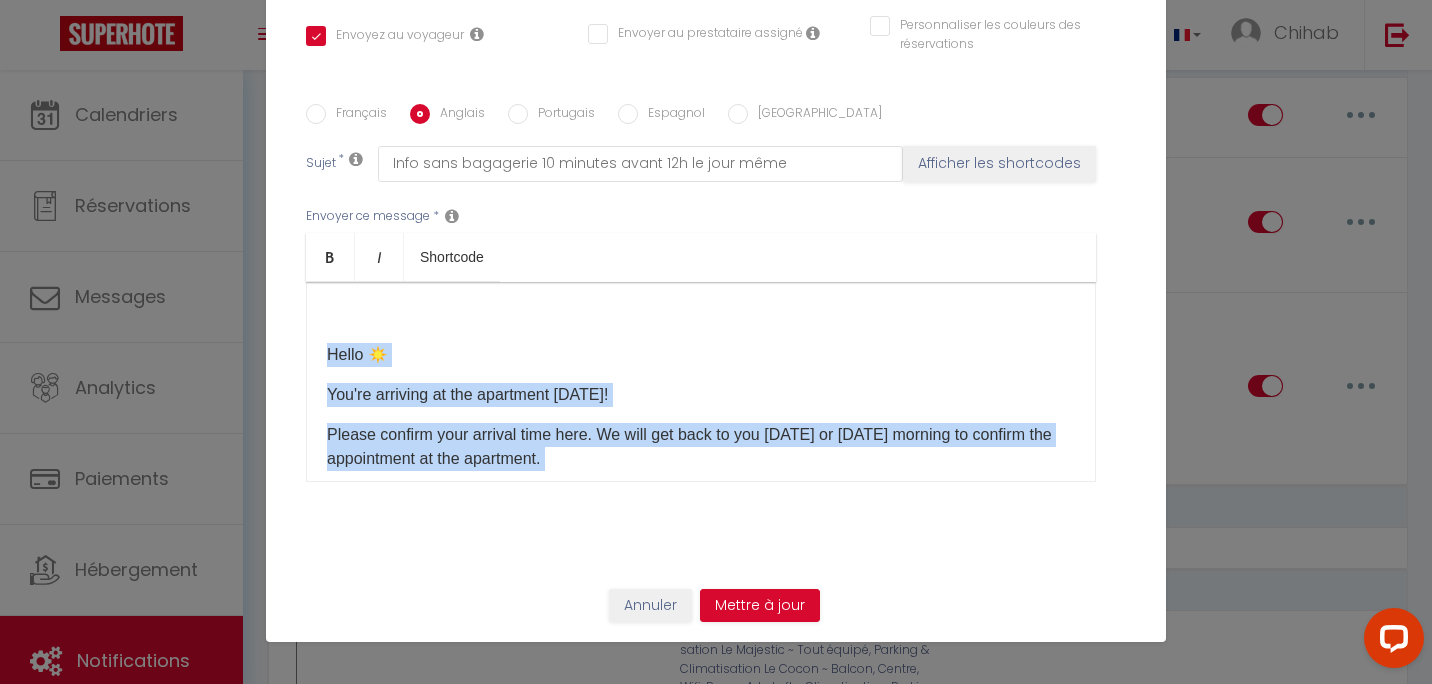 drag, startPoint x: 508, startPoint y: 437, endPoint x: 119, endPoint y: 197, distance: 457.07877 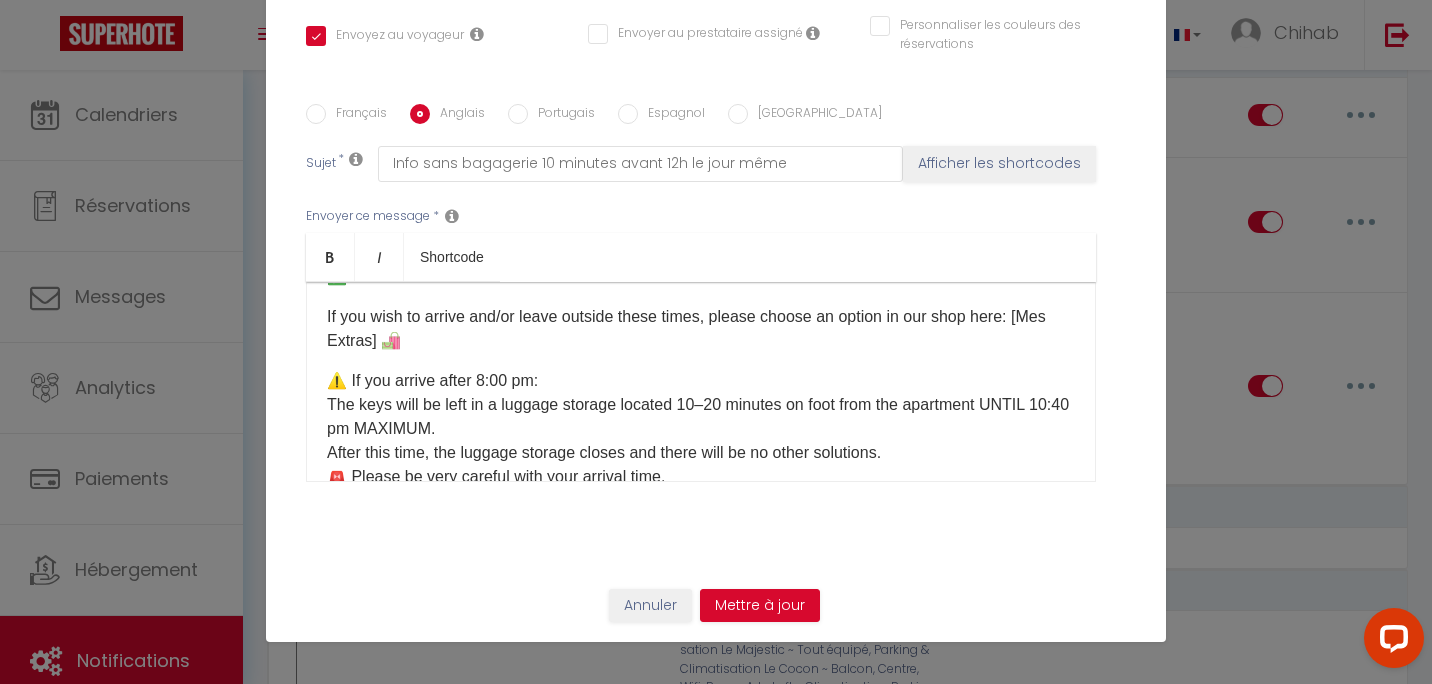 scroll, scrollTop: 598, scrollLeft: 0, axis: vertical 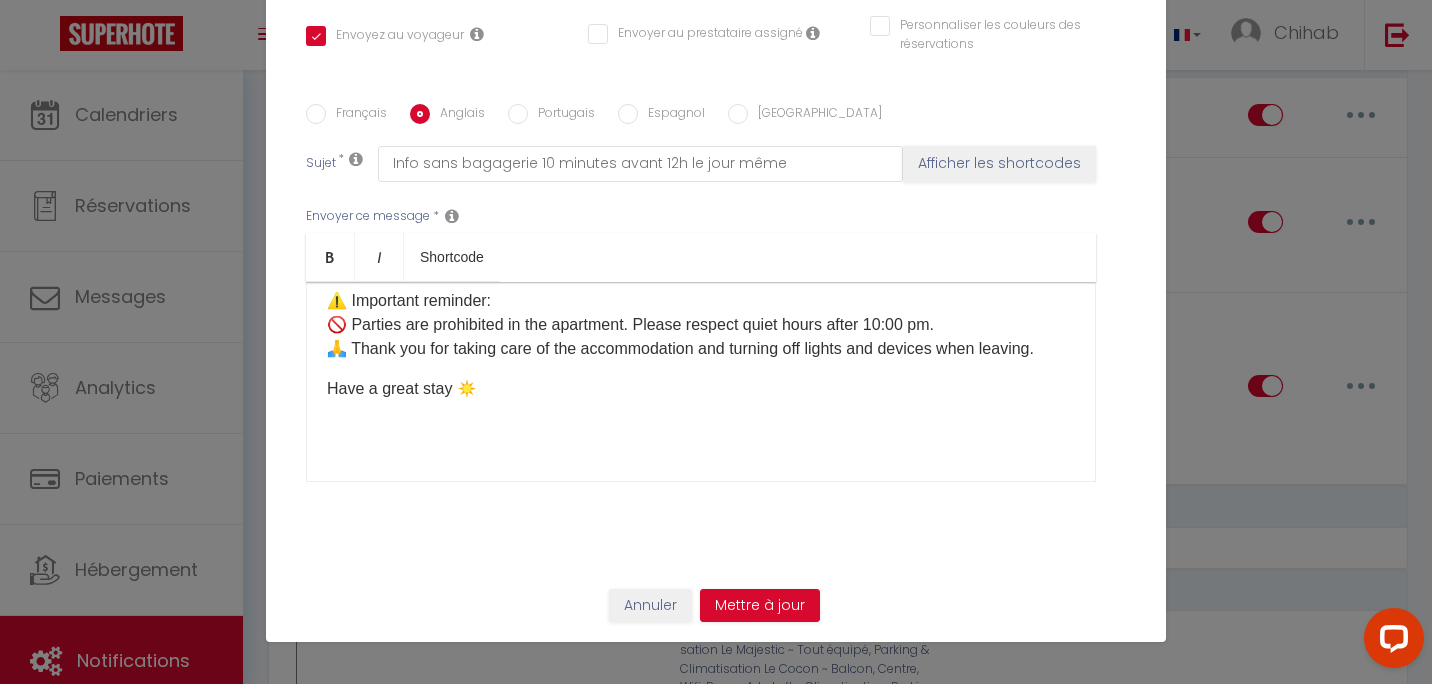 click on "Hello ☀️
You are arriving [DATE] at the apartment!
Please confirm your arrival time here. We will get back to you [DATE] or [DATE] morning to confirm the meeting at the apartment.
⏰ Hours:
✅ Check-in: 4:00 pm – 8:00 pm
✅ Check-out: 7:00 am – 10:00 am
If you wish to arrive and/or leave outside these times, please choose an option in our shop here: [Mes Extras] 🛍️
⚠️ If you arrive after 8:00 pm:
The keys will be left in a luggage storage located 10–20 minutes on foot from the apartment UNTIL 10:40 pm MAXIMUM.
After this time, the luggage storage closes and there will be no other solutions.
🚨 Please be very careful with your arrival time.
🚪 Access to the apartment:
[étage]
🌐 Wifi:
[WIFI 🛜]
⚠️ Important reminder:
🚫 Parties are prohibited in the apartment. Please respect quiet hours after 10:00 pm.
🙏 Thank you for taking care of the accommodation and turning off lights and devices when leaving.
​" at bounding box center (701, 382) 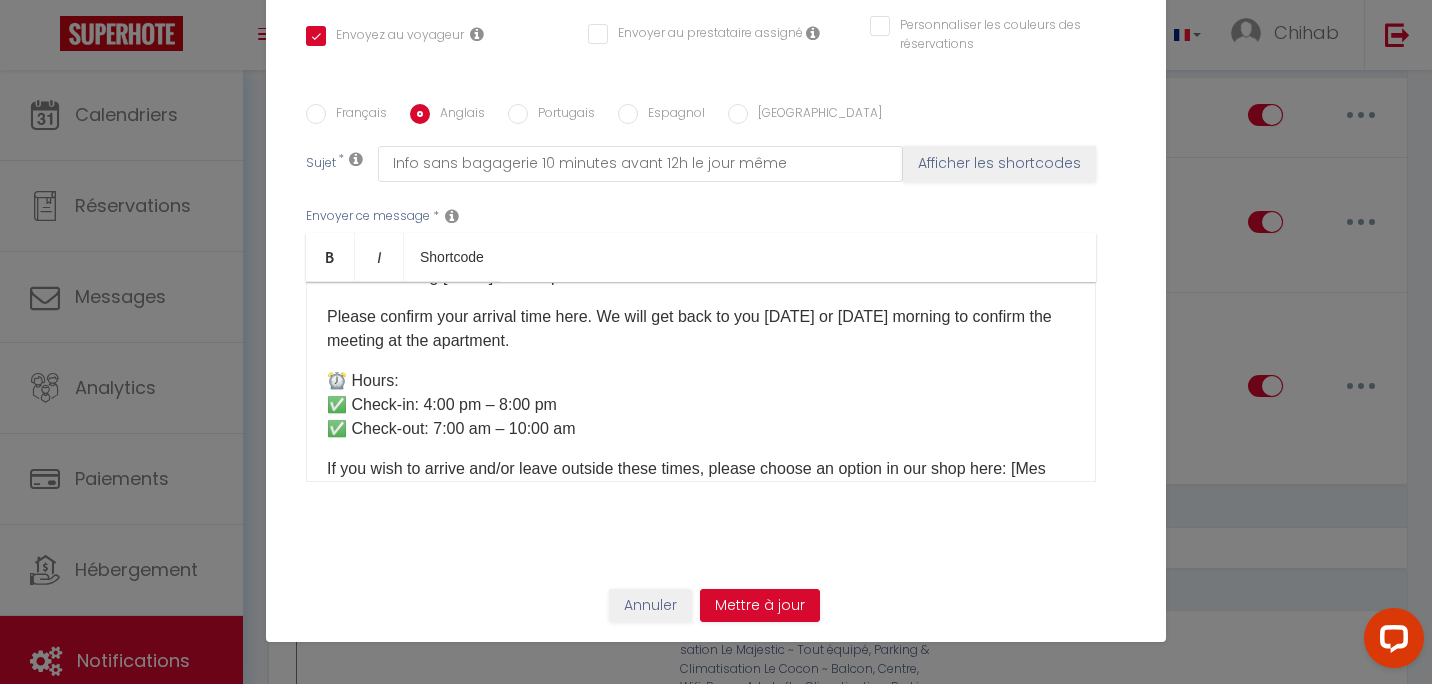 scroll, scrollTop: 0, scrollLeft: 0, axis: both 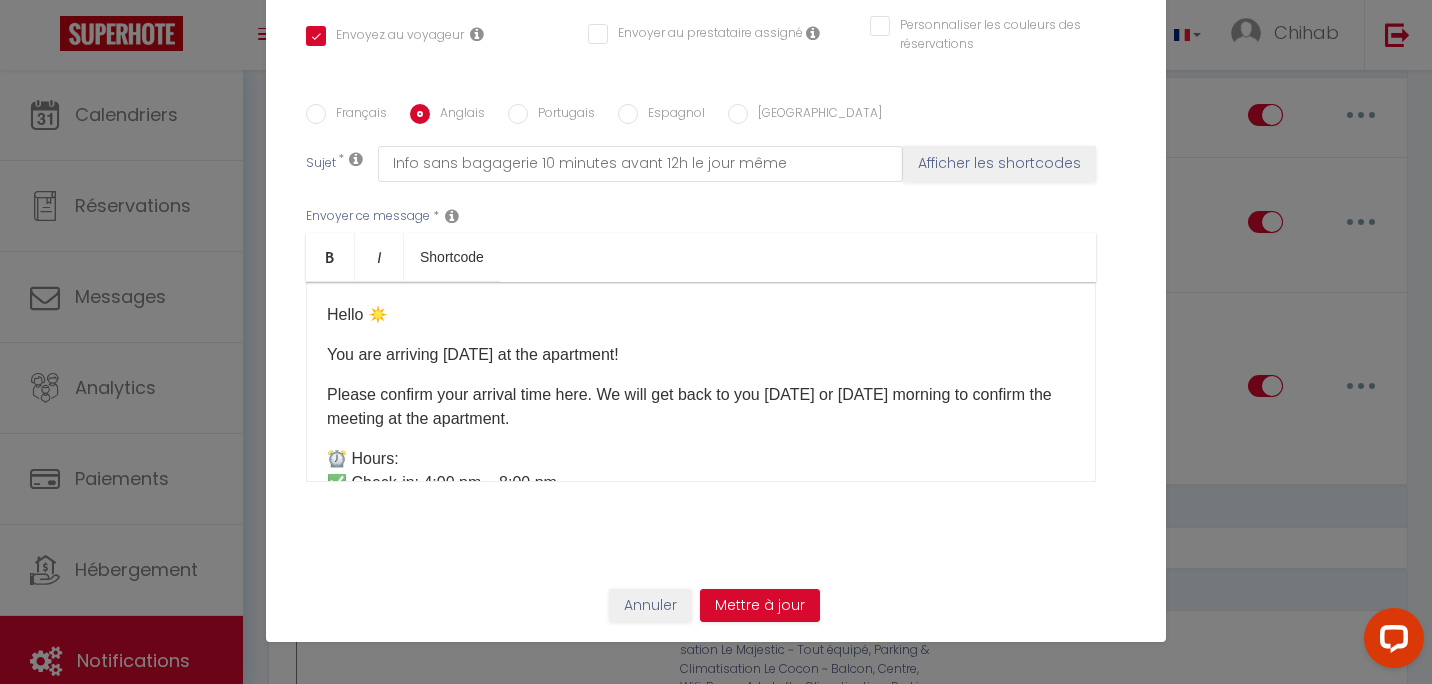 click on "Portugais" at bounding box center [518, 114] 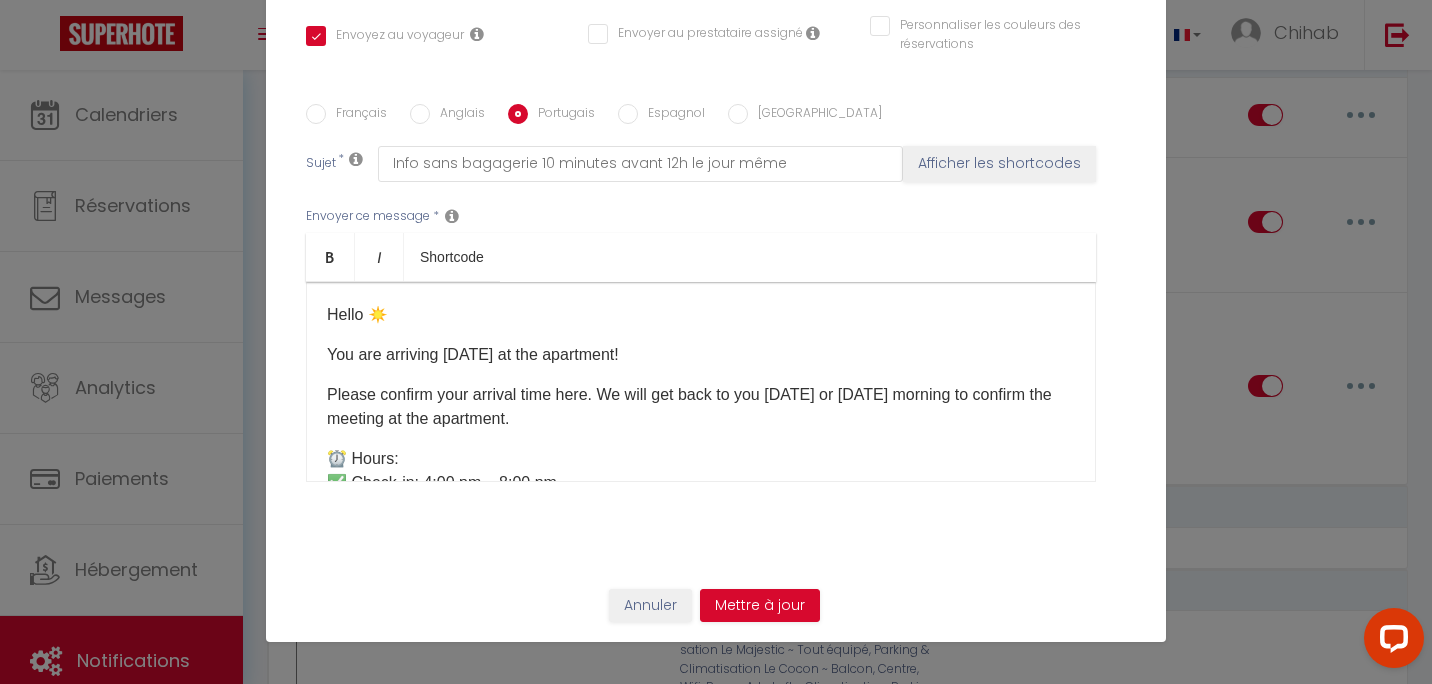 checkbox on "true" 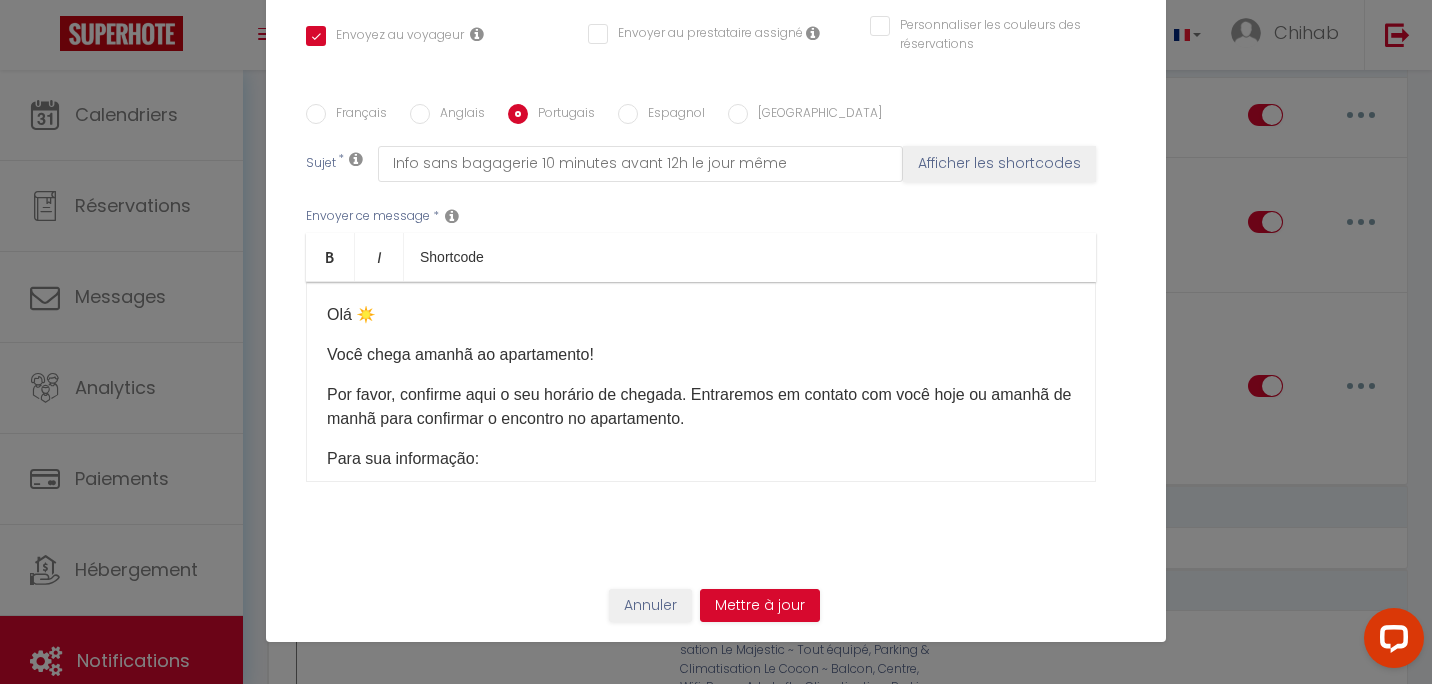 click on "Espagnol" at bounding box center (671, 115) 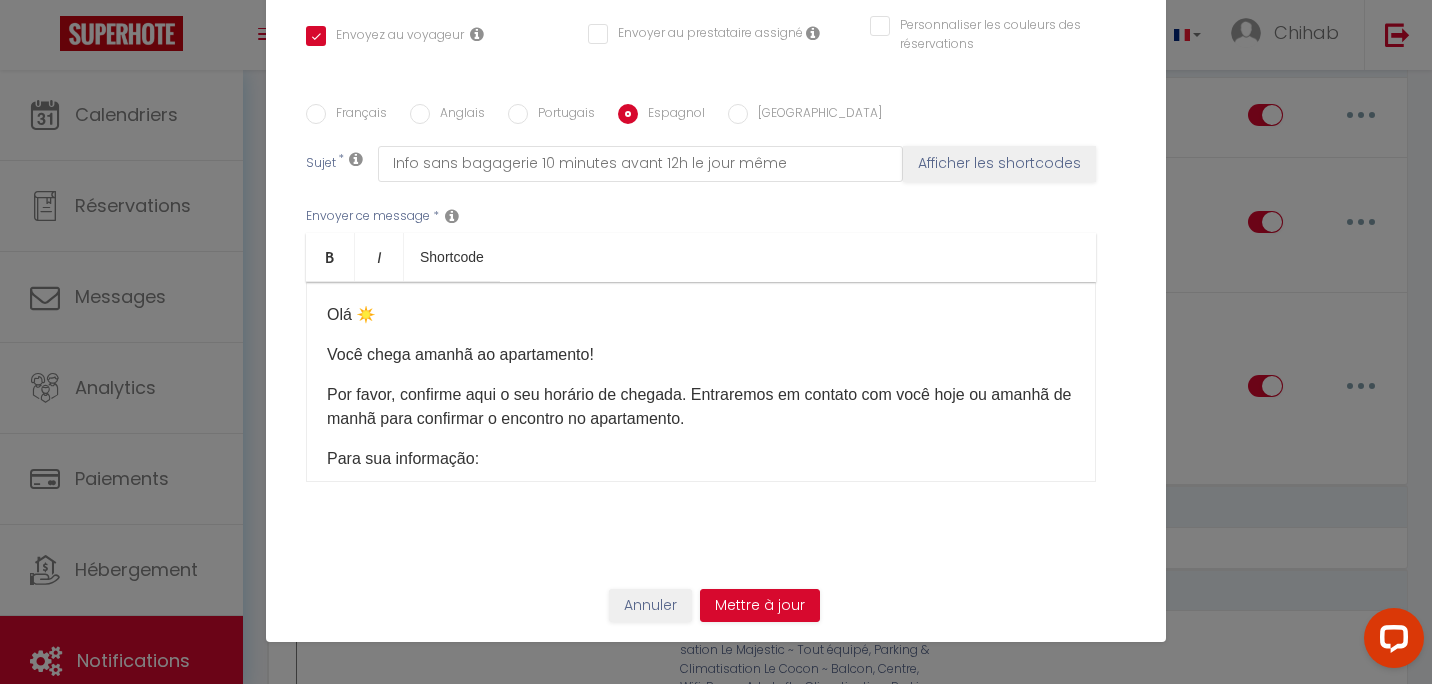 checkbox on "true" 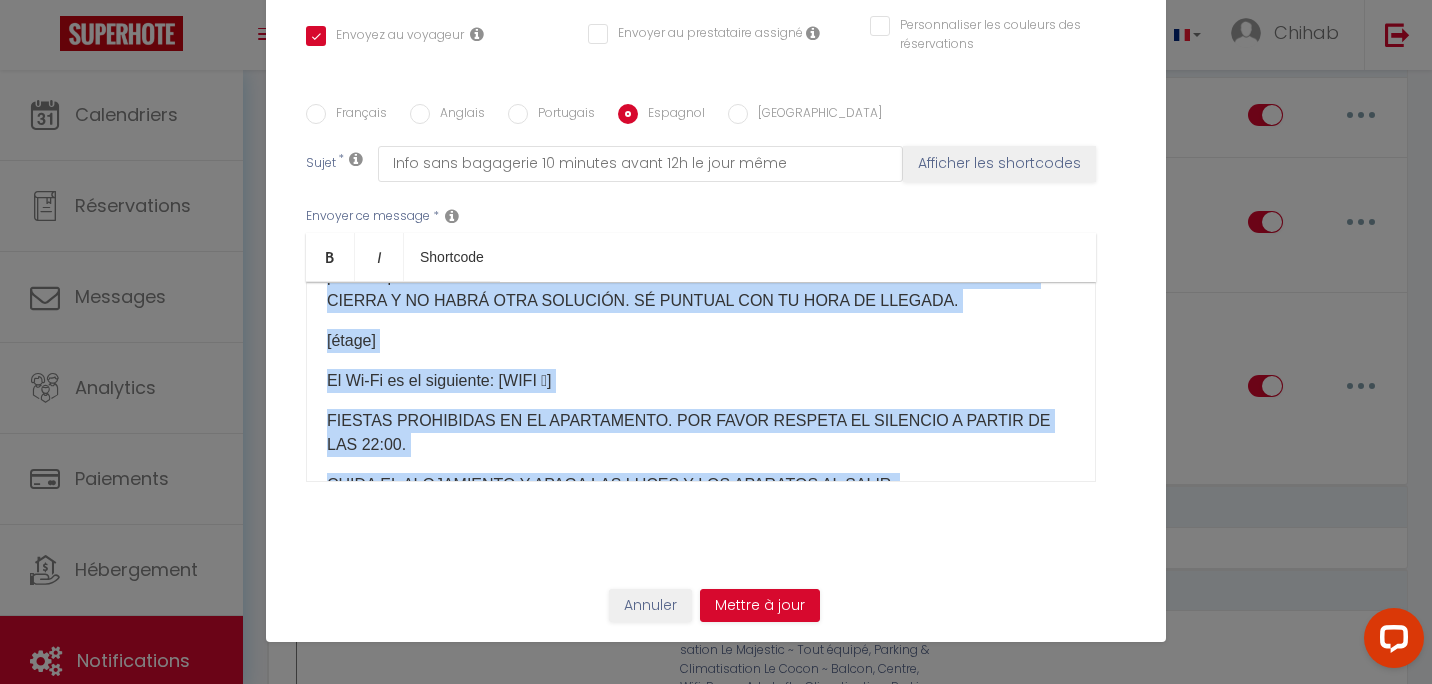 scroll, scrollTop: 446, scrollLeft: 0, axis: vertical 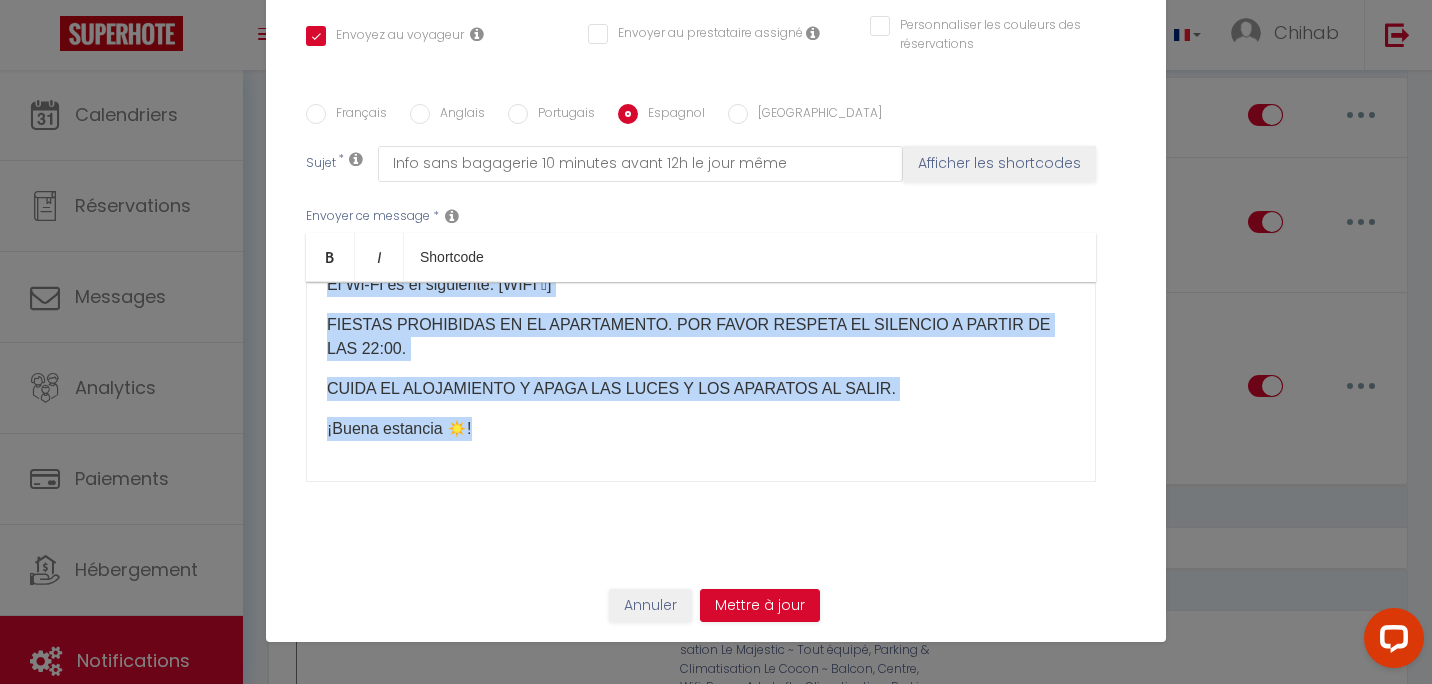 drag, startPoint x: 319, startPoint y: 307, endPoint x: 790, endPoint y: 463, distance: 496.16226 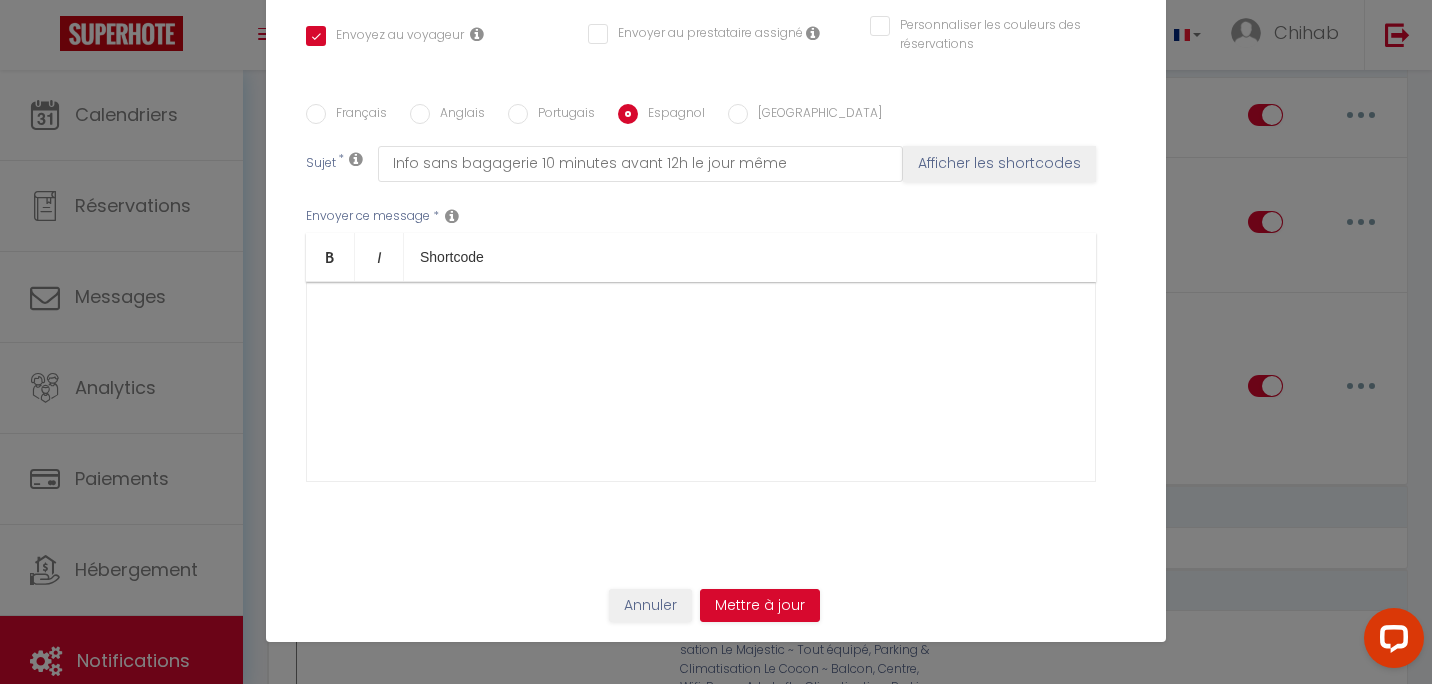 scroll, scrollTop: 0, scrollLeft: 0, axis: both 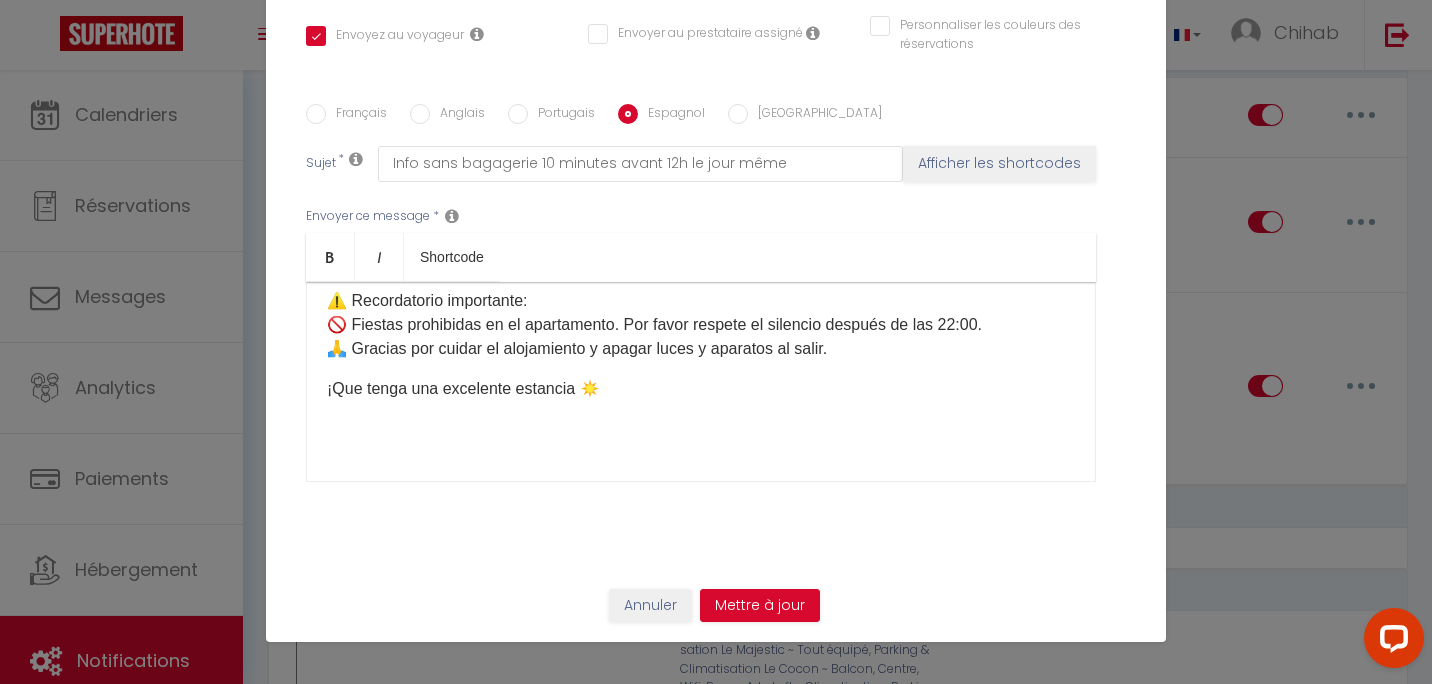 click on "Envoyer ce message   *     Bold Italic Shortcode Rich text editor Hola ☀️
¡Mañana llega al apartamento!
Por favor, confirme aquí su hora de llegada. Le contactaremos hoy o mañana por la mañana para confirmar la cita en el apartamento.
⏰ Horarios:
✅ Check-in: 16:00 – 20:00
✅ Check-out: 7:00 – 10:00
Si desea llegar y/o salir fuera de estos horarios, por favor elija una opción en nuestra tienda aquí: [Mes Extras] 🛍️
⚠️ Si llega después de las 20:00:
Las llaves se dejarán en una consigna de equipaje situada a 10–20 minutos a pie del apartamento HASTA UN MÁXIMO DE LAS 22:40.
Después de esta hora, la consigna cierra y no habrá otras soluciones.
🚨 Sea muy puntual con la hora de llegada.
🚪 Acceso al apartamento:
[étage]
🌐 Wifi:
[WIFI 🛜]
⚠️ Recordatorio importante:
🚫 Fiestas prohibidas en el apartamento. Por favor respete el silencio después de las 22:00.
¡Que tenga una excelente estancia ☀️ ​" at bounding box center [716, 344] 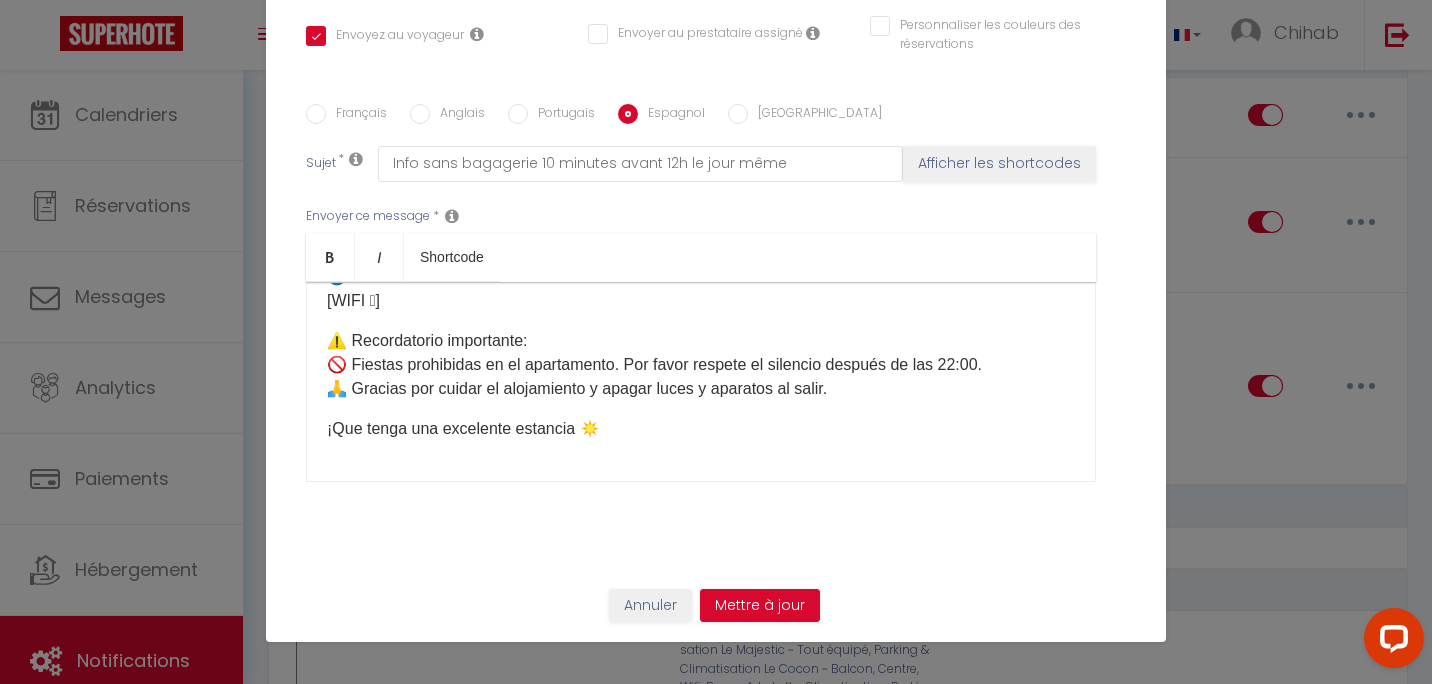 click on "[GEOGRAPHIC_DATA]" at bounding box center (815, 115) 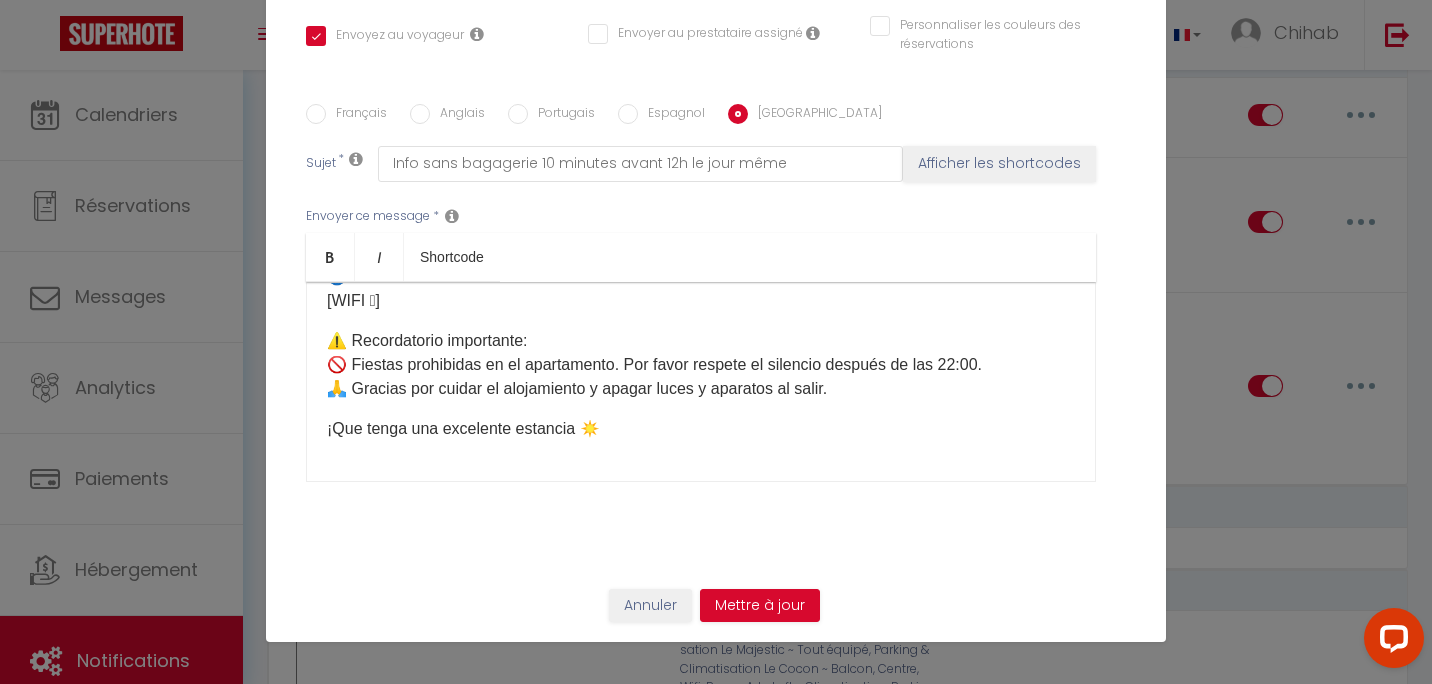 checkbox on "true" 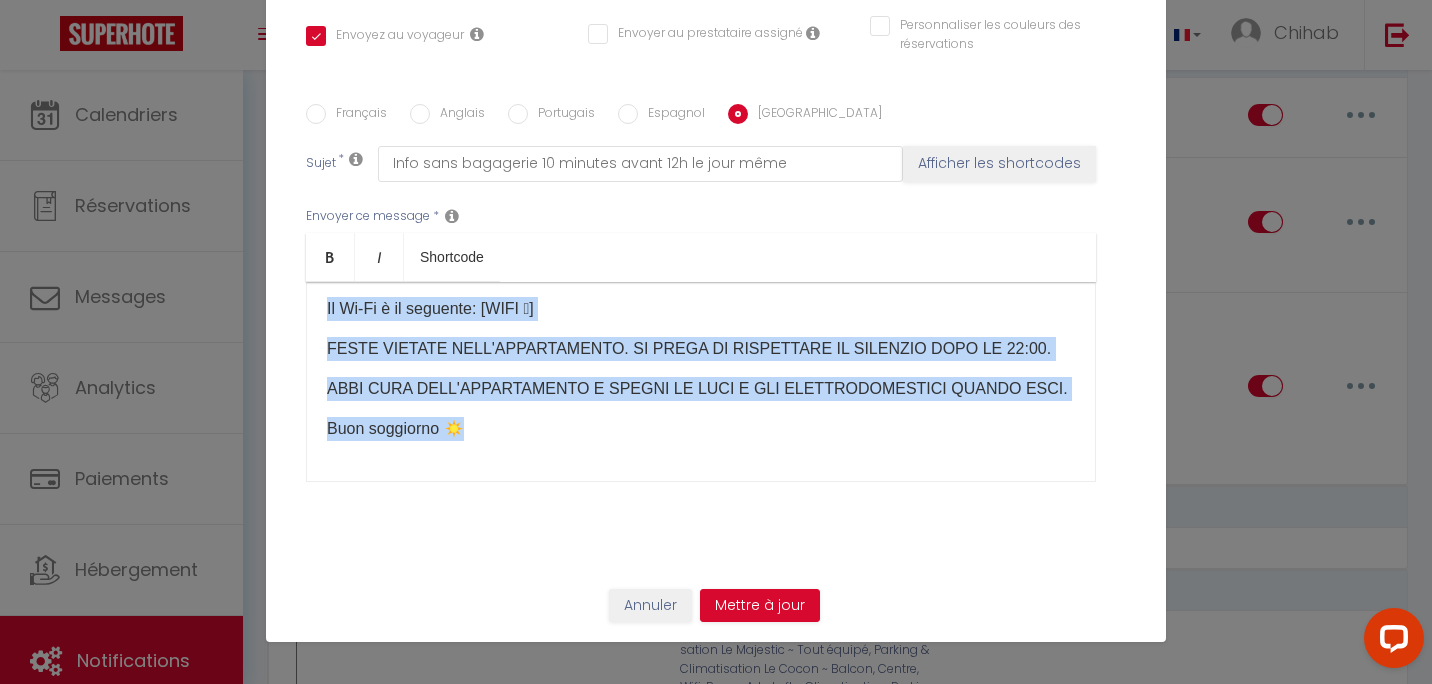 scroll, scrollTop: 0, scrollLeft: 0, axis: both 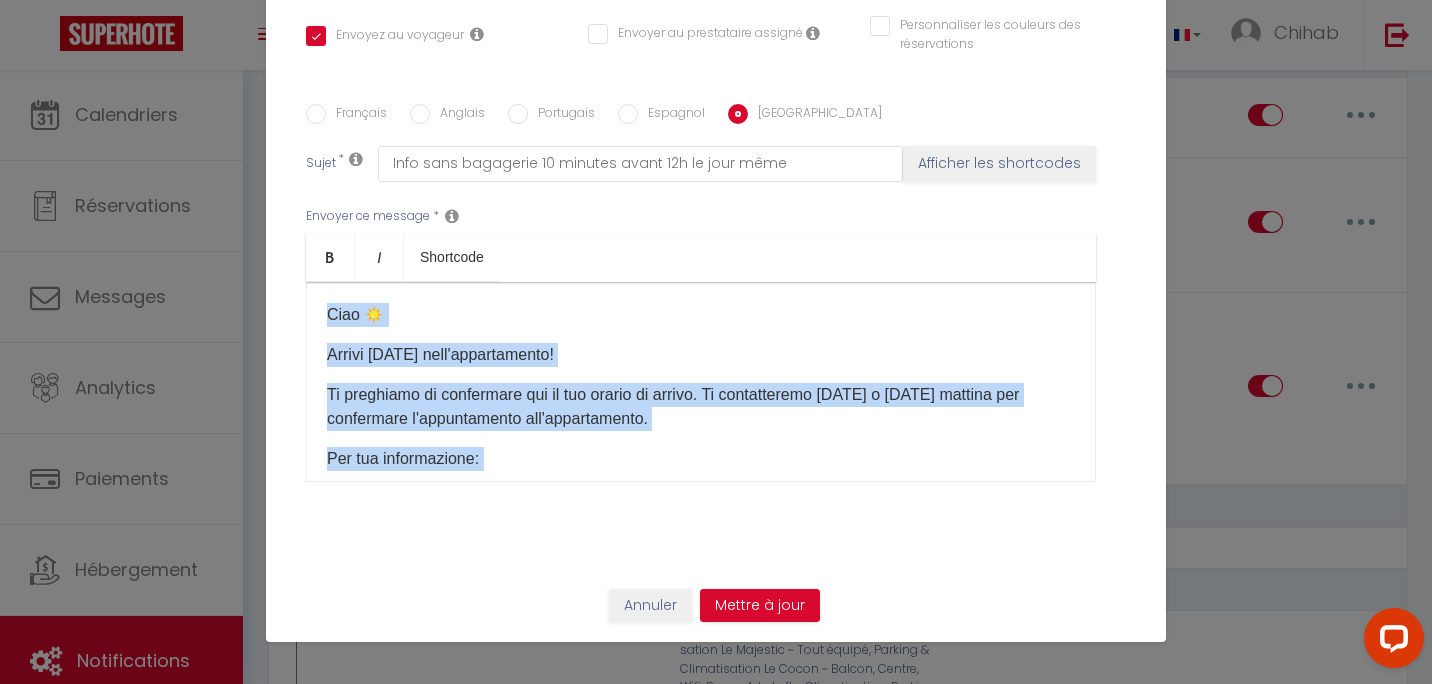 drag, startPoint x: 519, startPoint y: 447, endPoint x: 59, endPoint y: 158, distance: 543.2504 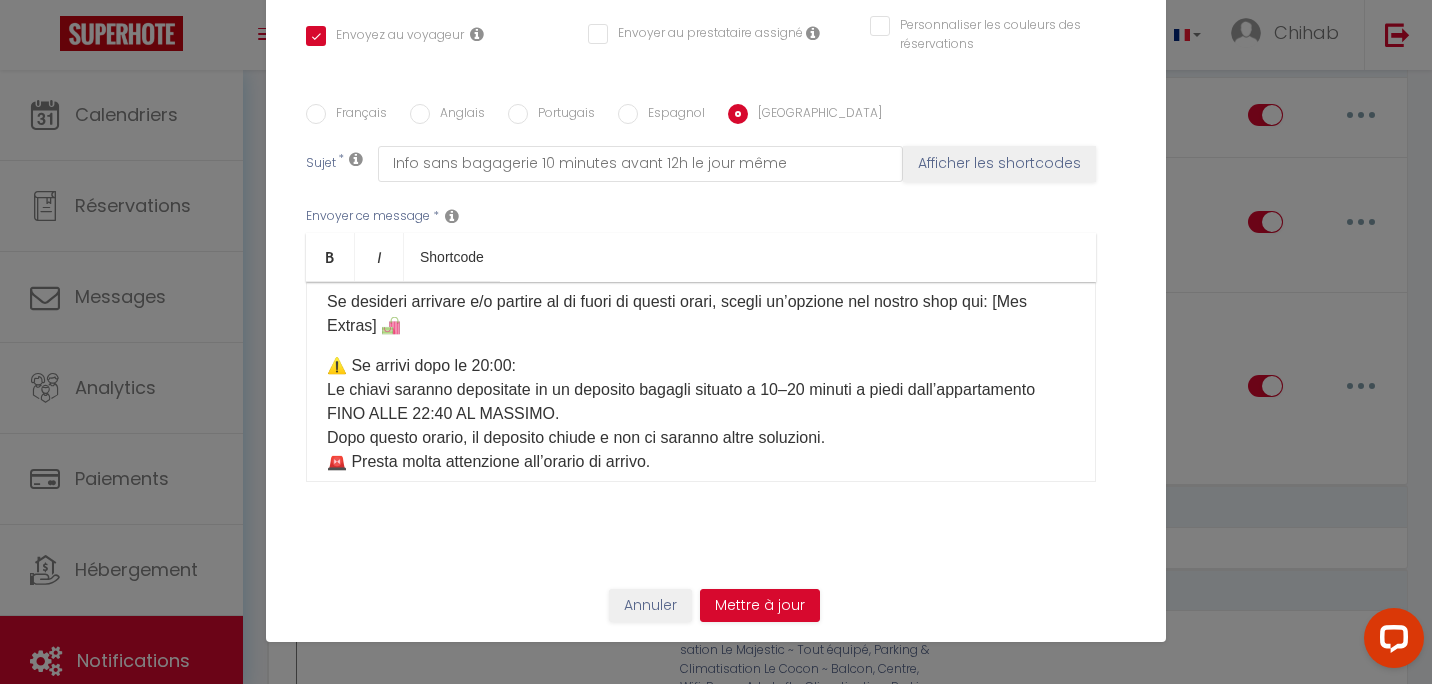 scroll, scrollTop: 574, scrollLeft: 0, axis: vertical 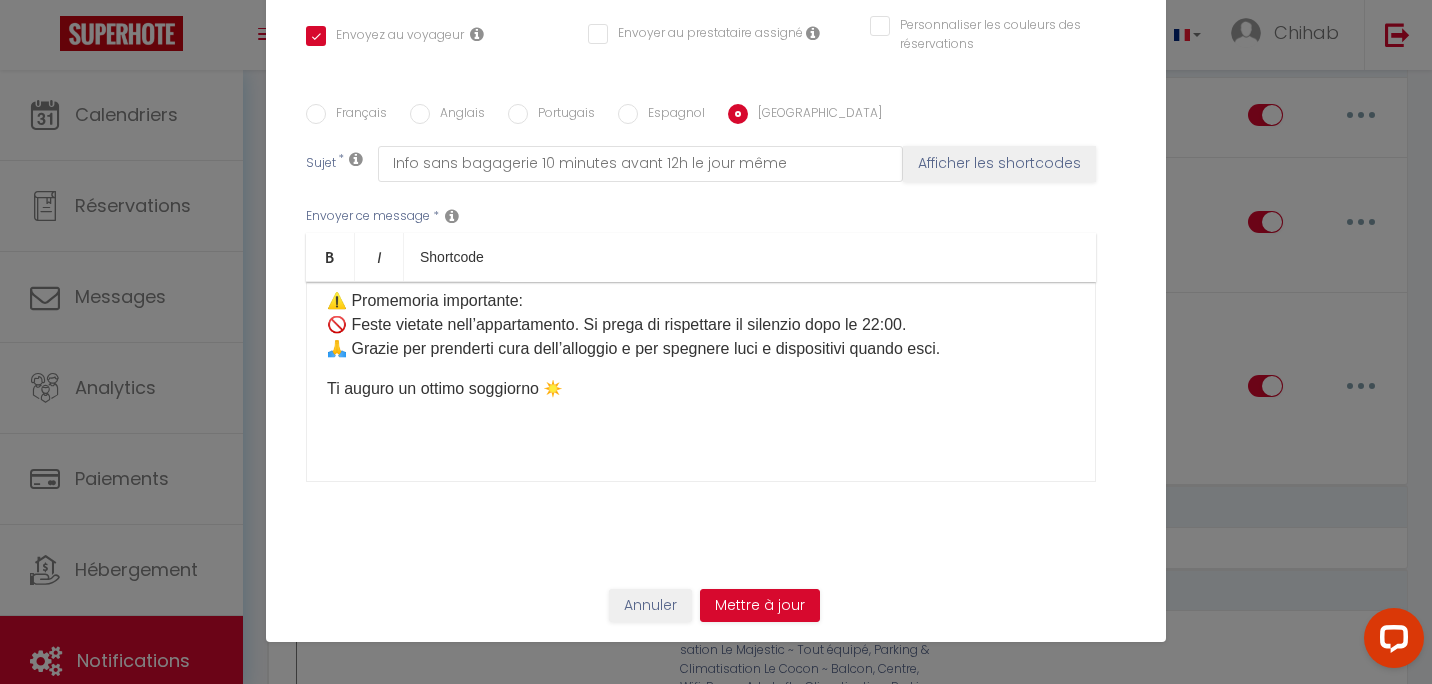 click on "Ciao ☀️
[DATE] arrivi all’appartamento!
Per favore conferma qui il tuo orario di arrivo. Ti contatteremo [DATE] o [DATE] mattina per confermare l’appuntamento in appartamento.
⏰ Orari:
✅ Check-in: 16:00 – 20:00
✅ Check-out: 7:00 – 10:00
Se desideri arrivare e/o partire al di fuori di questi orari, scegli un’opzione nel nostro shop qui: [Mes Extras] 🛍️
⚠️ Se arrivi dopo le 20:00:
Le chiavi saranno depositate in un deposito bagagli situato a 10–20 minuti a piedi dall’appartamento FINO ALLE 22:40 AL MASSIMO.
Dopo questo orario, il deposito chiude e non ci saranno altre soluzioni.
🚨 Presta molta attenzione all’orario di arrivo.
🚪 Accesso all’appartamento:
[étage]
🌐 Wifi:
[WIFI 🛜]
⚠️ Promemoria importante:
🚫 Feste vietate nell’appartamento. Si prega di rispettare il silenzio dopo le 22:00.
🙏 Grazie per prenderti cura dell’alloggio e per spegnere luci e dispositivi quando esci.
​" at bounding box center (701, 382) 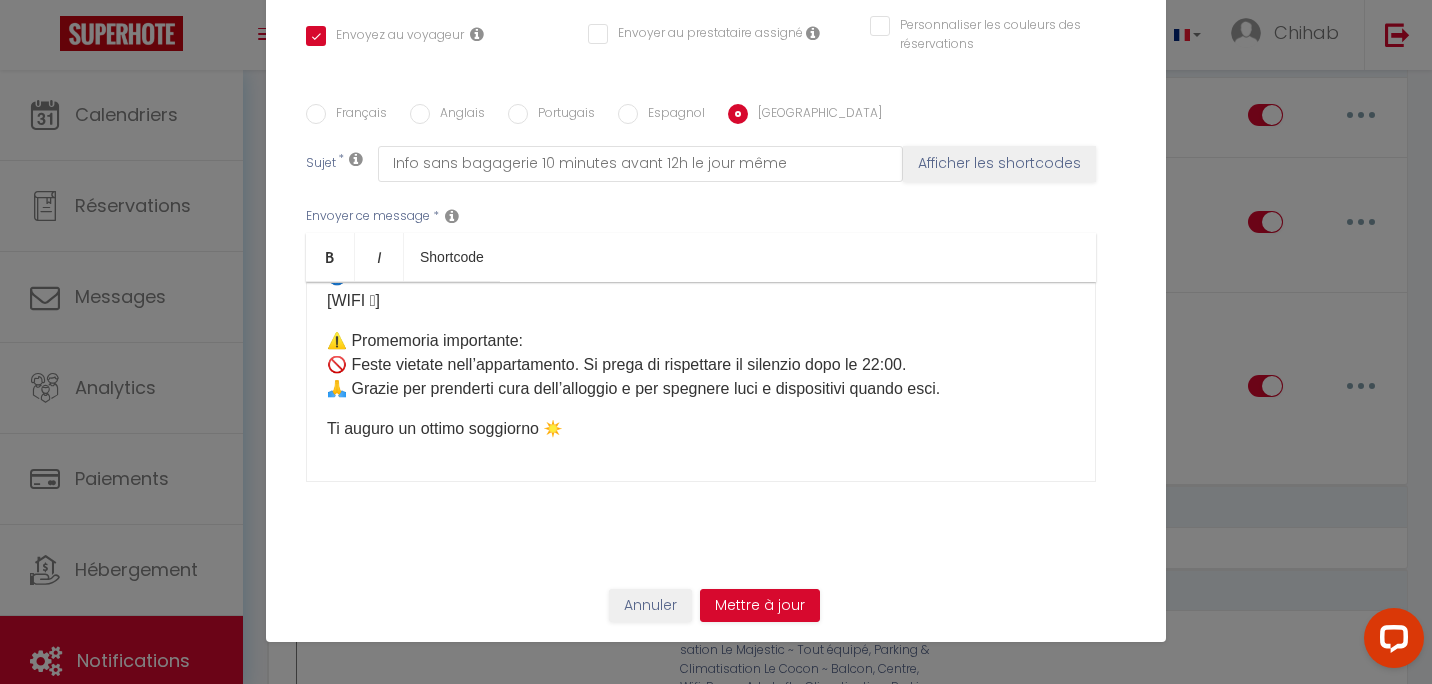 click on "Portugais" at bounding box center (561, 115) 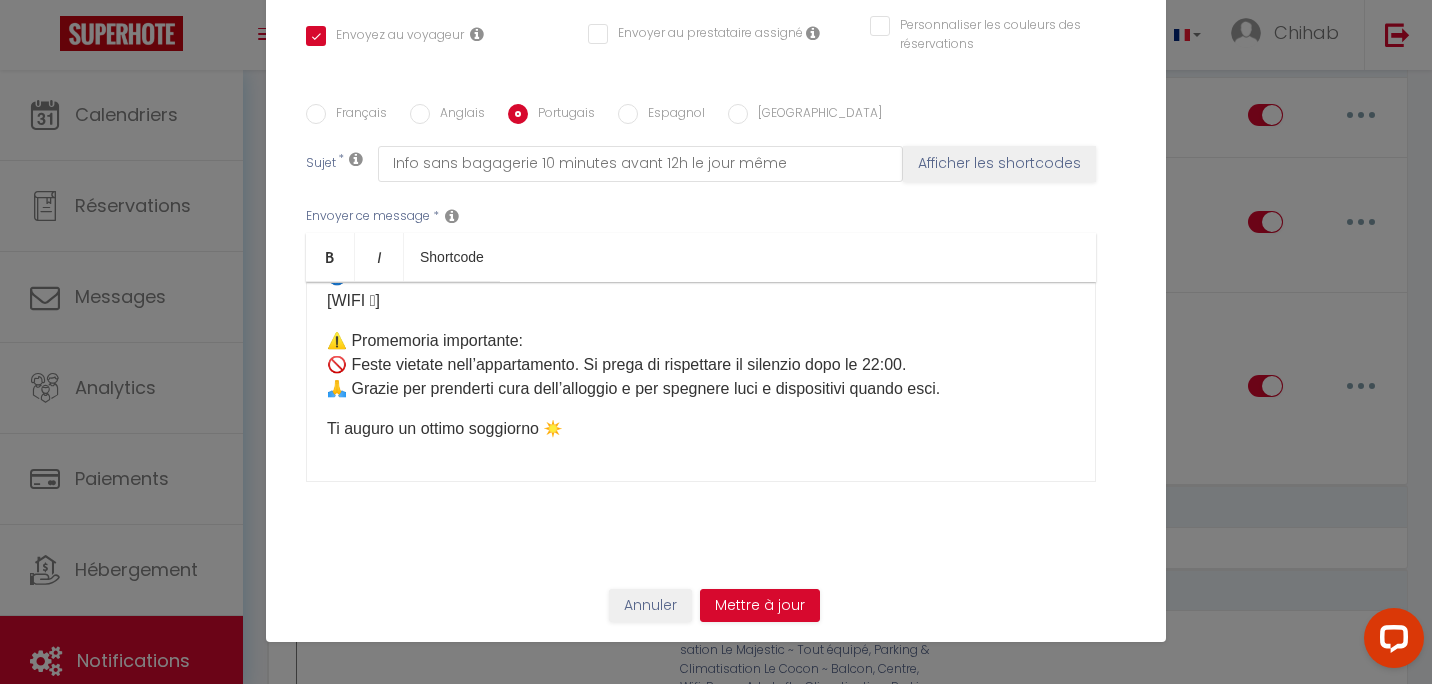 checkbox on "true" 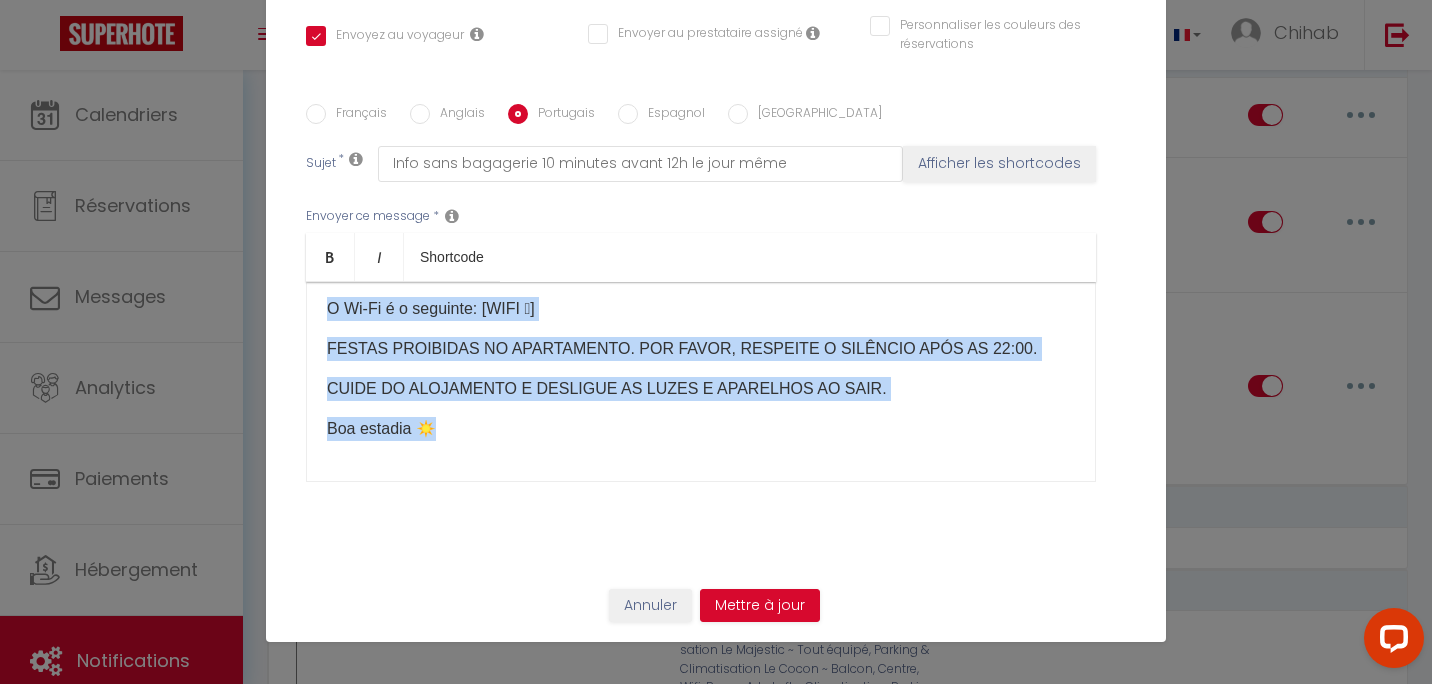 scroll, scrollTop: 0, scrollLeft: 0, axis: both 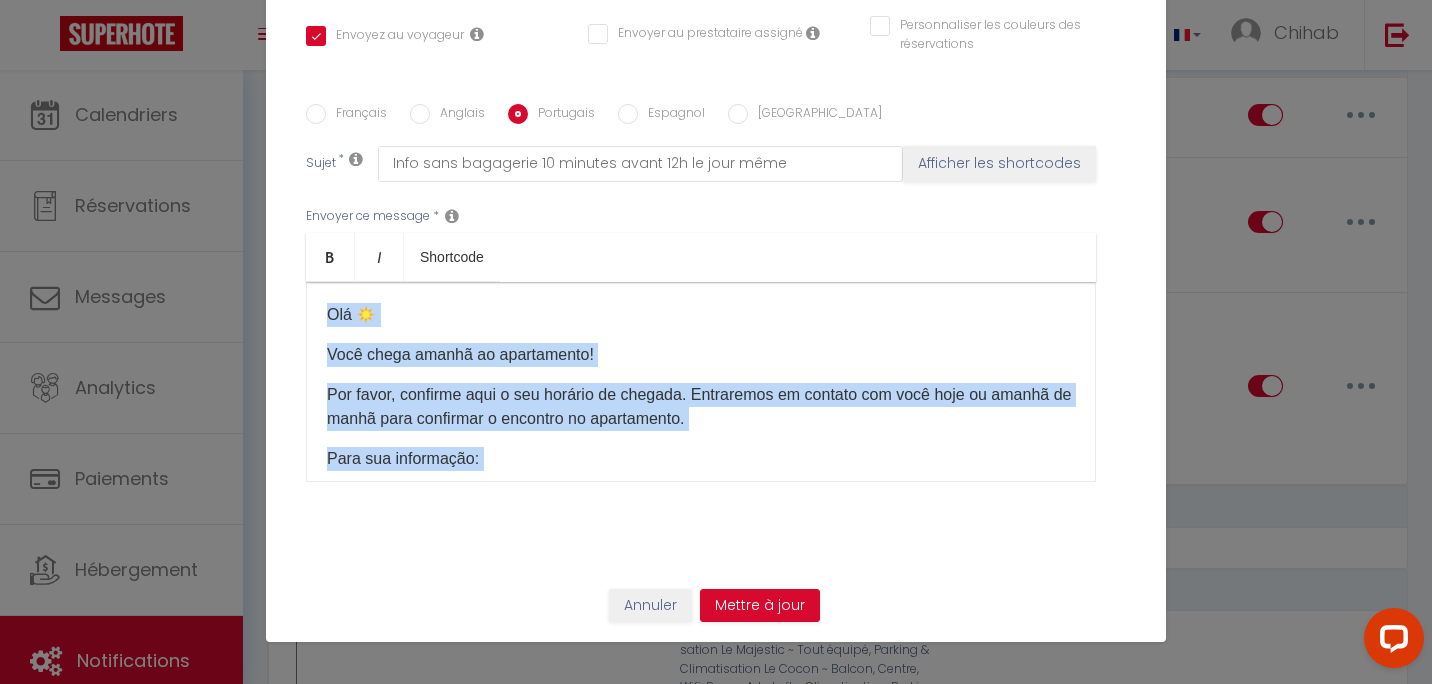drag, startPoint x: 511, startPoint y: 435, endPoint x: -4, endPoint y: 152, distance: 587.6342 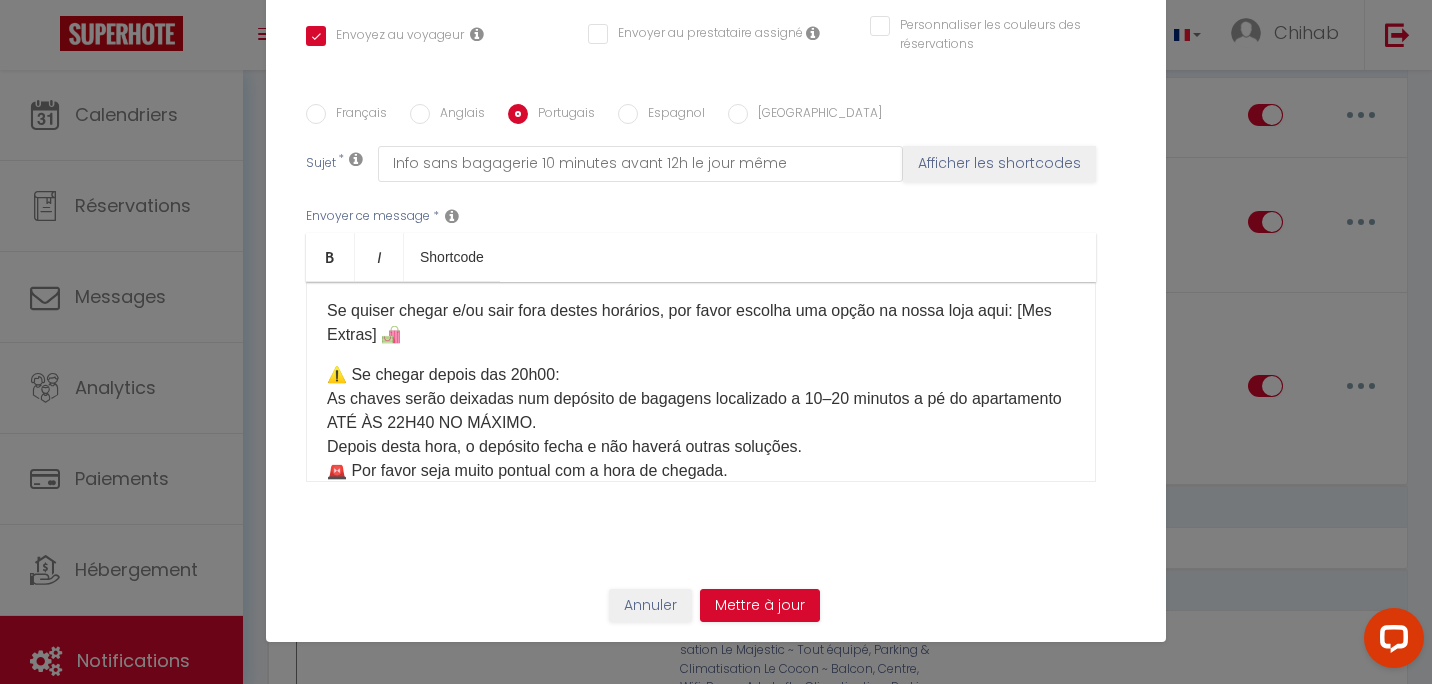 scroll, scrollTop: 574, scrollLeft: 0, axis: vertical 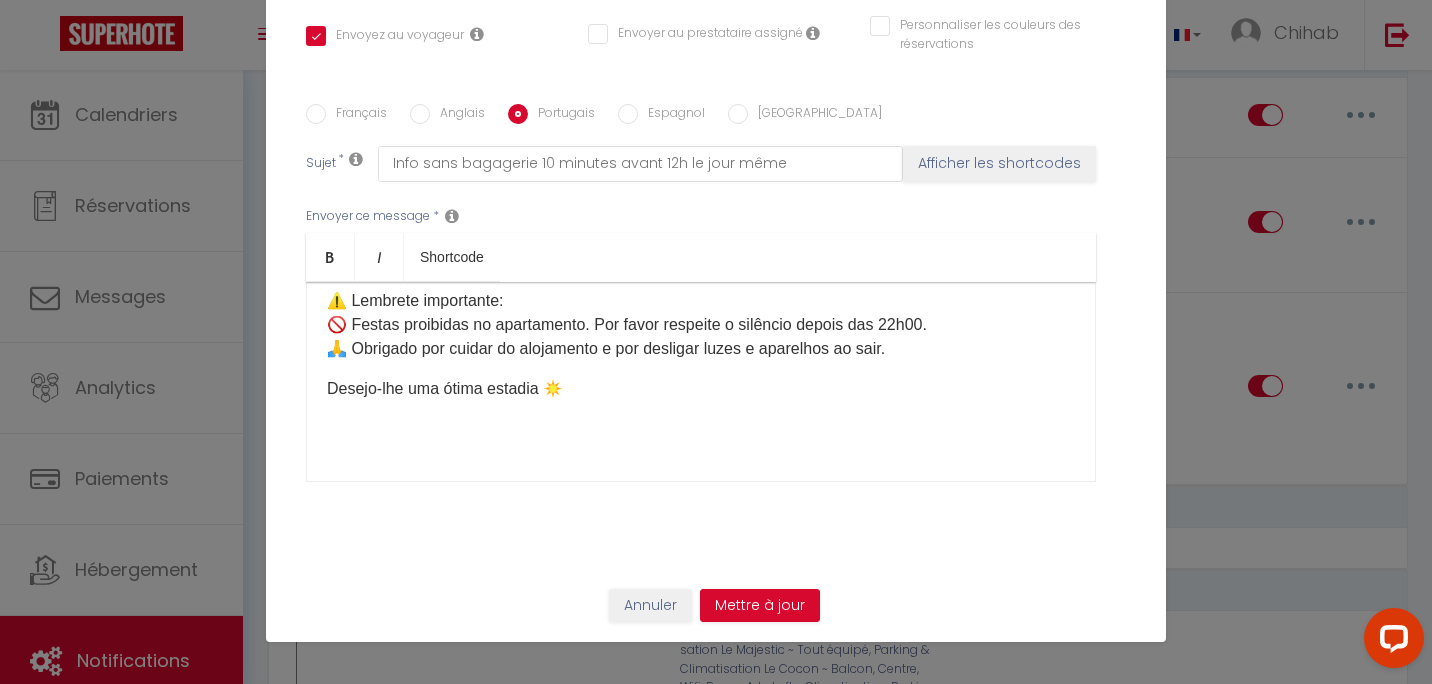 click on "Olá ☀️
Vai chegar amanhã ao apartamento!
Por favor confirme aqui a sua hora de chegada. Entraremos em contacto hoje ou amanhã de manhã para confirmar o encontro no apartamento.
⏰ Horários:
✅ Check-in: 16h00 – 20h00
✅ Check-out: 7h00 – 10h00
Se quiser chegar e/ou sair fora destes horários, por favor escolha uma opção na nossa loja aqui: [Mes Extras] 🛍️
⚠️ Se chegar depois das 20h00:
As [PERSON_NAME] serão deixadas num depósito de bagagens localizado a 10–20 minutos a pé do apartamento ATÉ ÀS 22H40 NO MÁXIMO.
Depois desta hora, o depósito fecha e não haverá outras soluções.
🚨 Por favor seja muito pontual com a hora de chegada.
🚪 Acesso ao apartamento:
[étage]
🌐 Wifi:
[WIFI 🛜]
⚠️ Lembrete importante:
🚫 Festas proibidas no apartamento. Por favor respeite o silêncio depois das 22h00.
🙏 Obrigado por cuidar do alojamento e por desligar luzes e aparelhos ao sair.
Desejo-lhe uma ótima estadia ☀️ ​" at bounding box center [701, 382] 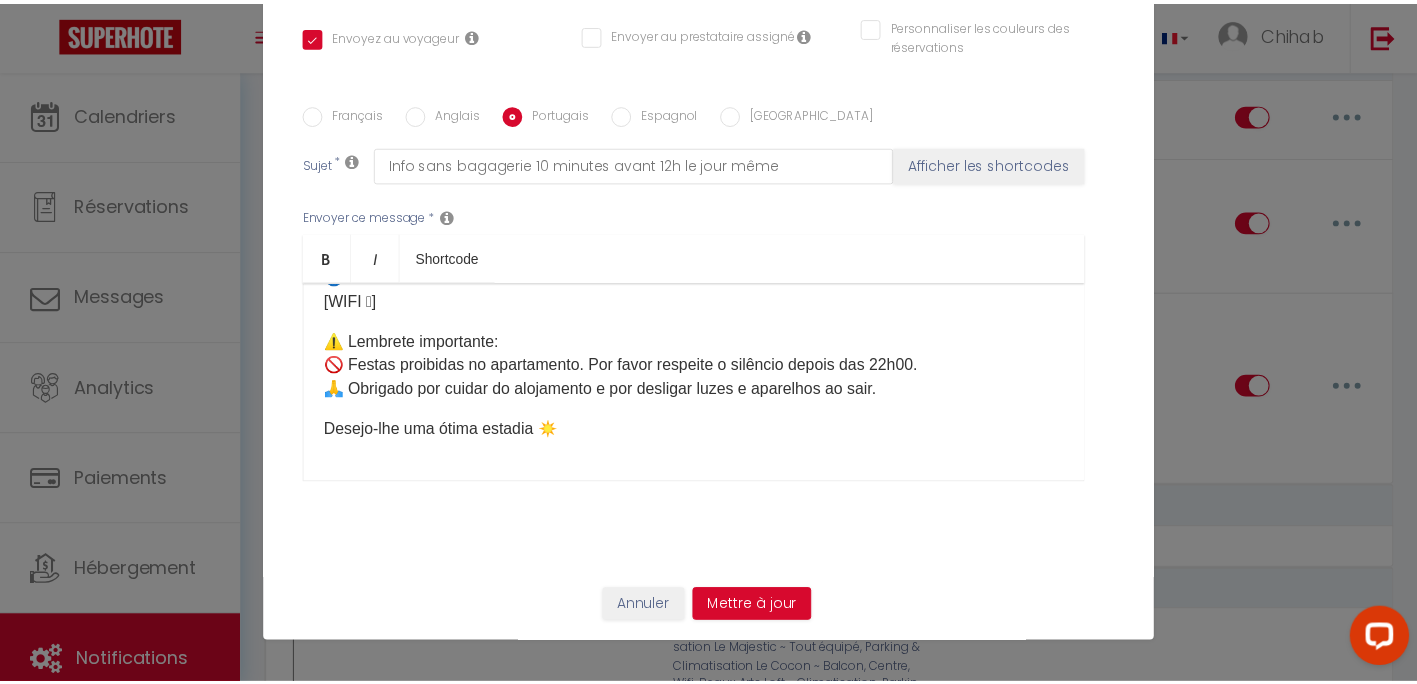 scroll, scrollTop: 534, scrollLeft: 0, axis: vertical 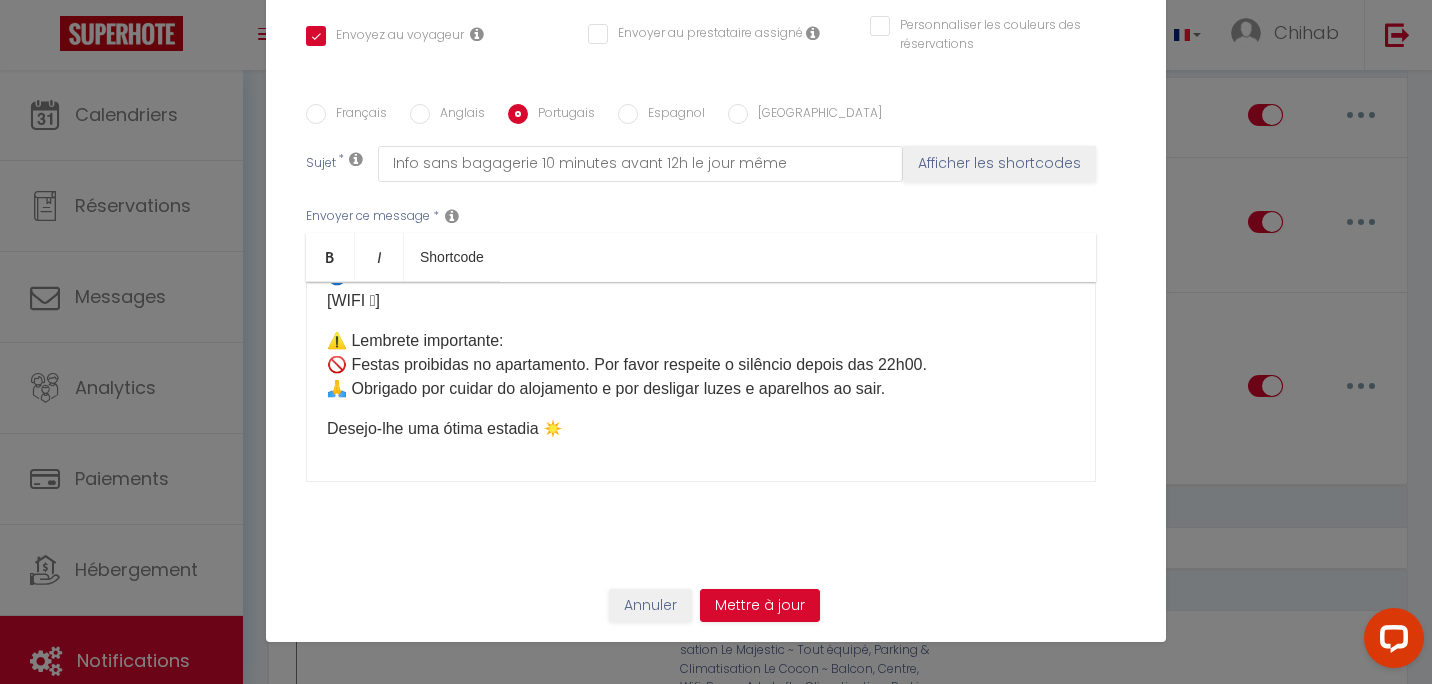 click on "Anglais" at bounding box center [457, 115] 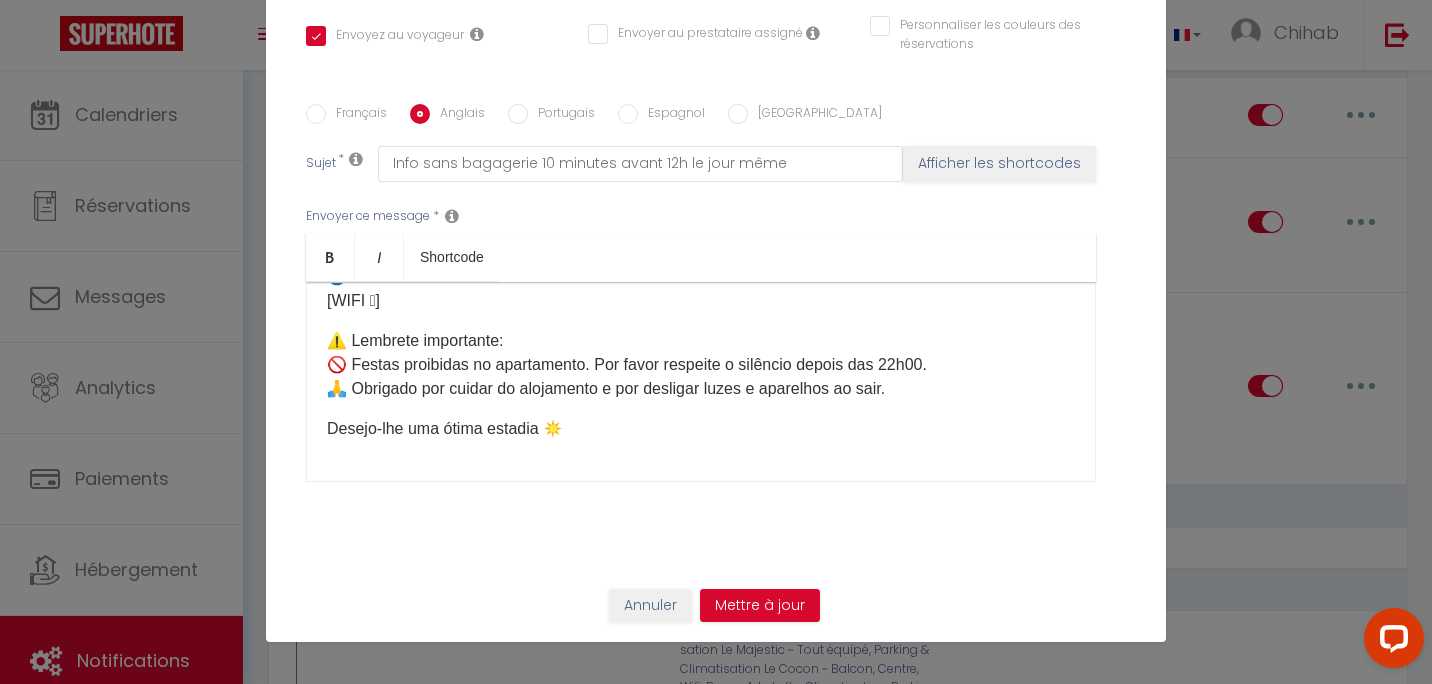 checkbox on "true" 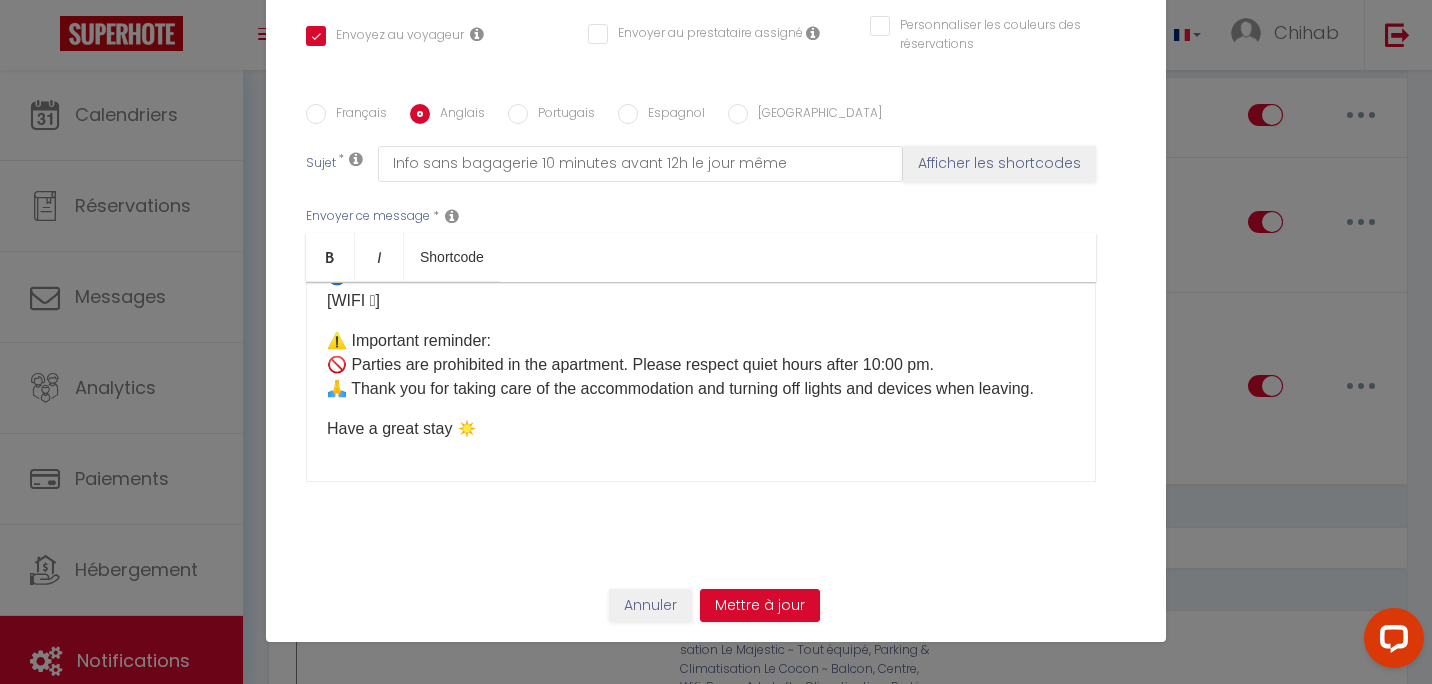 click on "Français" at bounding box center (356, 115) 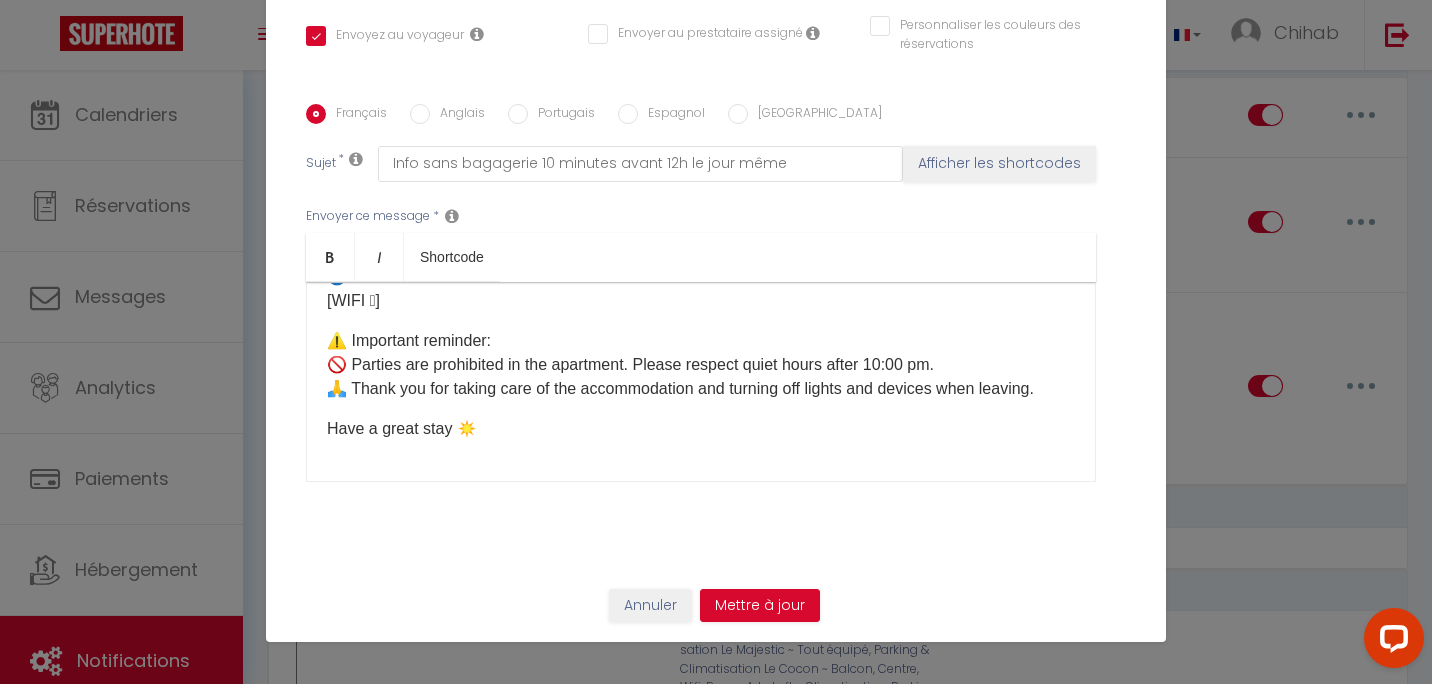 checkbox on "true" 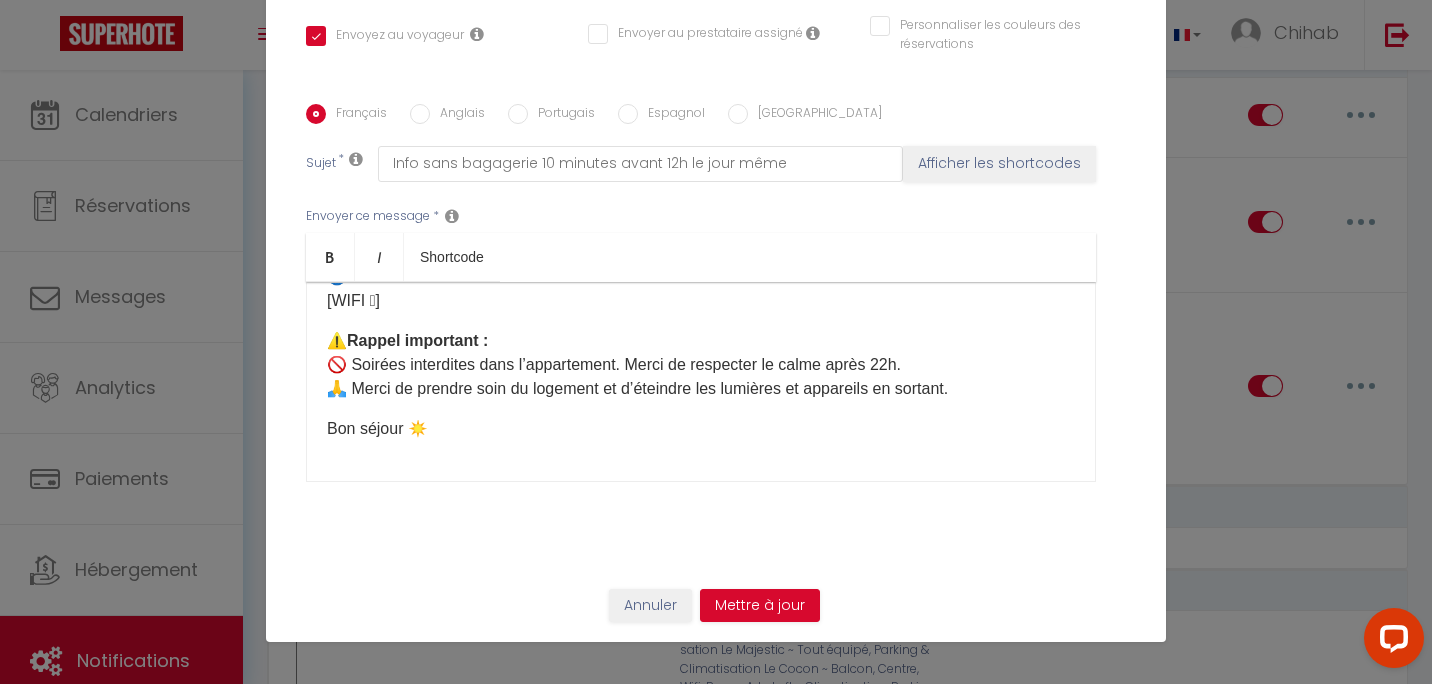 click on "Anglais" at bounding box center [457, 115] 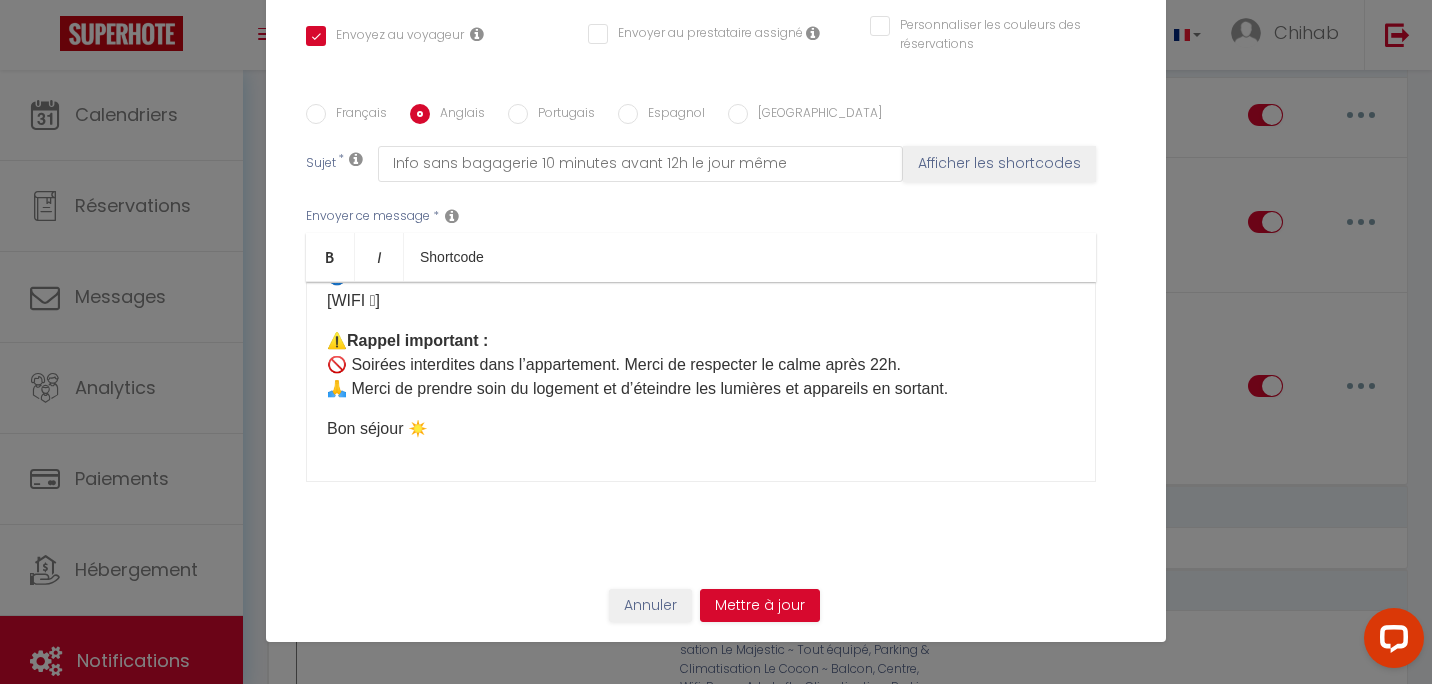 checkbox on "true" 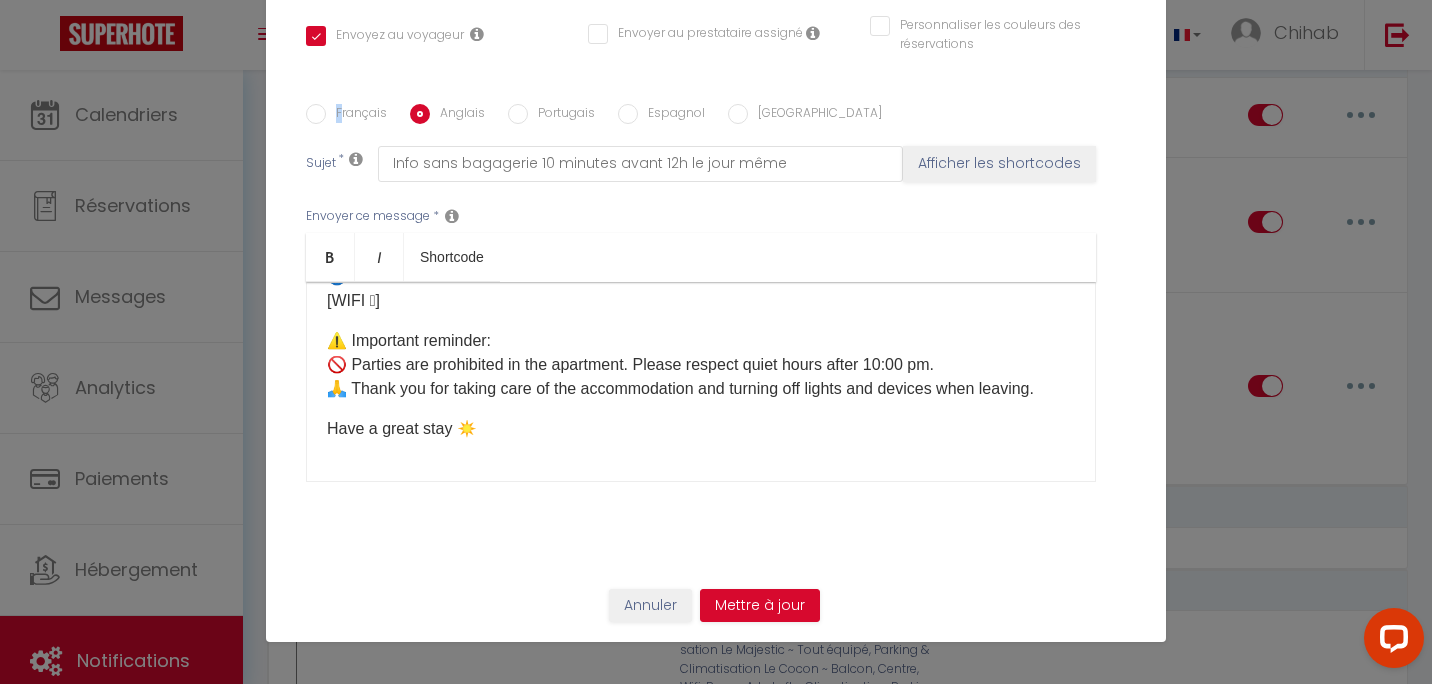 click on "Français" at bounding box center (356, 115) 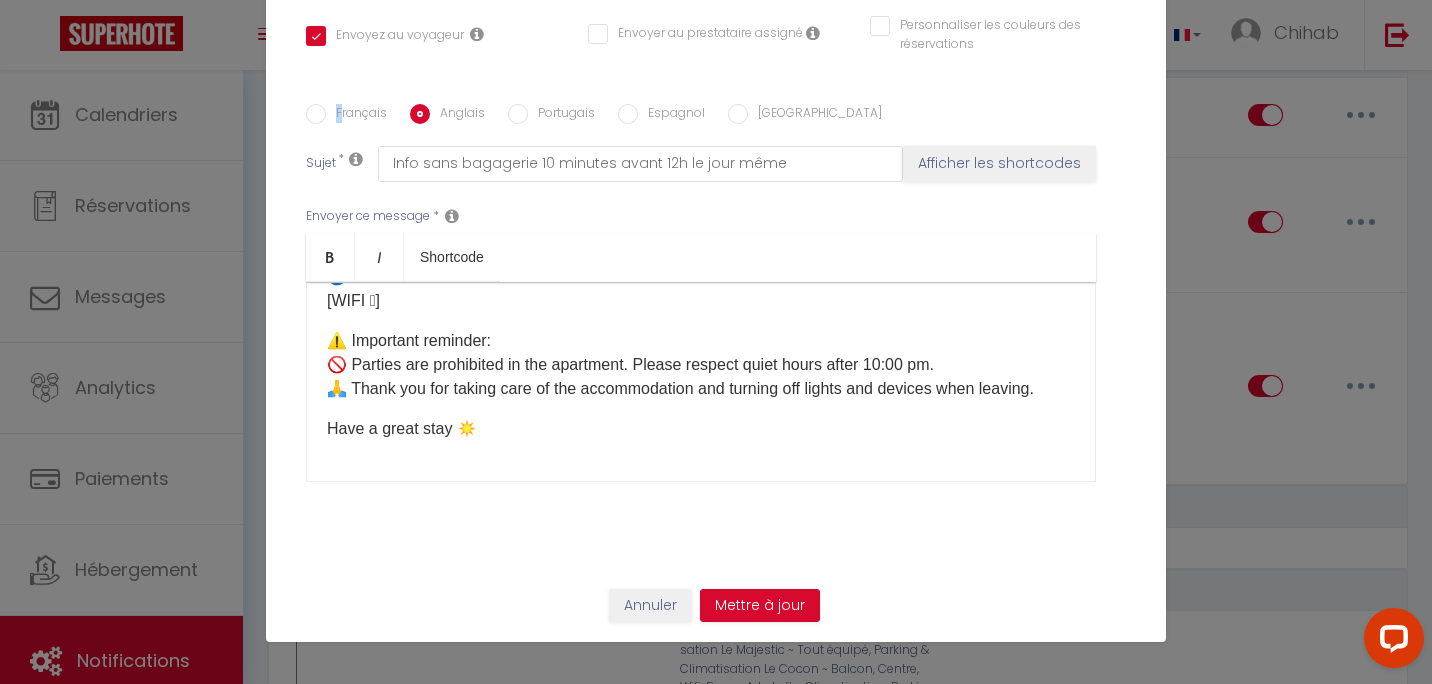 click on "Français" at bounding box center [316, 114] 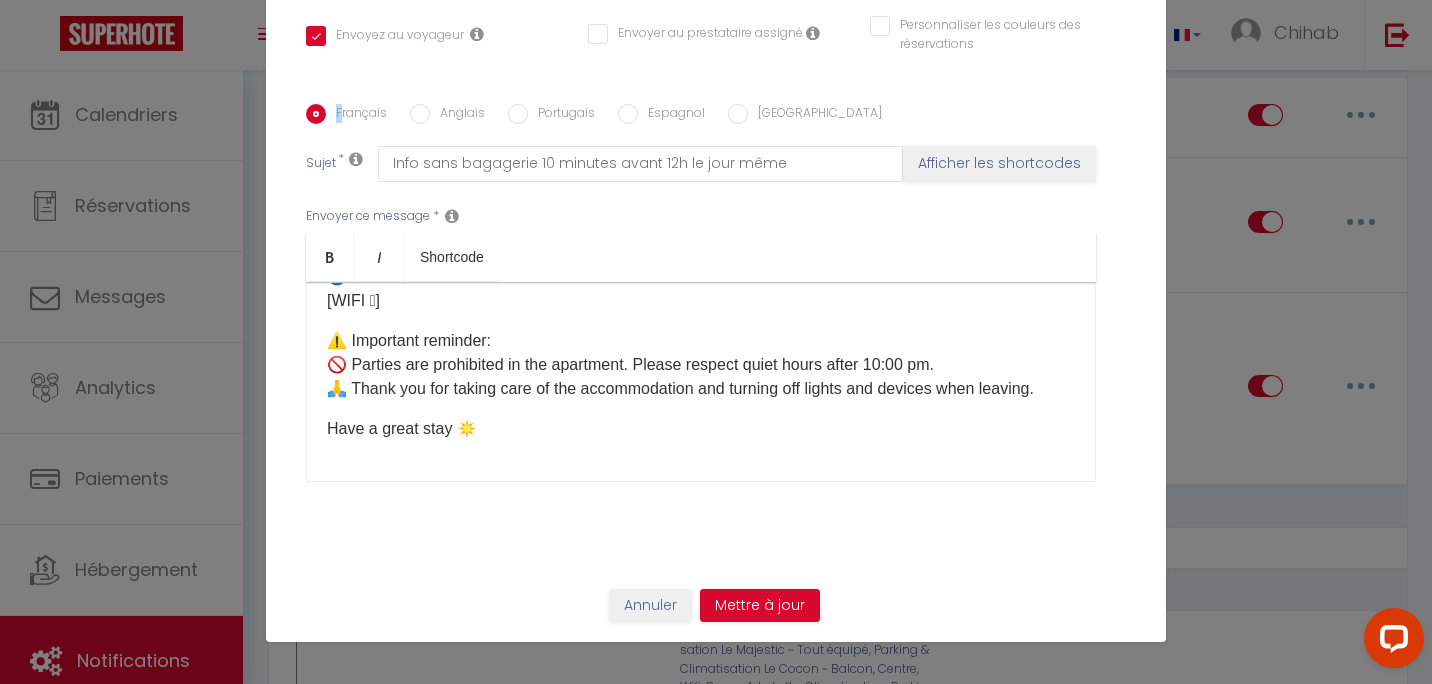 checkbox on "true" 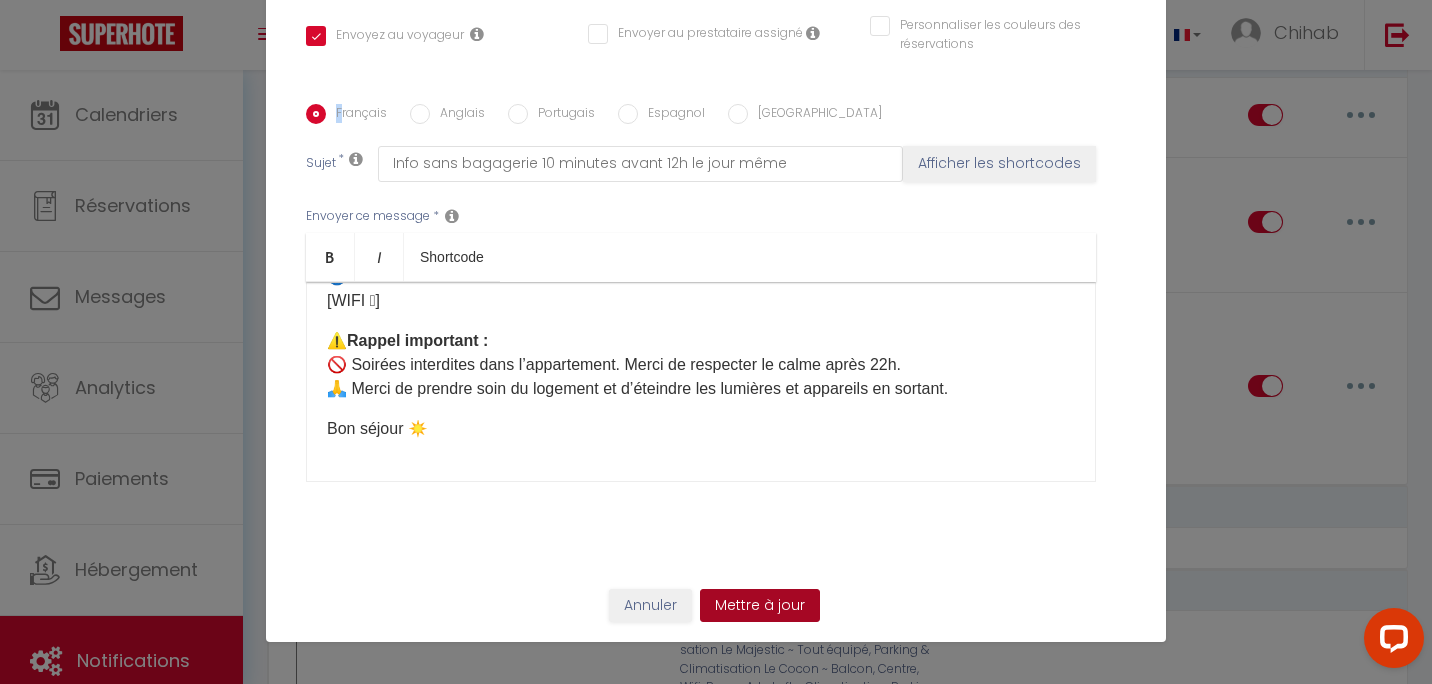 click on "Mettre à jour" at bounding box center [760, 606] 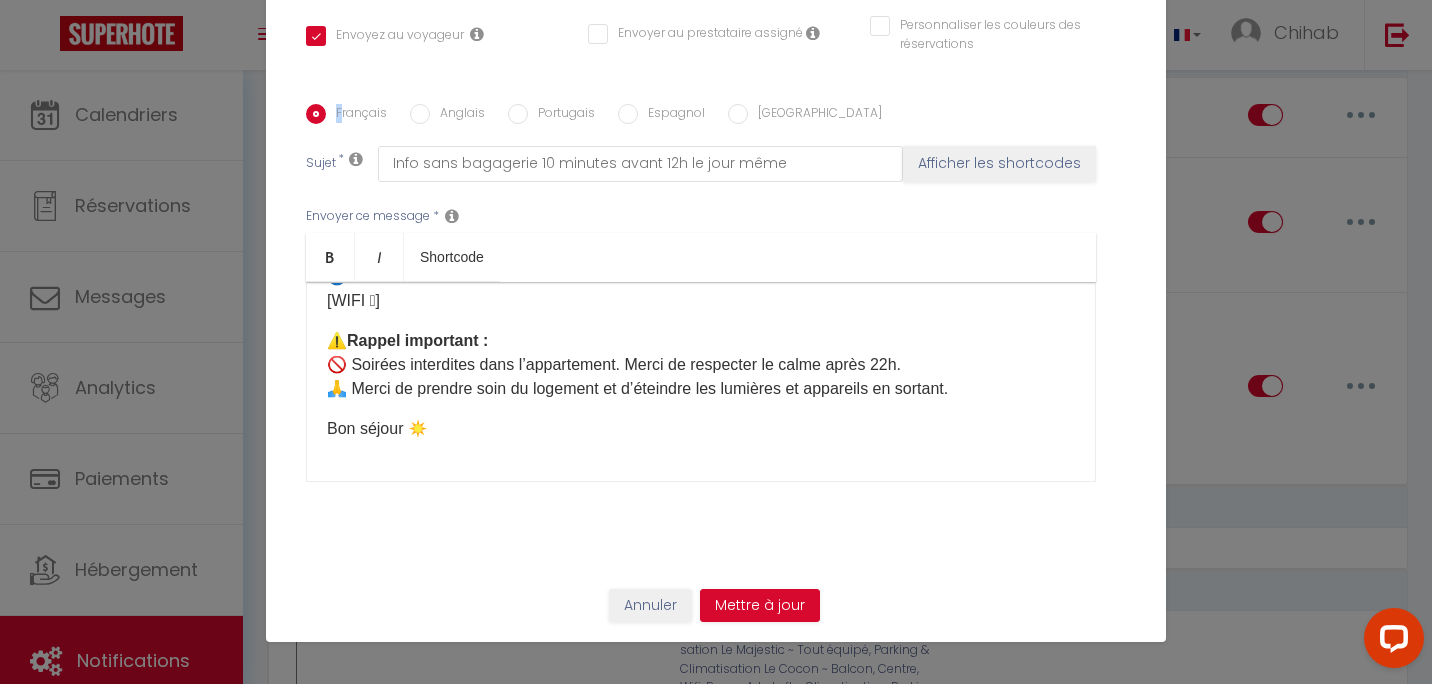 checkbox on "true" 